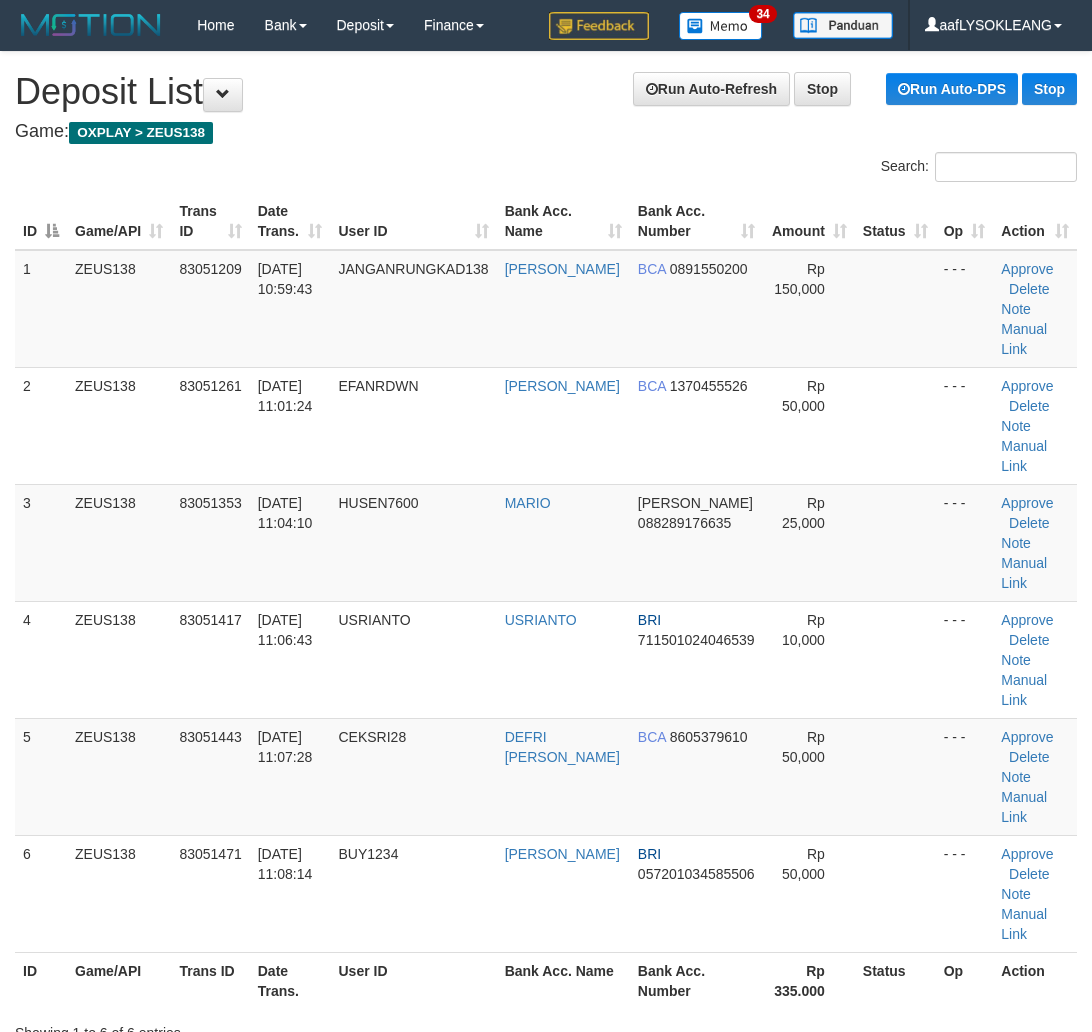 scroll, scrollTop: 1693, scrollLeft: 0, axis: vertical 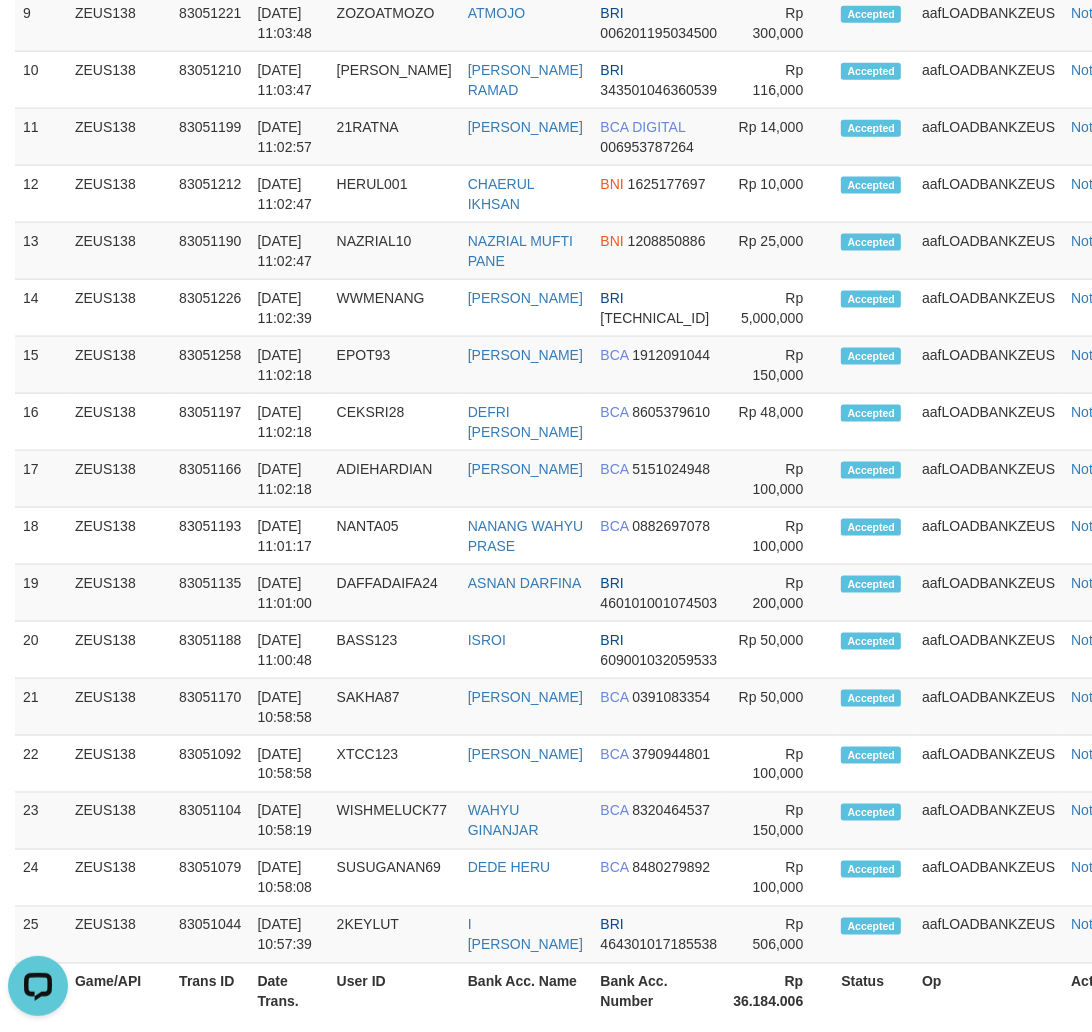 drag, startPoint x: 716, startPoint y: 570, endPoint x: 1107, endPoint y: 642, distance: 397.57388 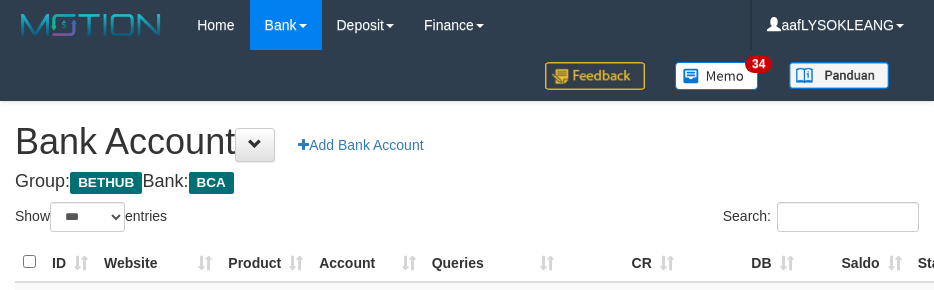 select on "***" 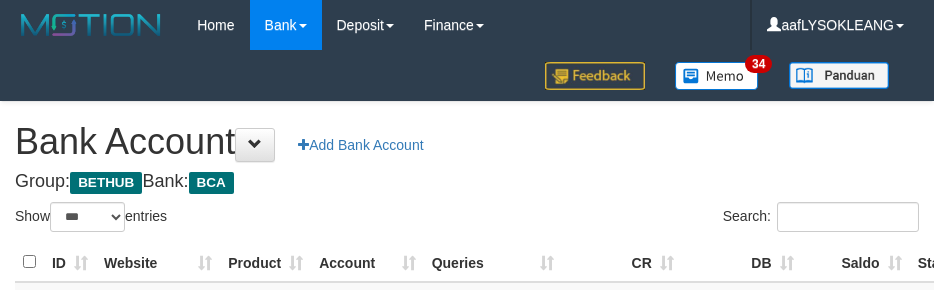 scroll, scrollTop: 221, scrollLeft: 0, axis: vertical 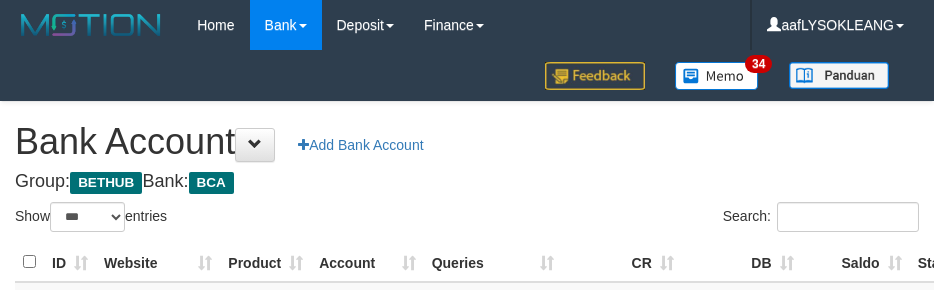 select on "***" 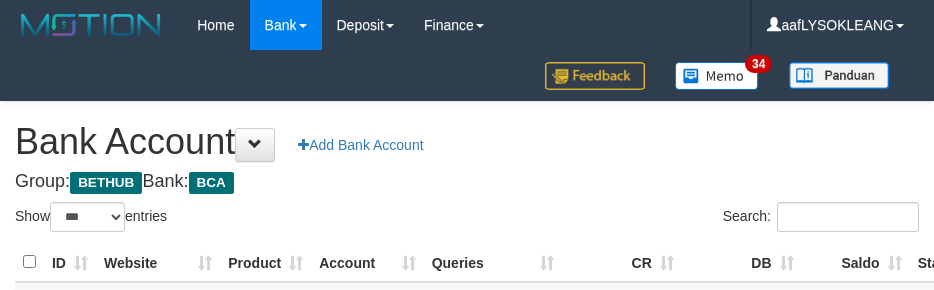 scroll, scrollTop: 221, scrollLeft: 0, axis: vertical 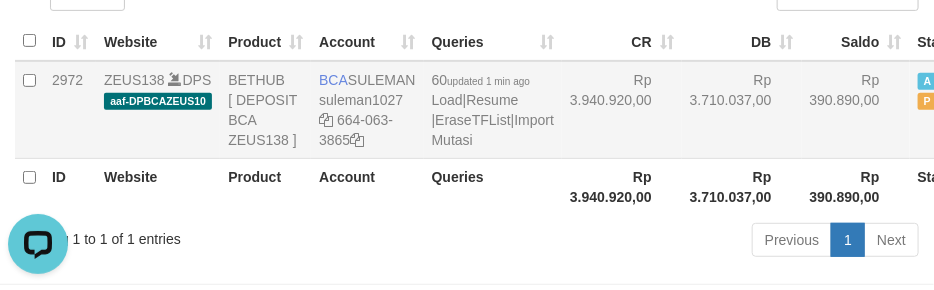 drag, startPoint x: 621, startPoint y: 176, endPoint x: 610, endPoint y: 173, distance: 11.401754 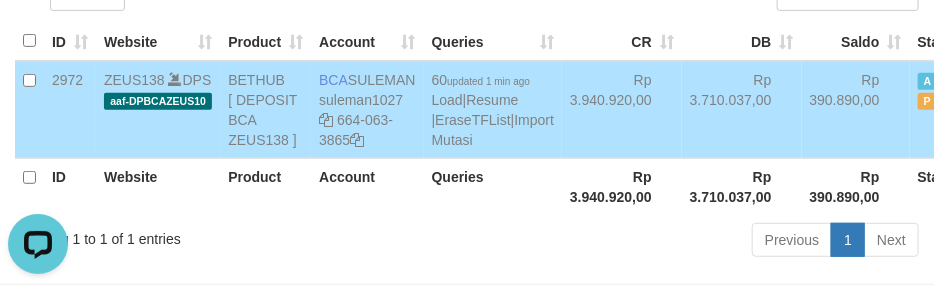 click on "Rp 3.940.920,00" at bounding box center [622, 110] 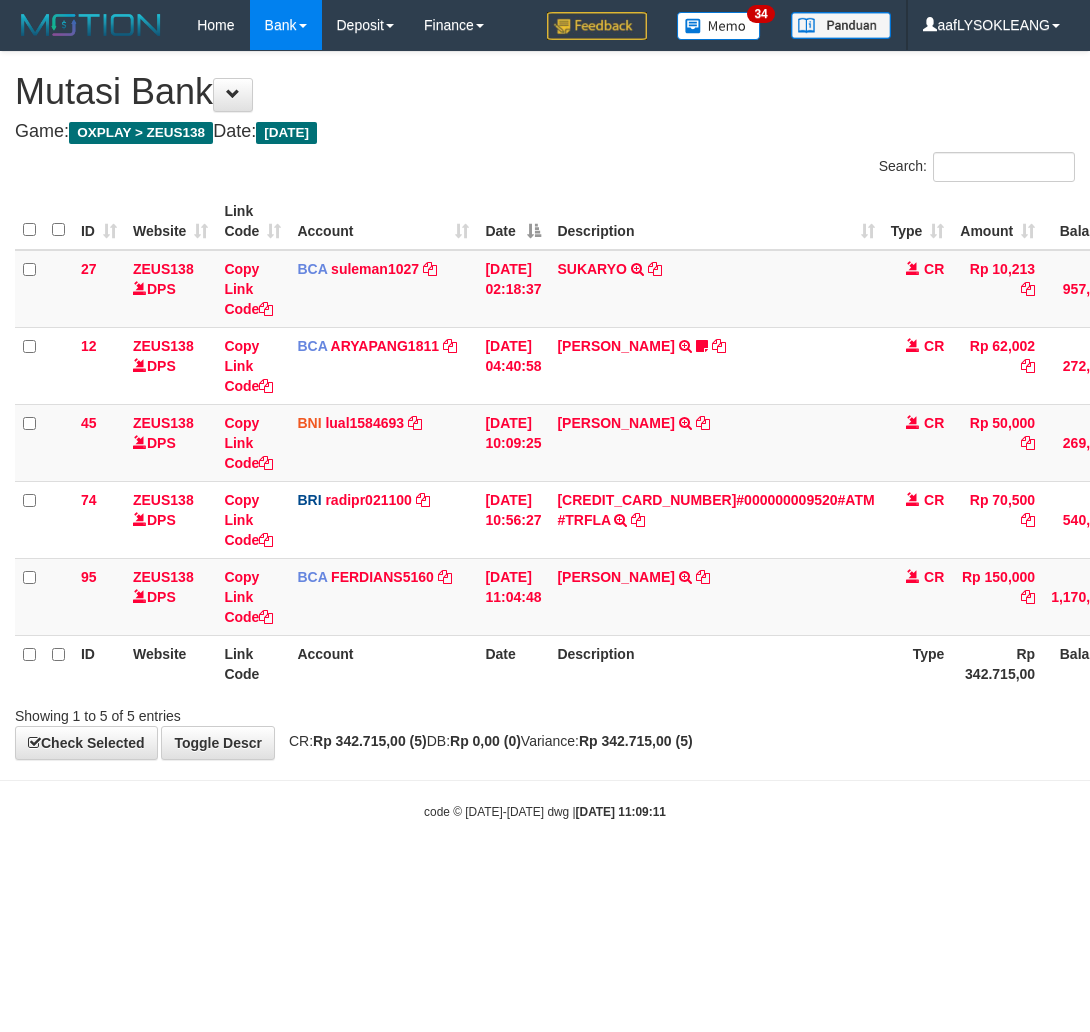 scroll, scrollTop: 0, scrollLeft: 0, axis: both 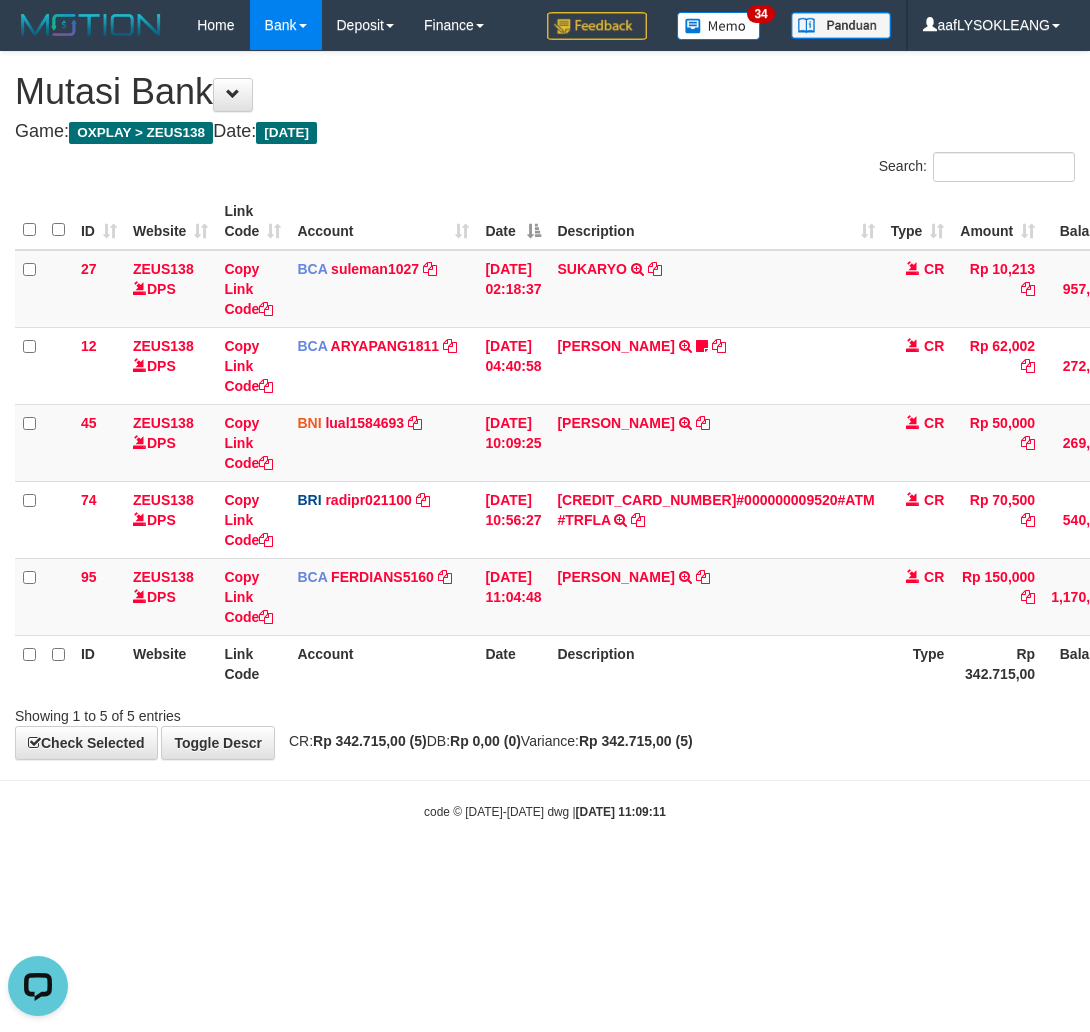 drag, startPoint x: 421, startPoint y: 801, endPoint x: 305, endPoint y: 786, distance: 116.965805 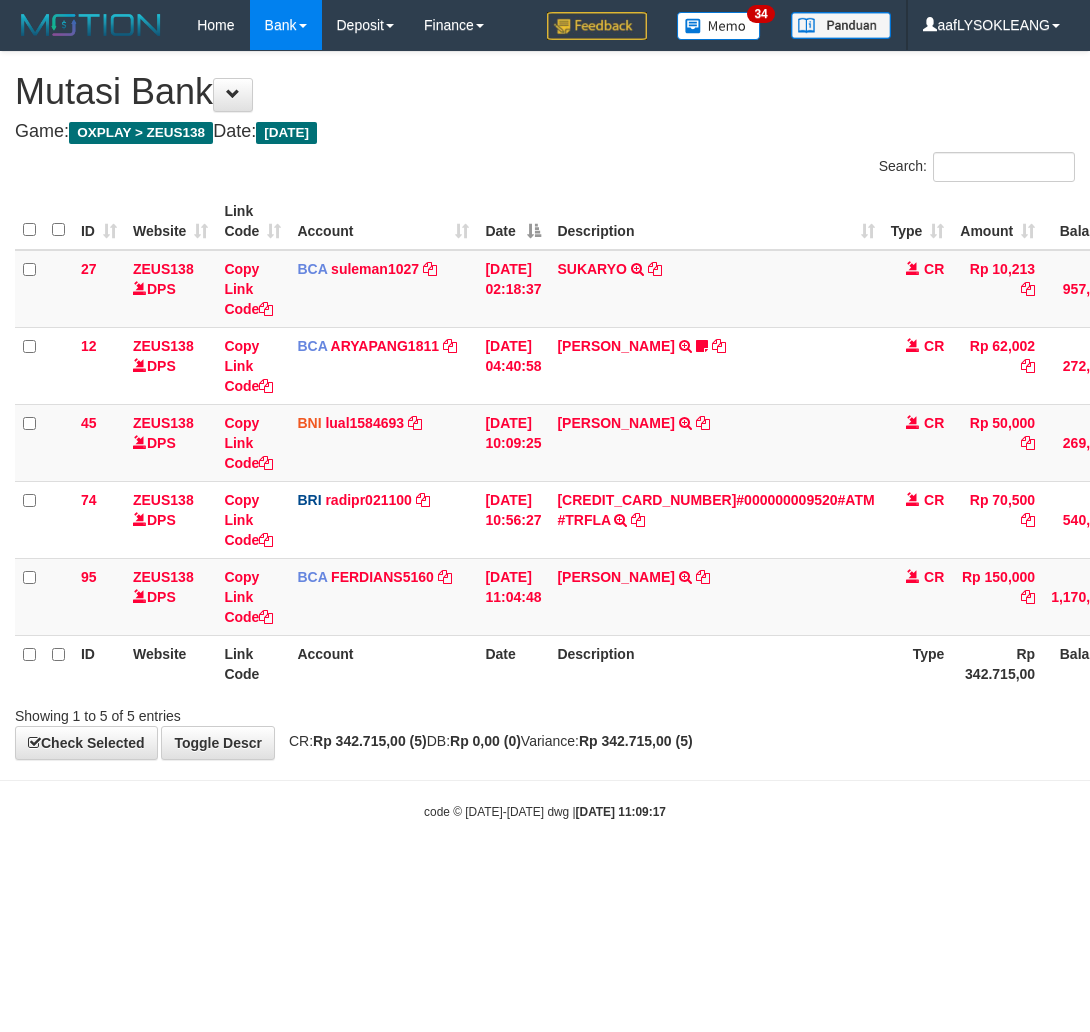 scroll, scrollTop: 0, scrollLeft: 0, axis: both 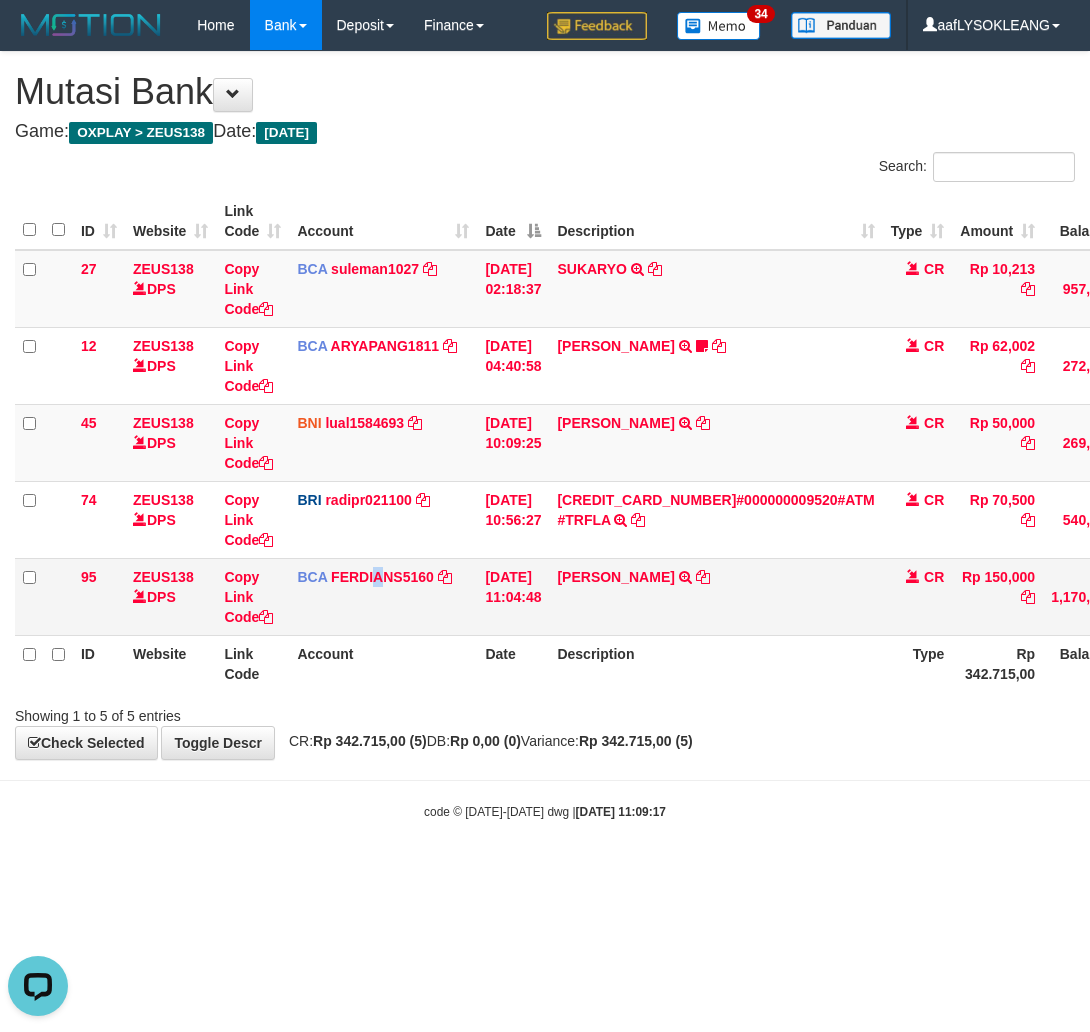 drag, startPoint x: 375, startPoint y: 613, endPoint x: 4, endPoint y: 626, distance: 371.2277 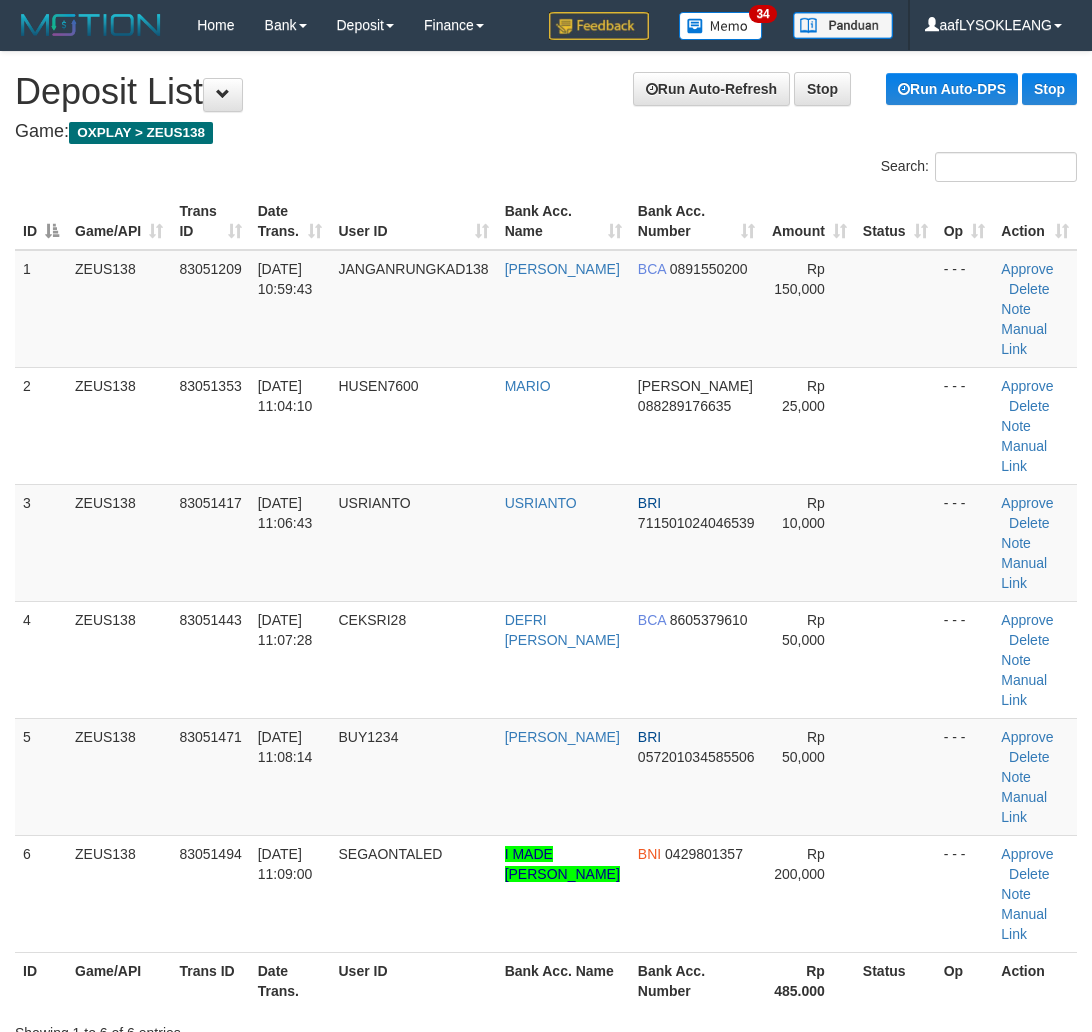 scroll, scrollTop: 1693, scrollLeft: 0, axis: vertical 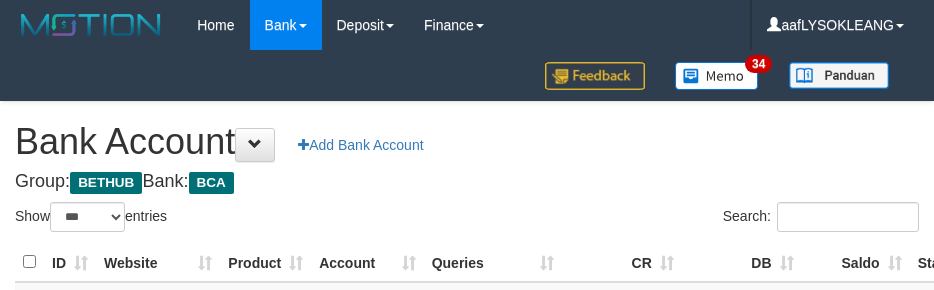 select on "***" 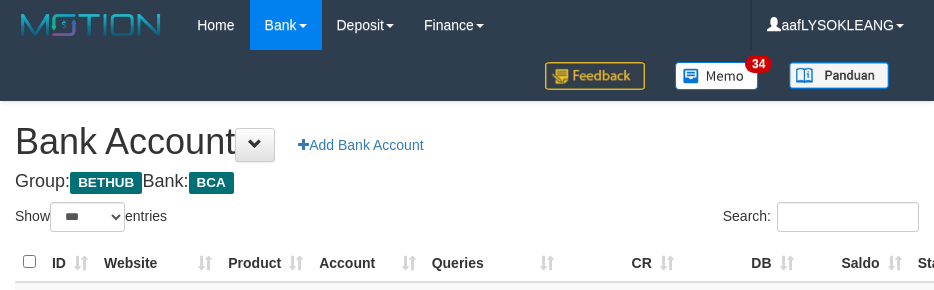 scroll, scrollTop: 221, scrollLeft: 0, axis: vertical 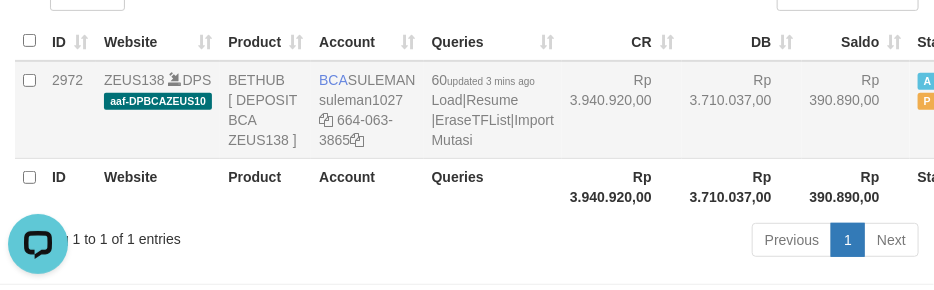 drag, startPoint x: 593, startPoint y: 133, endPoint x: 608, endPoint y: 137, distance: 15.524175 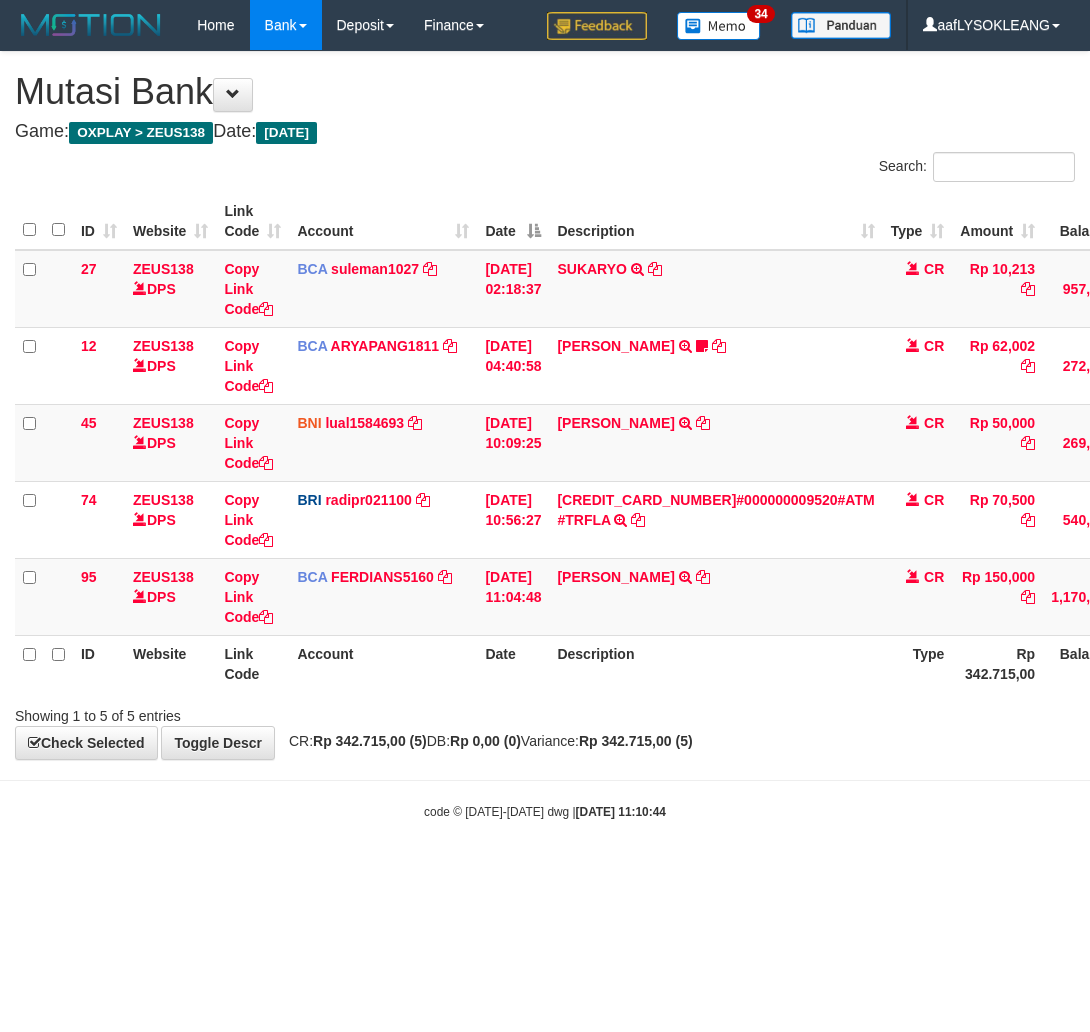 scroll, scrollTop: 0, scrollLeft: 0, axis: both 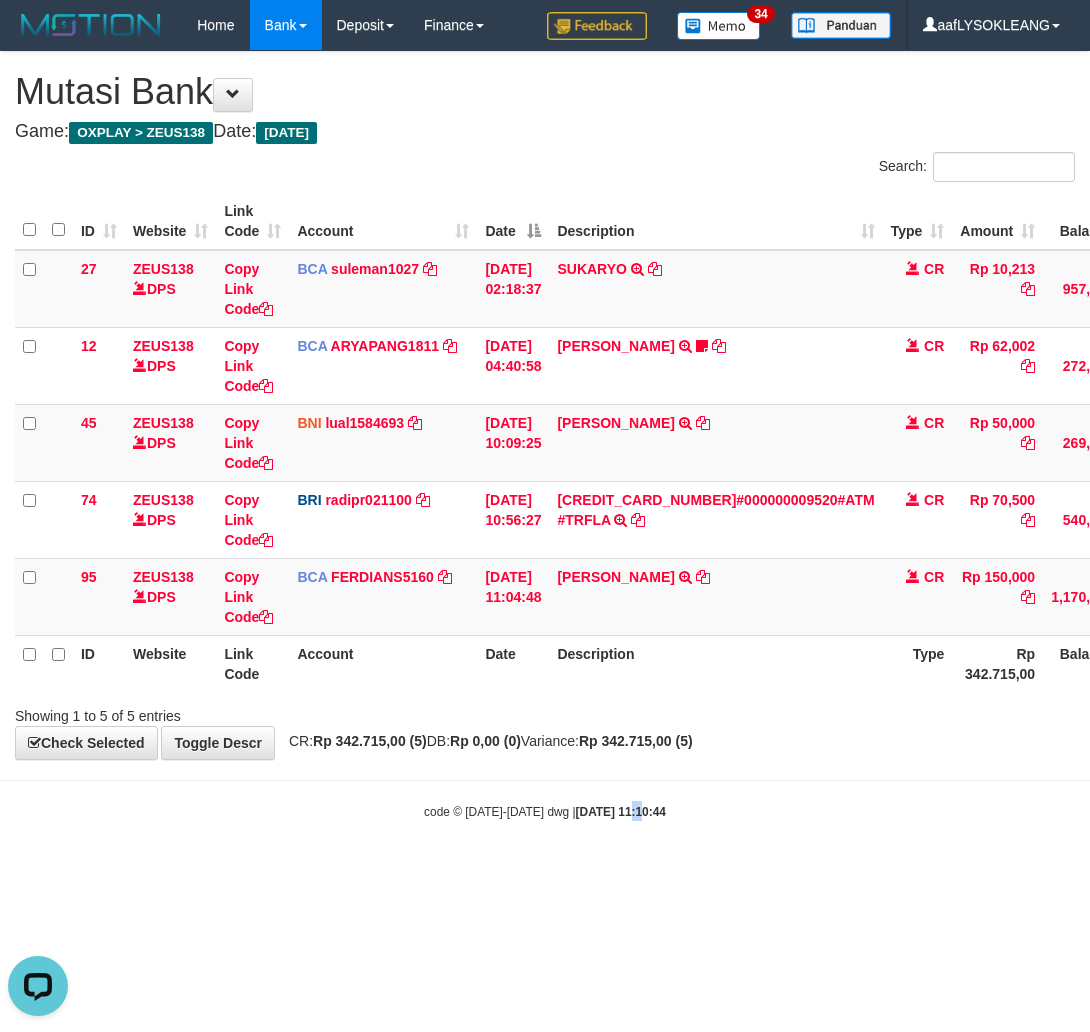 drag, startPoint x: 621, startPoint y: 787, endPoint x: 595, endPoint y: 786, distance: 26.019224 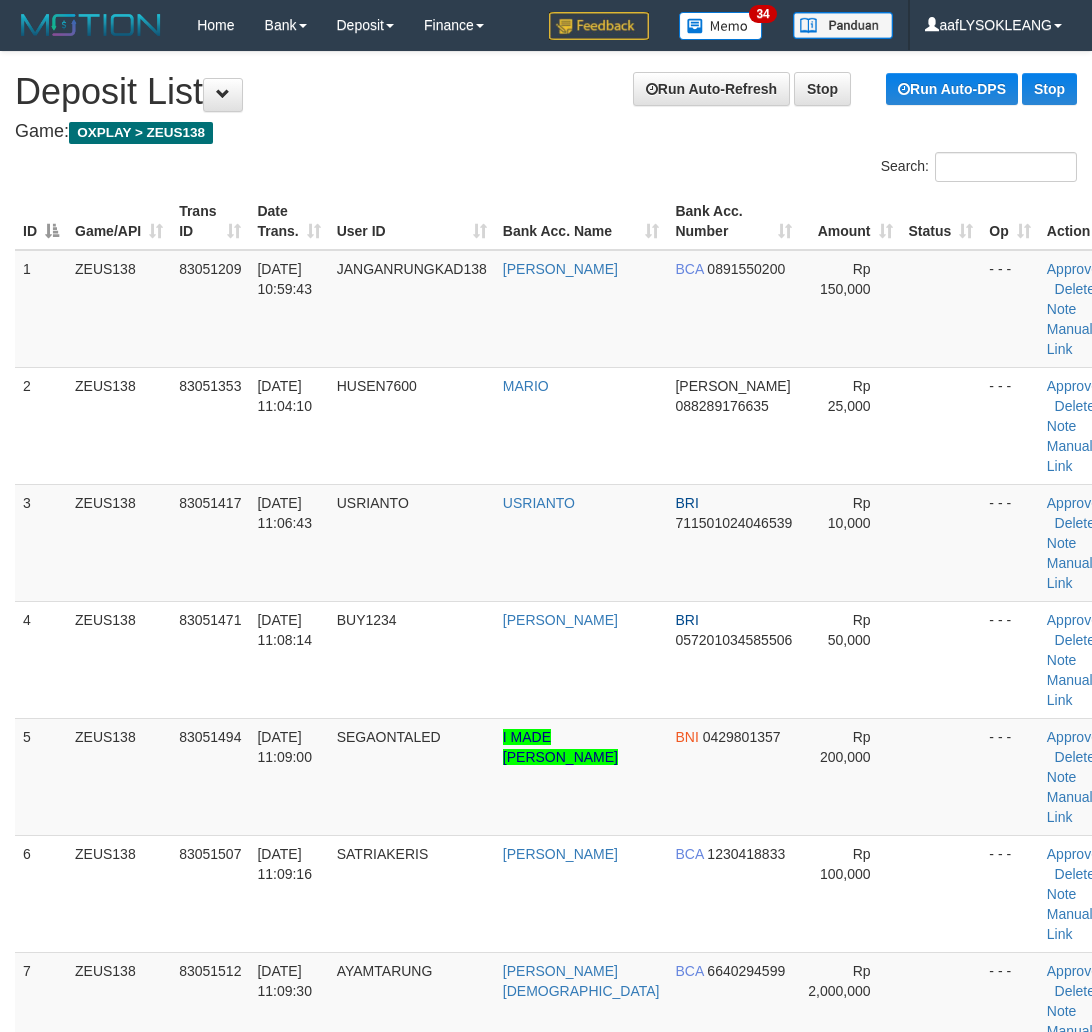 scroll, scrollTop: 1693, scrollLeft: 0, axis: vertical 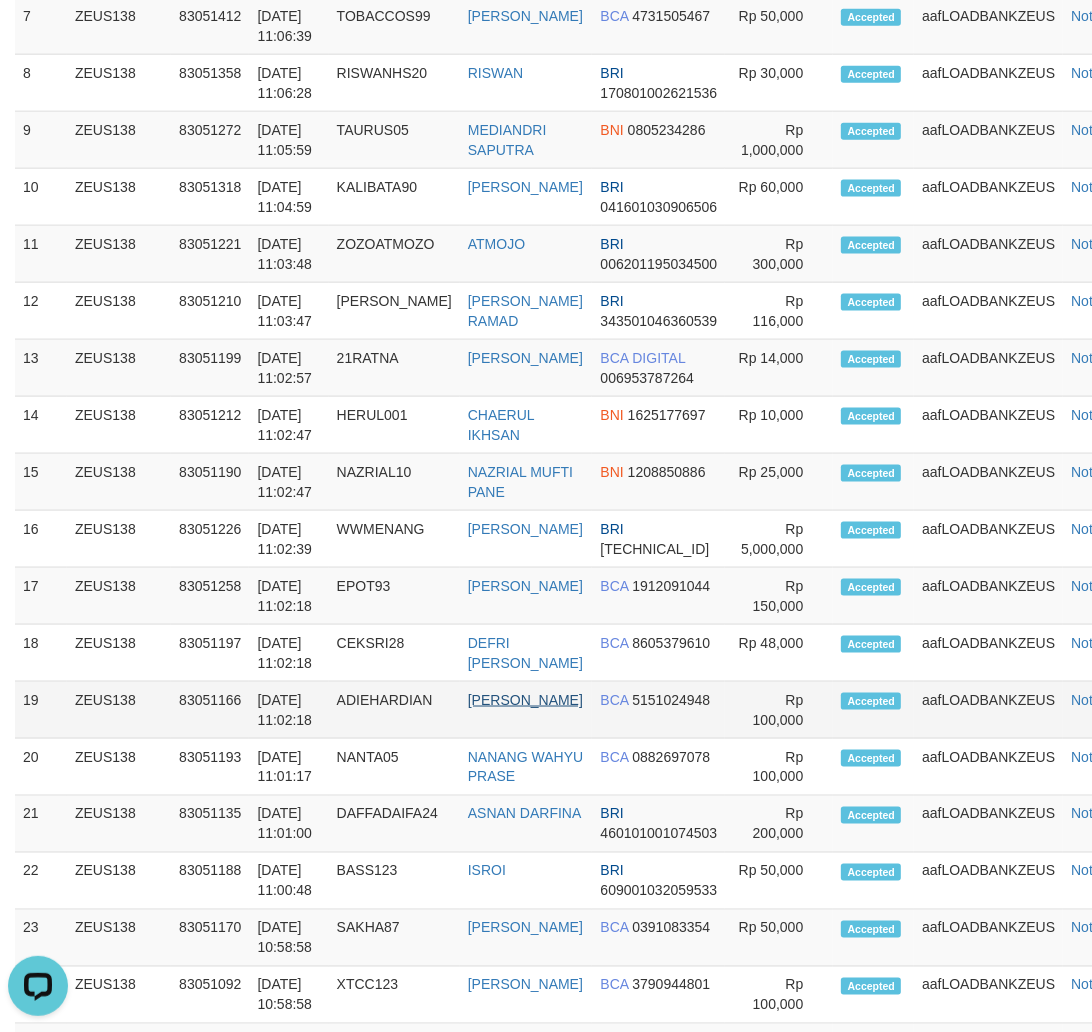 drag, startPoint x: 453, startPoint y: 715, endPoint x: 477, endPoint y: 717, distance: 24.083189 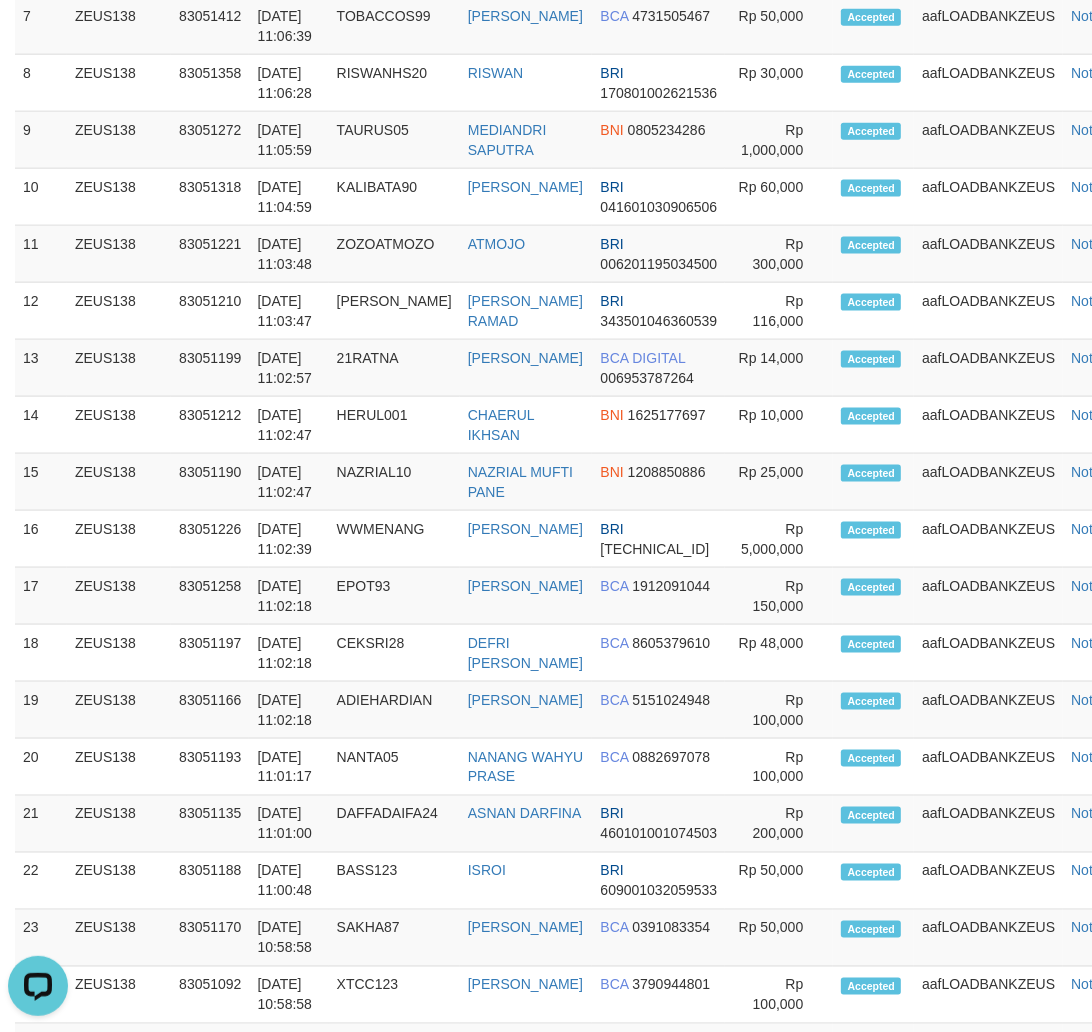 drag, startPoint x: 728, startPoint y: 687, endPoint x: 1101, endPoint y: 710, distance: 373.70844 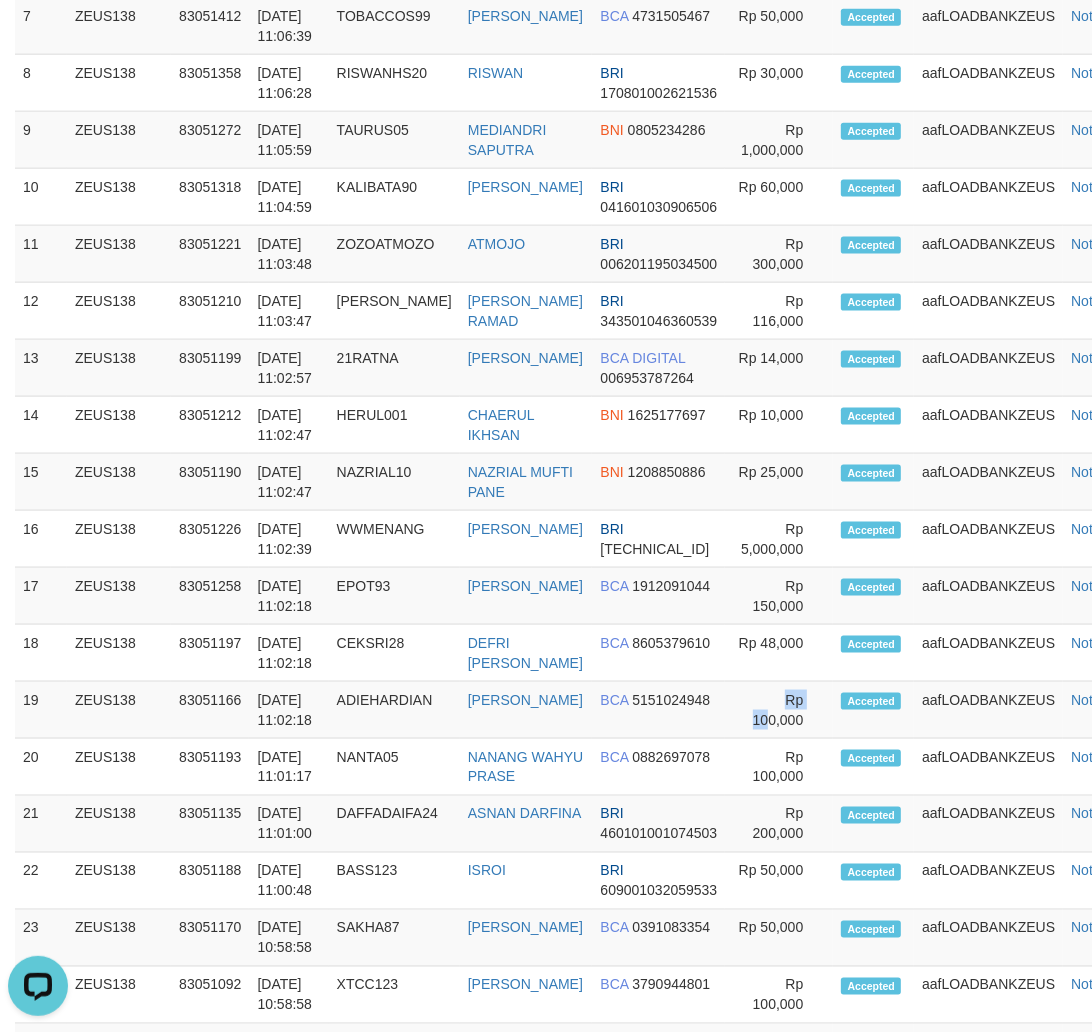 drag, startPoint x: 757, startPoint y: 708, endPoint x: 1104, endPoint y: 761, distance: 351.0242 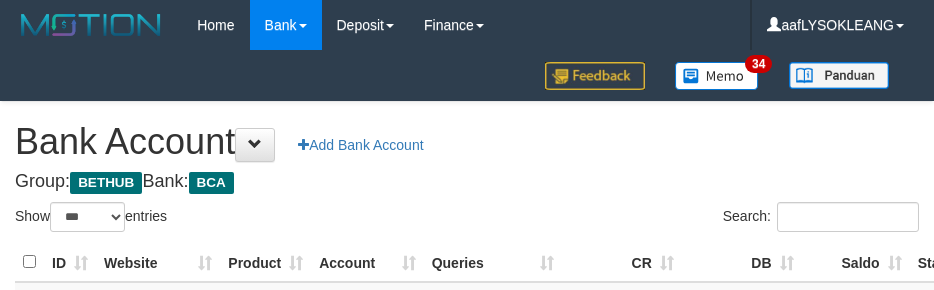 select on "***" 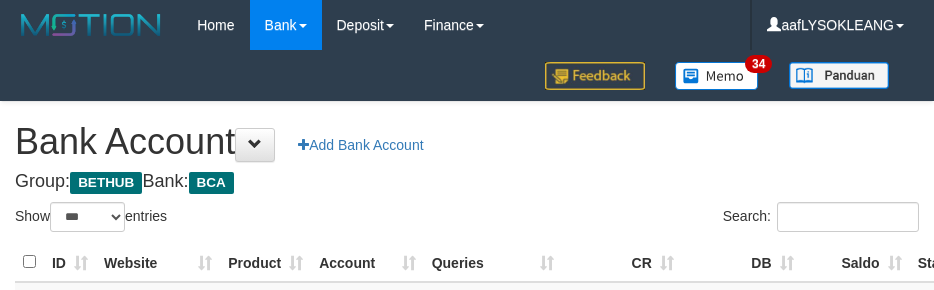 scroll, scrollTop: 221, scrollLeft: 0, axis: vertical 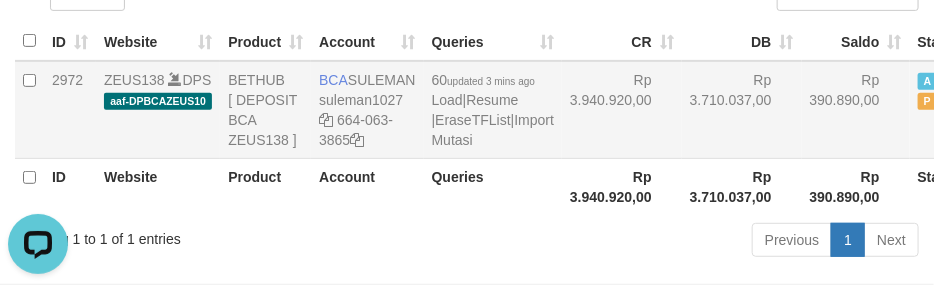 click on "Rp 3.940.920,00" at bounding box center [622, 110] 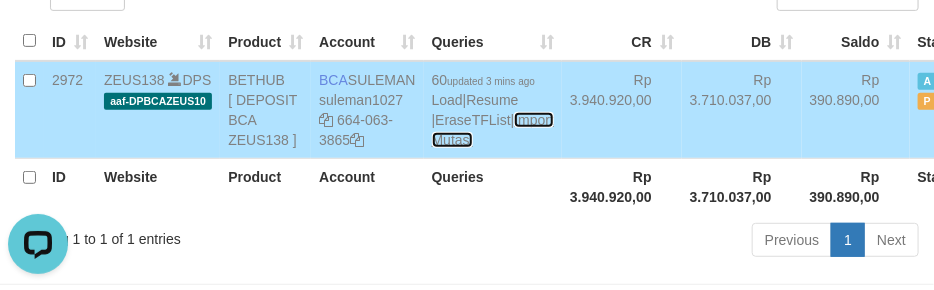 click on "Import Mutasi" at bounding box center [493, 130] 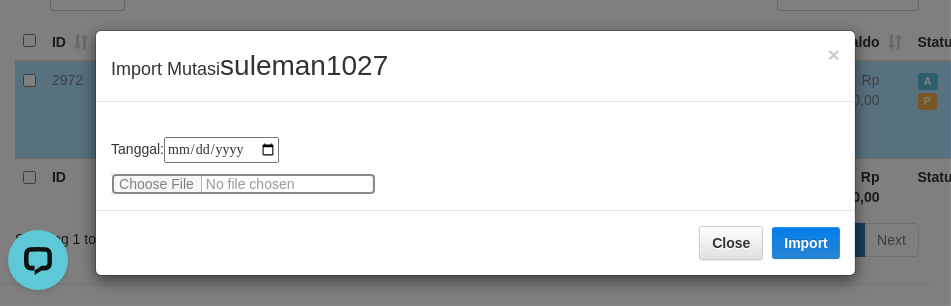 click at bounding box center (243, 184) 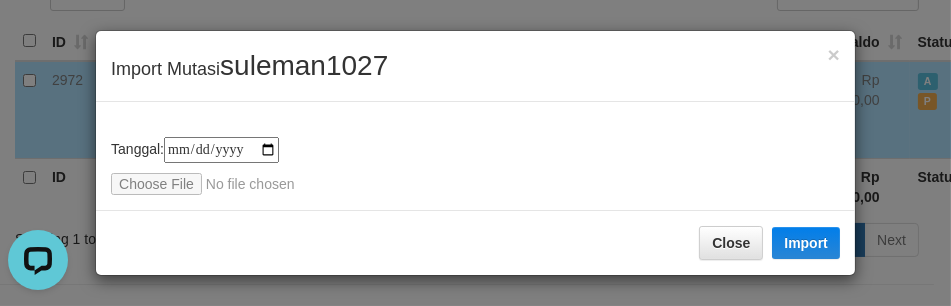 click on "Close
Import" at bounding box center (475, 242) 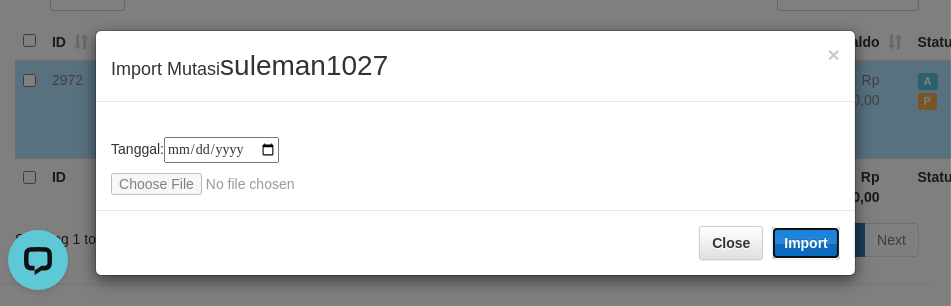 click on "Import" at bounding box center (806, 243) 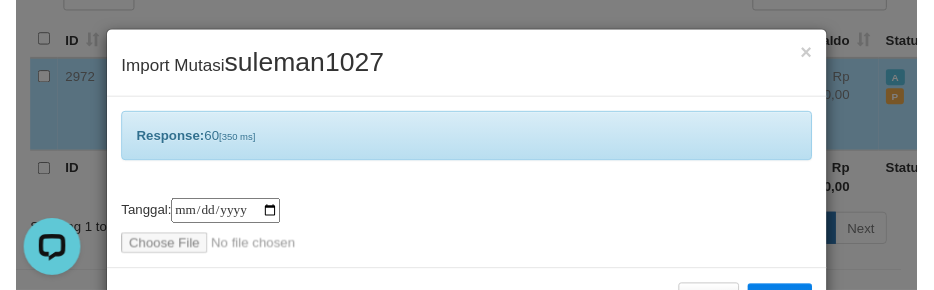 scroll, scrollTop: 68, scrollLeft: 0, axis: vertical 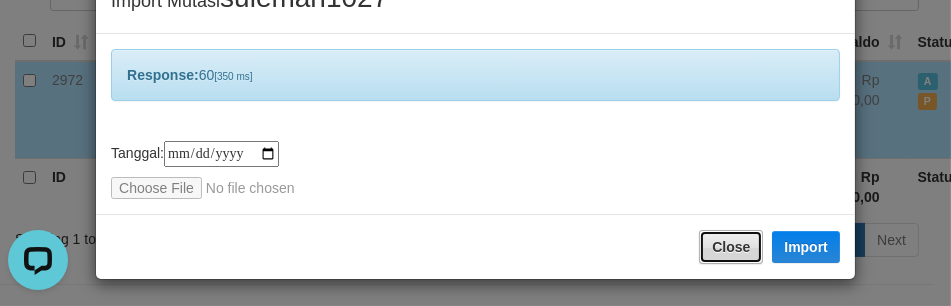 click on "Close" at bounding box center [731, 247] 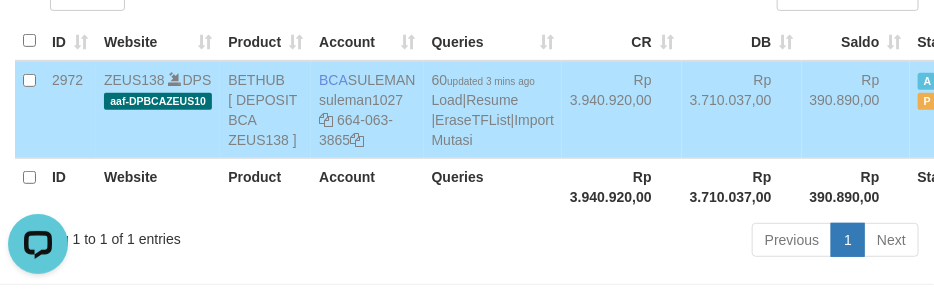 drag, startPoint x: 638, startPoint y: 172, endPoint x: 650, endPoint y: 188, distance: 20 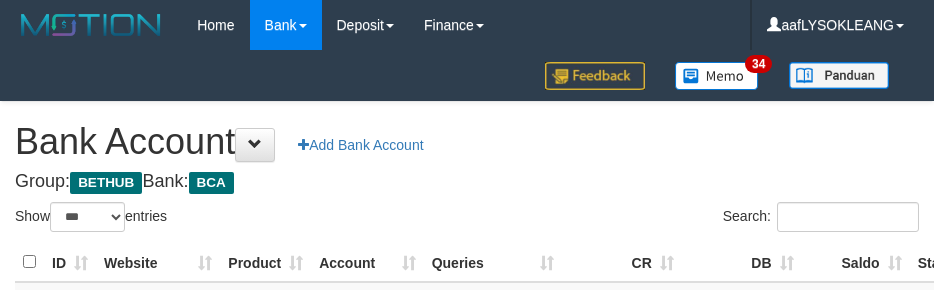 select on "***" 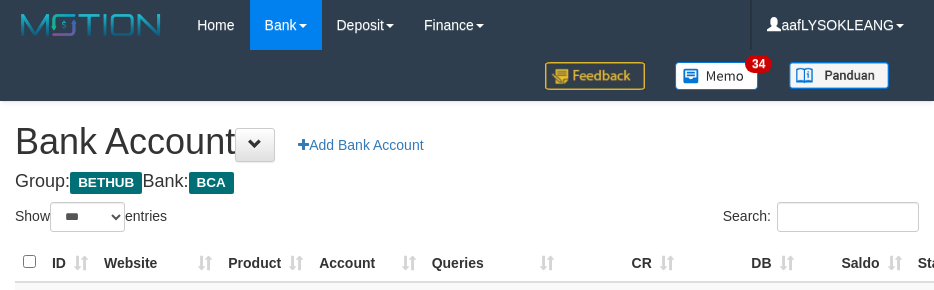 scroll, scrollTop: 221, scrollLeft: 0, axis: vertical 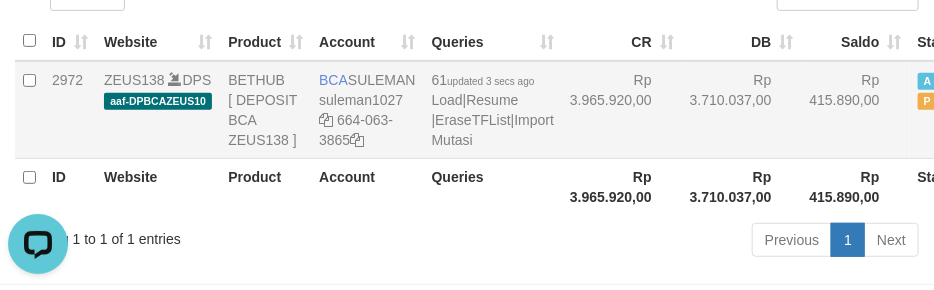 drag, startPoint x: 564, startPoint y: 161, endPoint x: 576, endPoint y: 164, distance: 12.369317 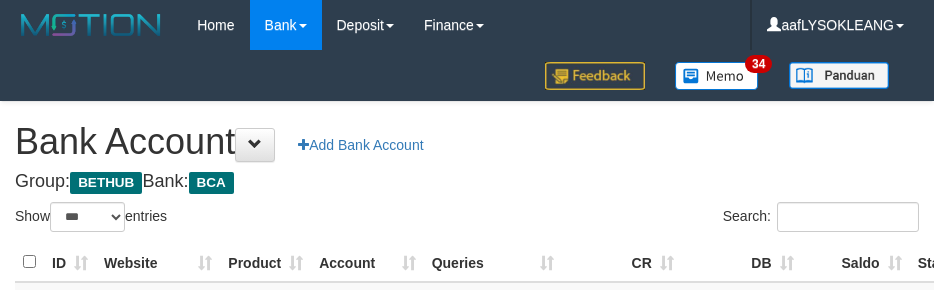 select on "***" 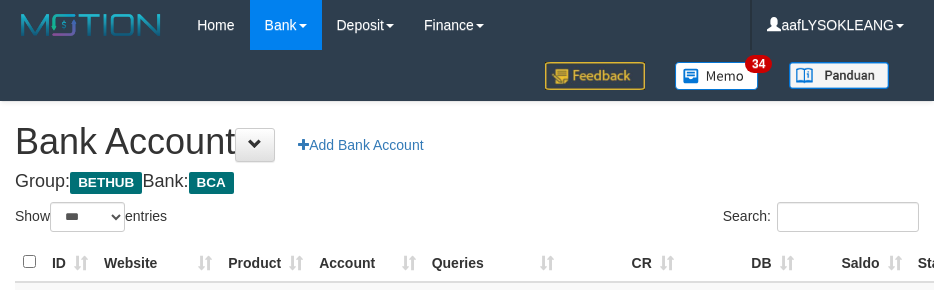 scroll, scrollTop: 221, scrollLeft: 0, axis: vertical 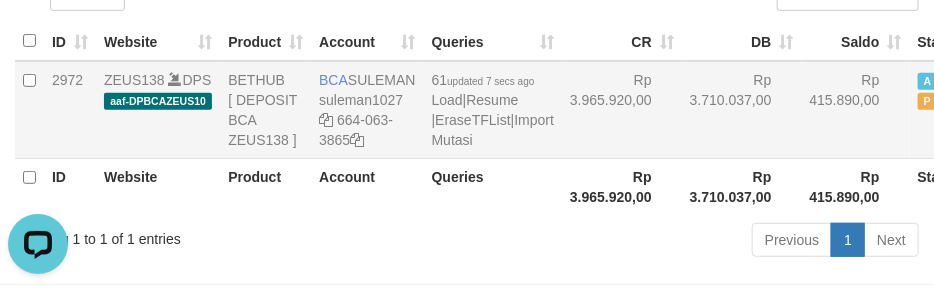 drag, startPoint x: 604, startPoint y: 147, endPoint x: 623, endPoint y: 155, distance: 20.615528 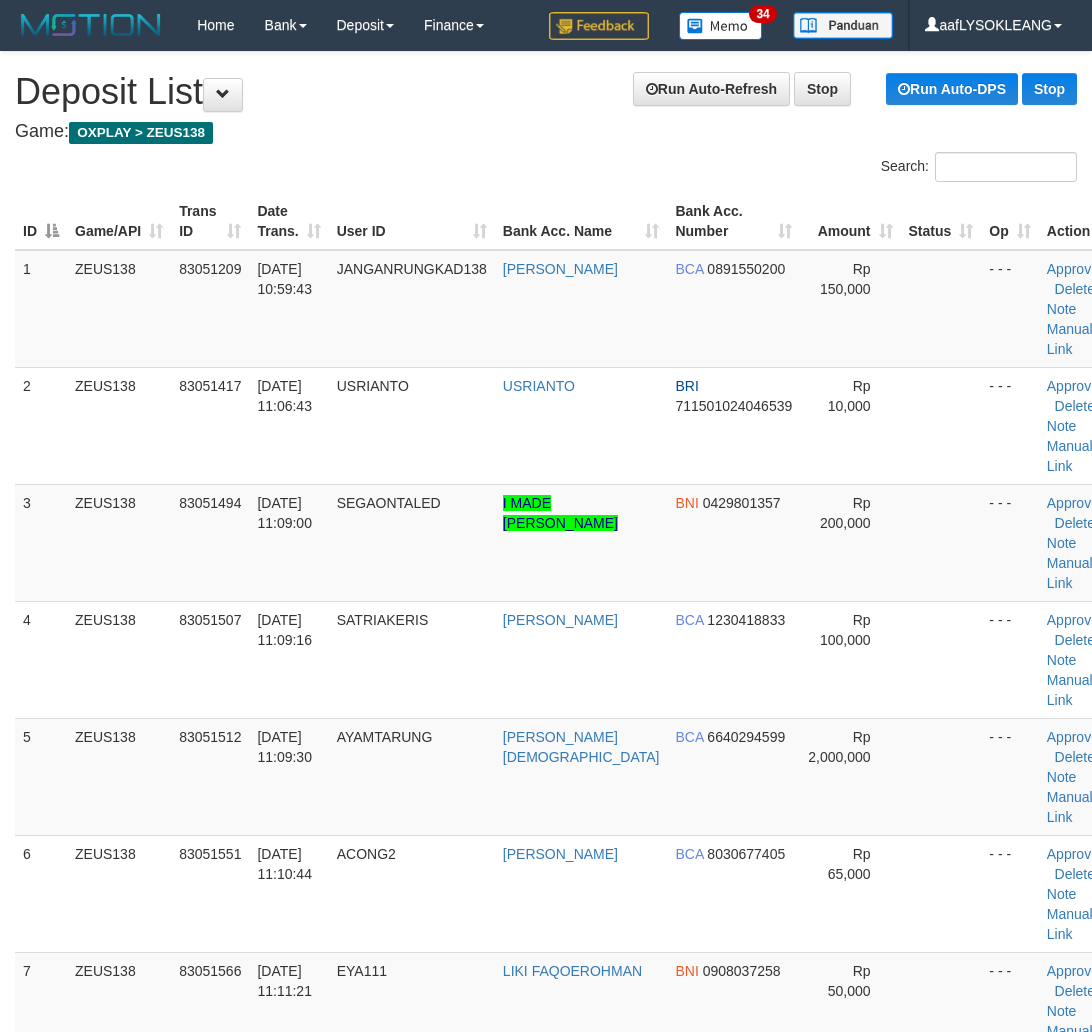scroll, scrollTop: 1693, scrollLeft: 0, axis: vertical 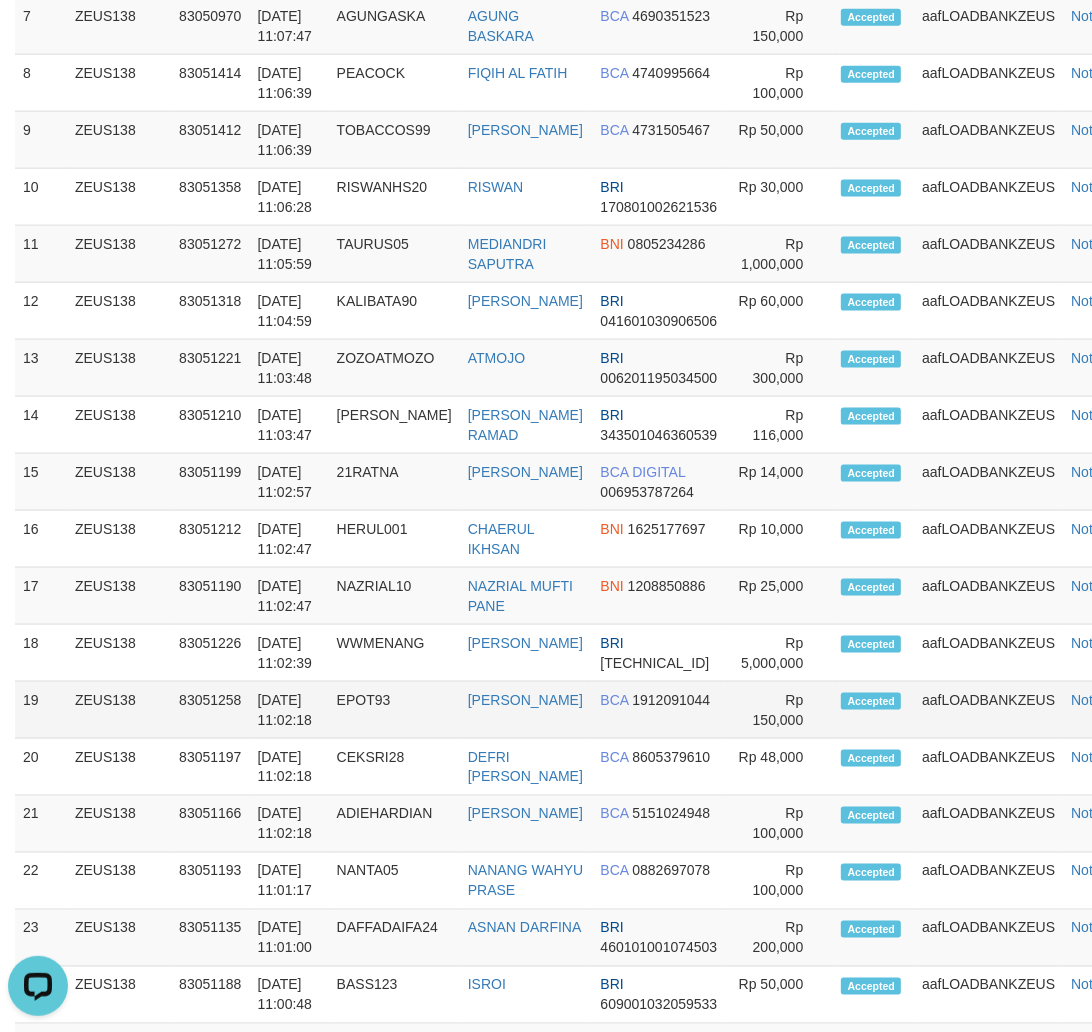 click on "Rp 150,000" at bounding box center (779, 710) 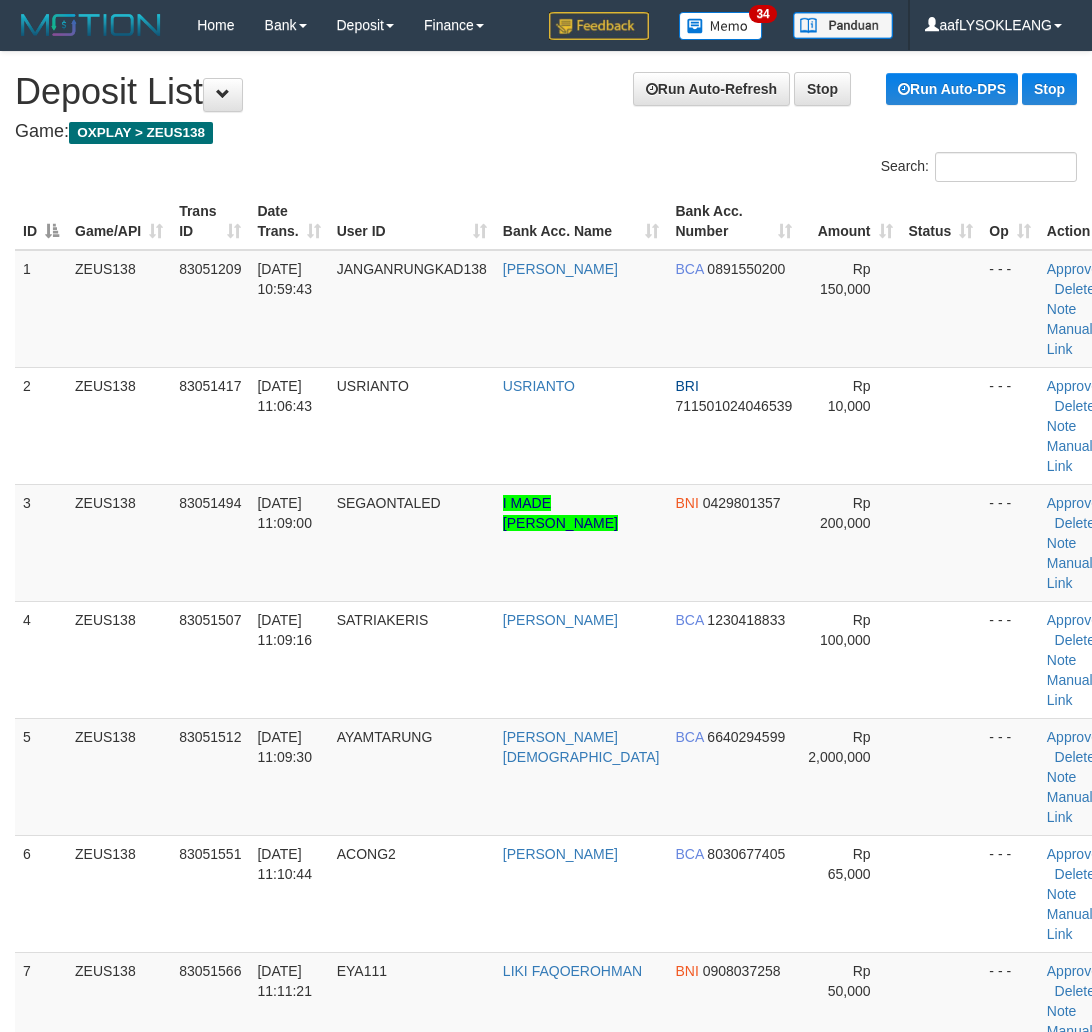 scroll, scrollTop: 1693, scrollLeft: 0, axis: vertical 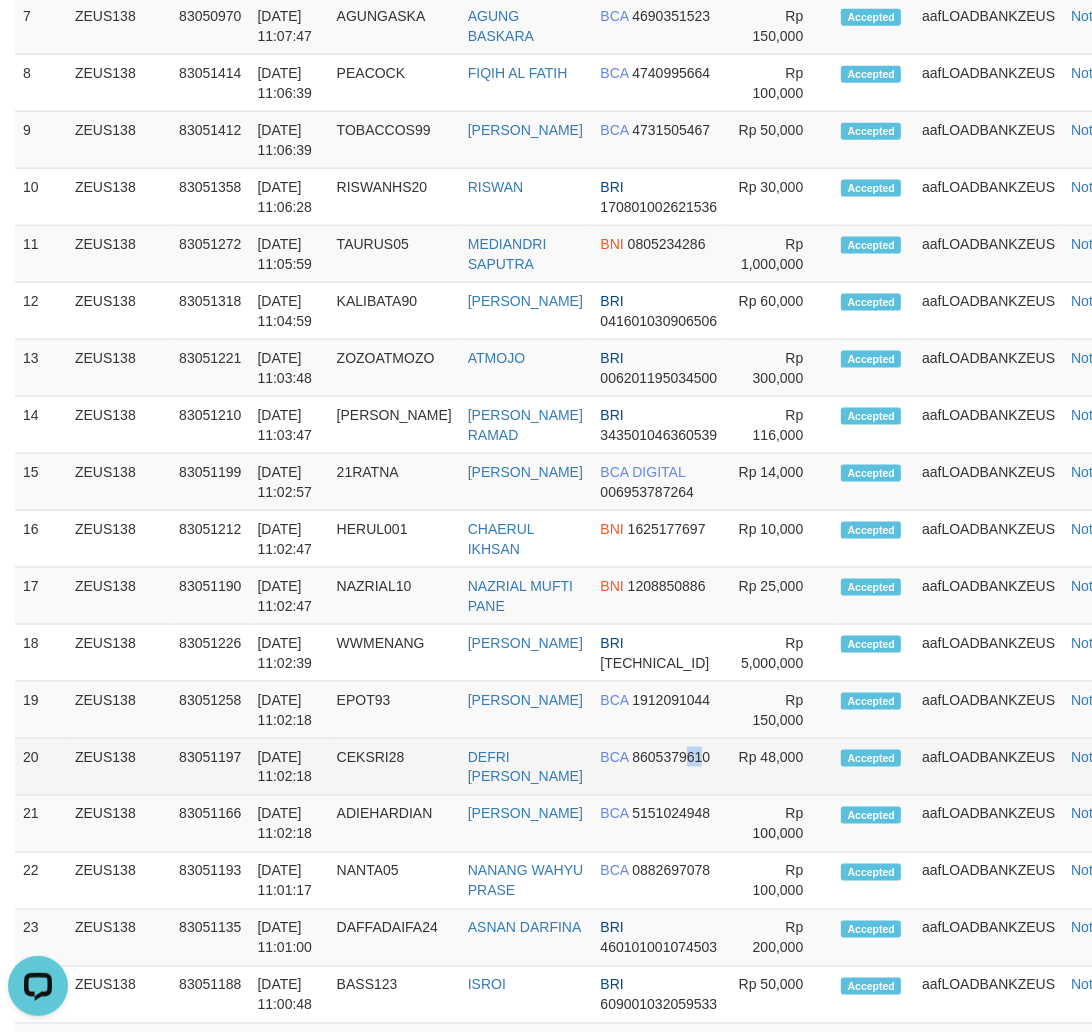 drag, startPoint x: 683, startPoint y: 772, endPoint x: 882, endPoint y: 793, distance: 200.10497 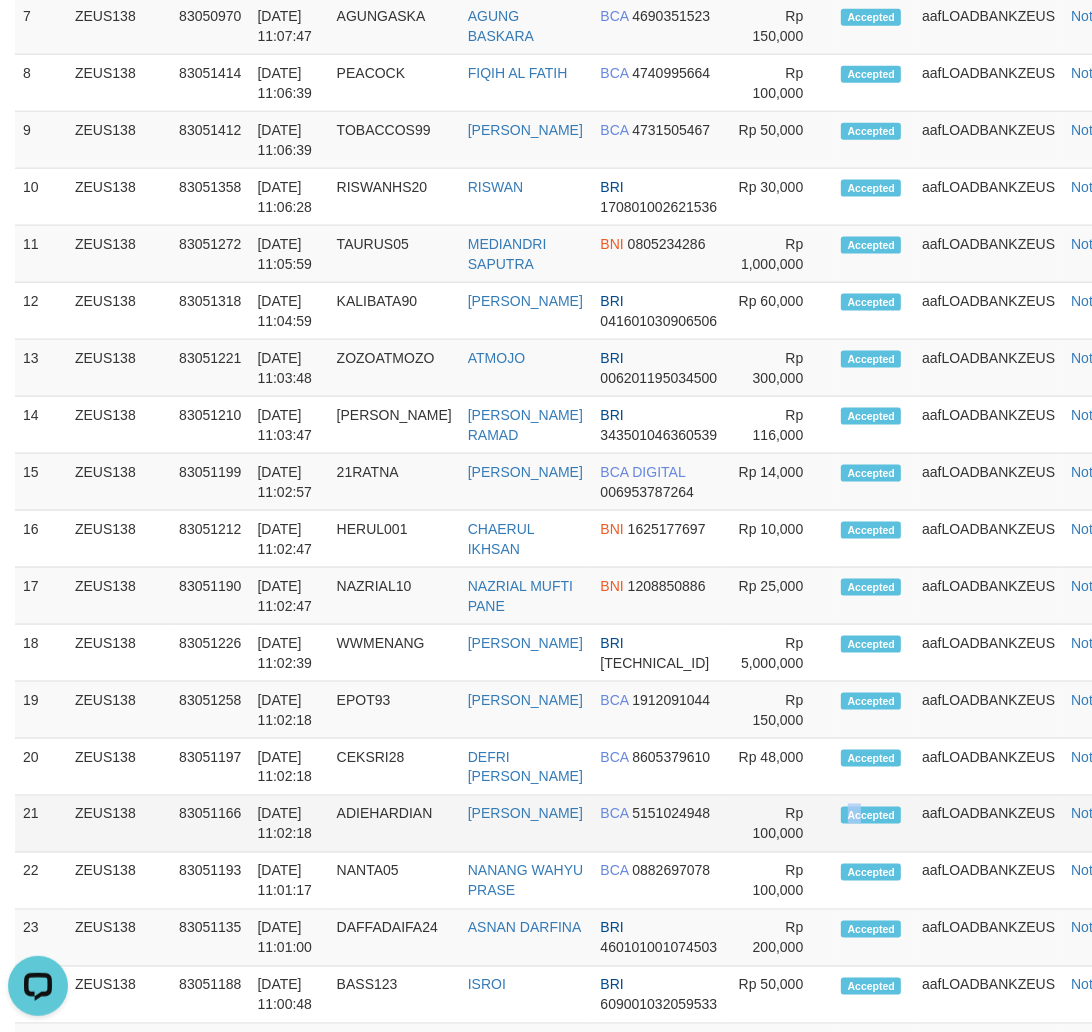 drag, startPoint x: 854, startPoint y: 818, endPoint x: 980, endPoint y: 835, distance: 127.141655 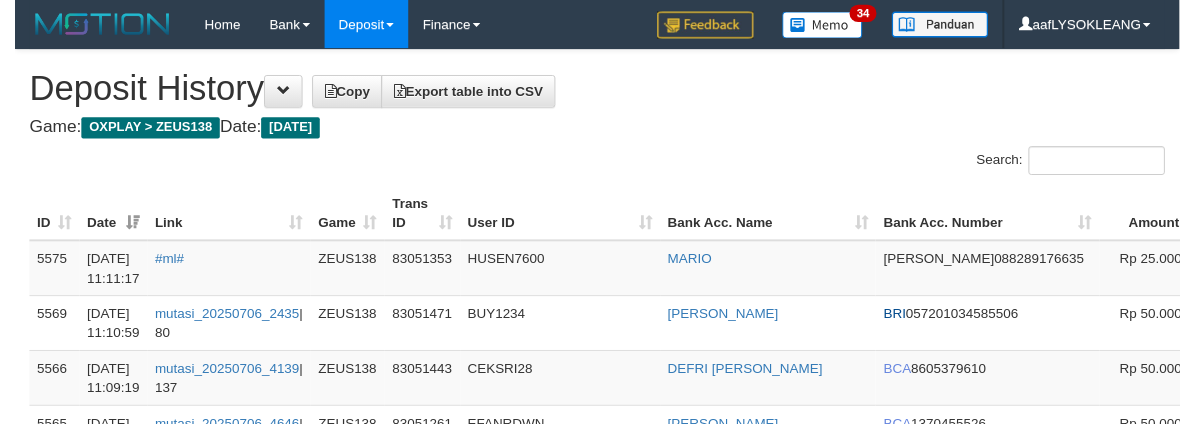 scroll, scrollTop: 41935, scrollLeft: 246, axis: both 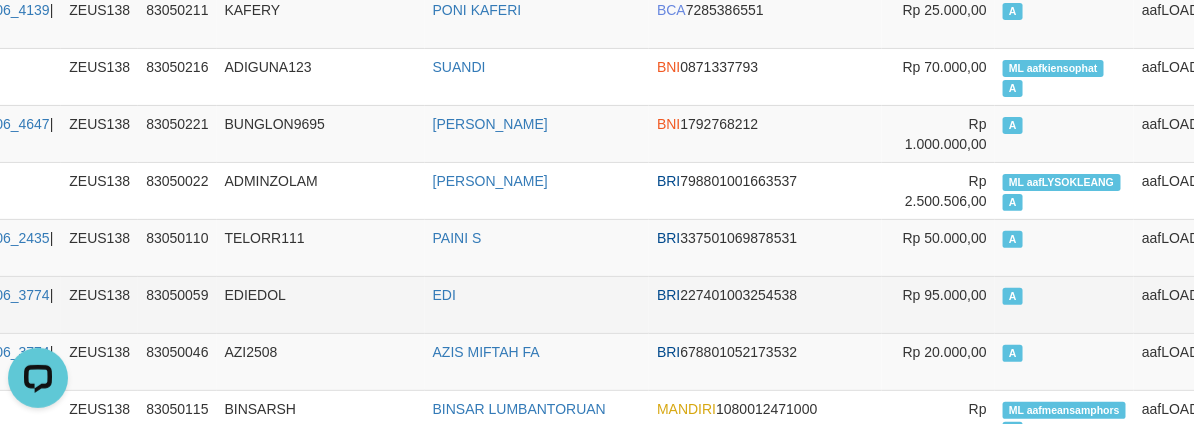 drag, startPoint x: 743, startPoint y: 312, endPoint x: 754, endPoint y: 307, distance: 12.083046 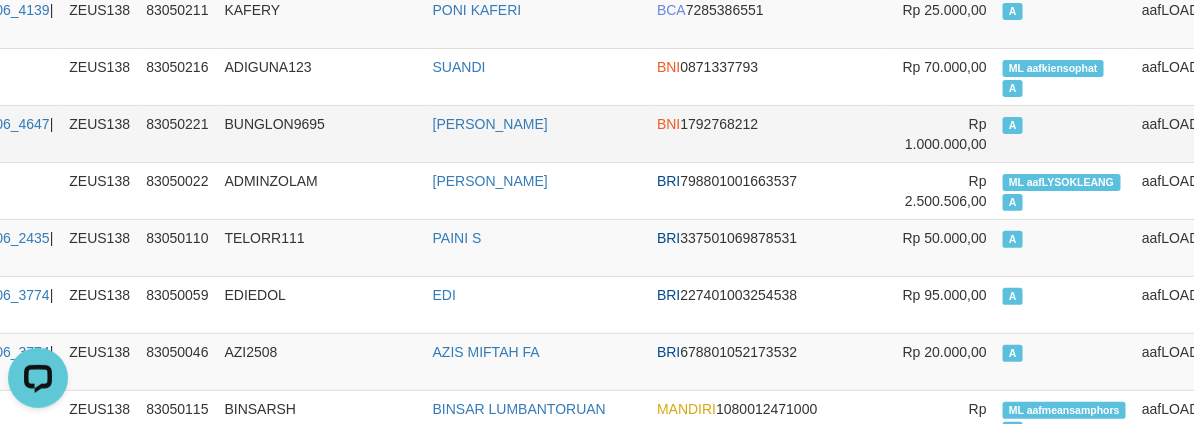 click on "MUHAMMAD SALEH" at bounding box center [537, 133] 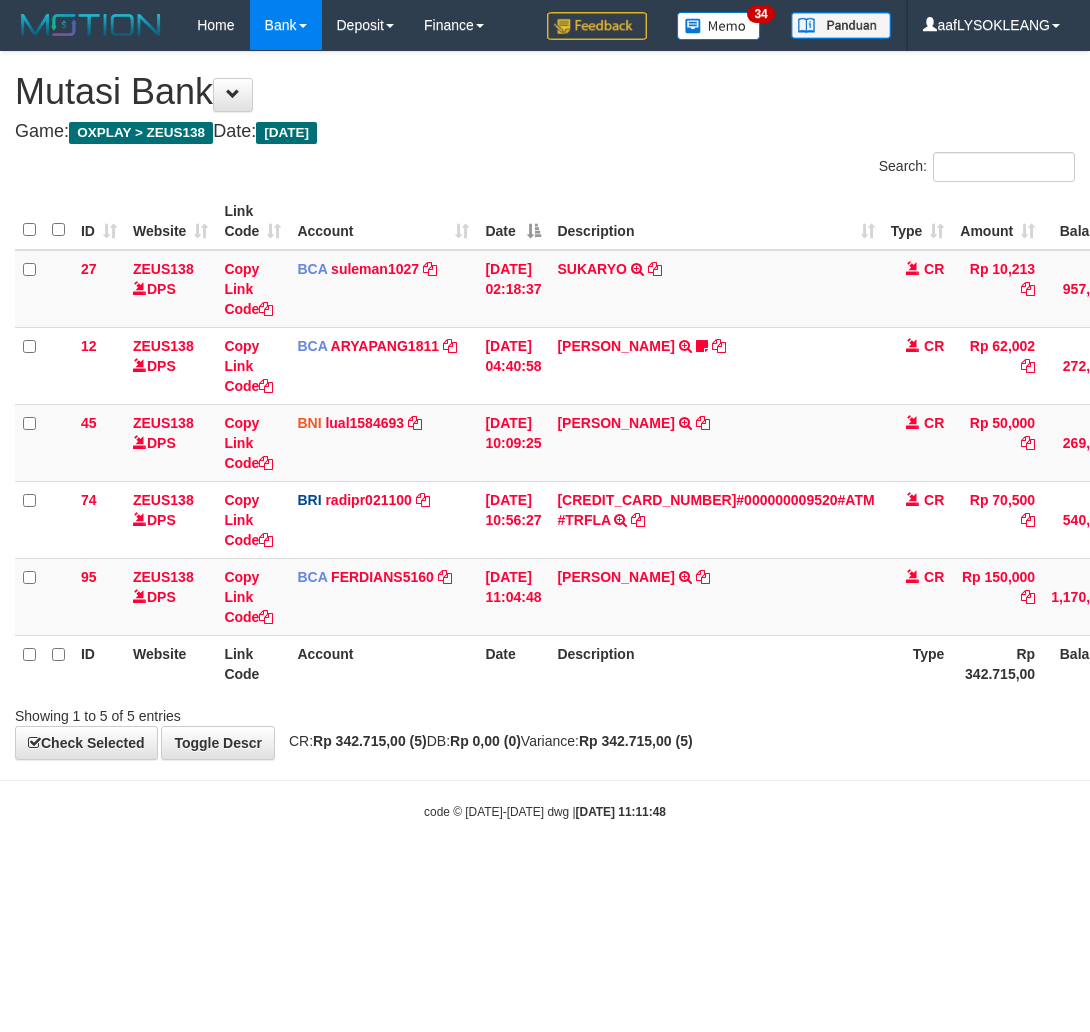 scroll, scrollTop: 0, scrollLeft: 0, axis: both 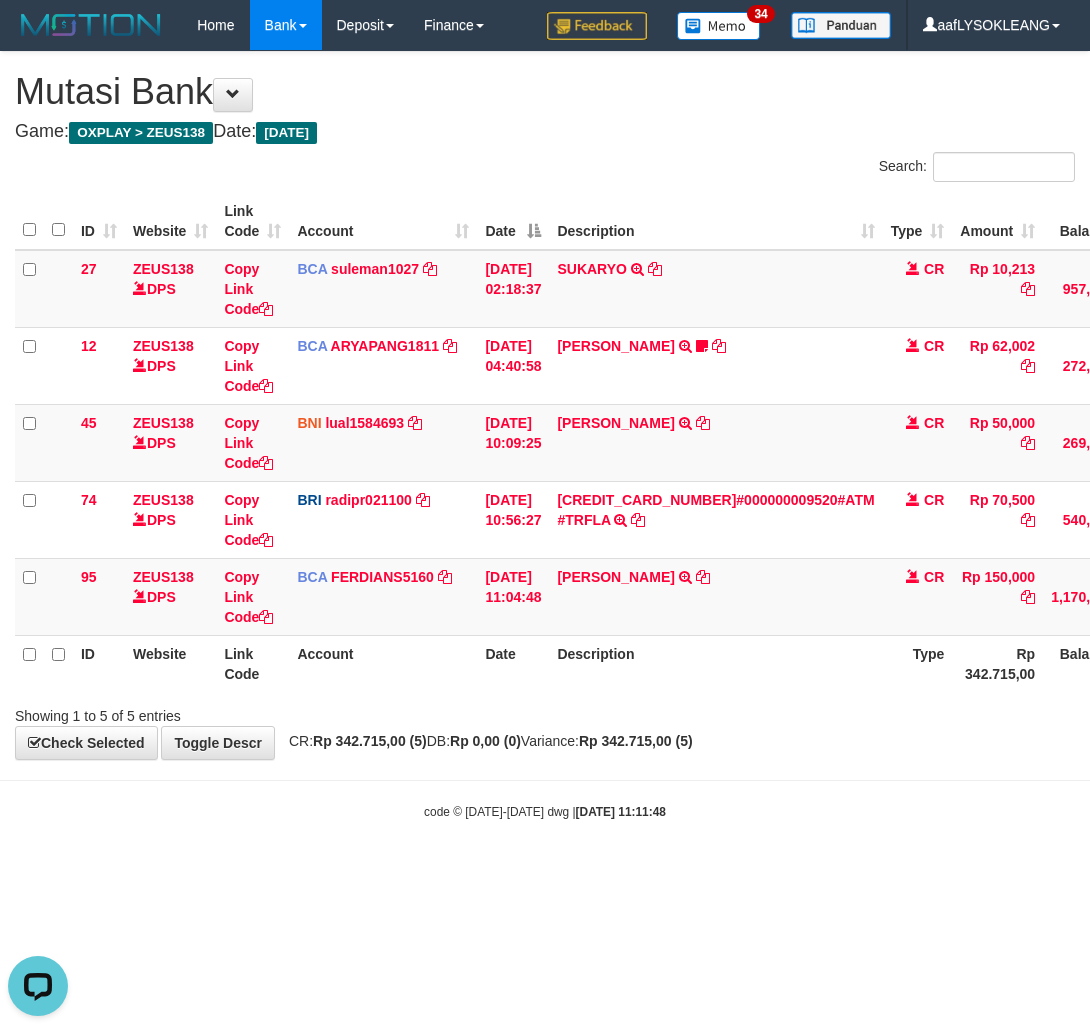 drag, startPoint x: 358, startPoint y: 717, endPoint x: 304, endPoint y: 714, distance: 54.08327 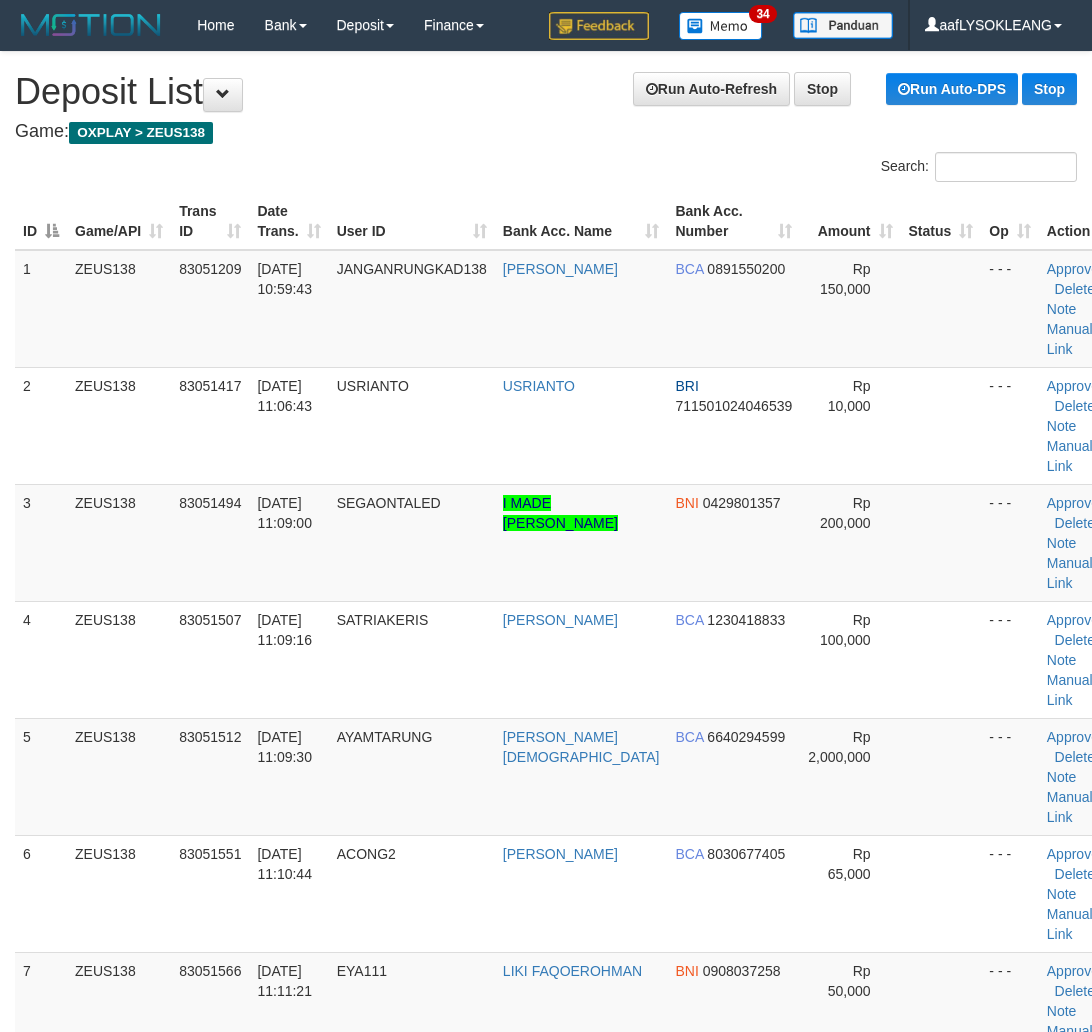 scroll, scrollTop: 1693, scrollLeft: 0, axis: vertical 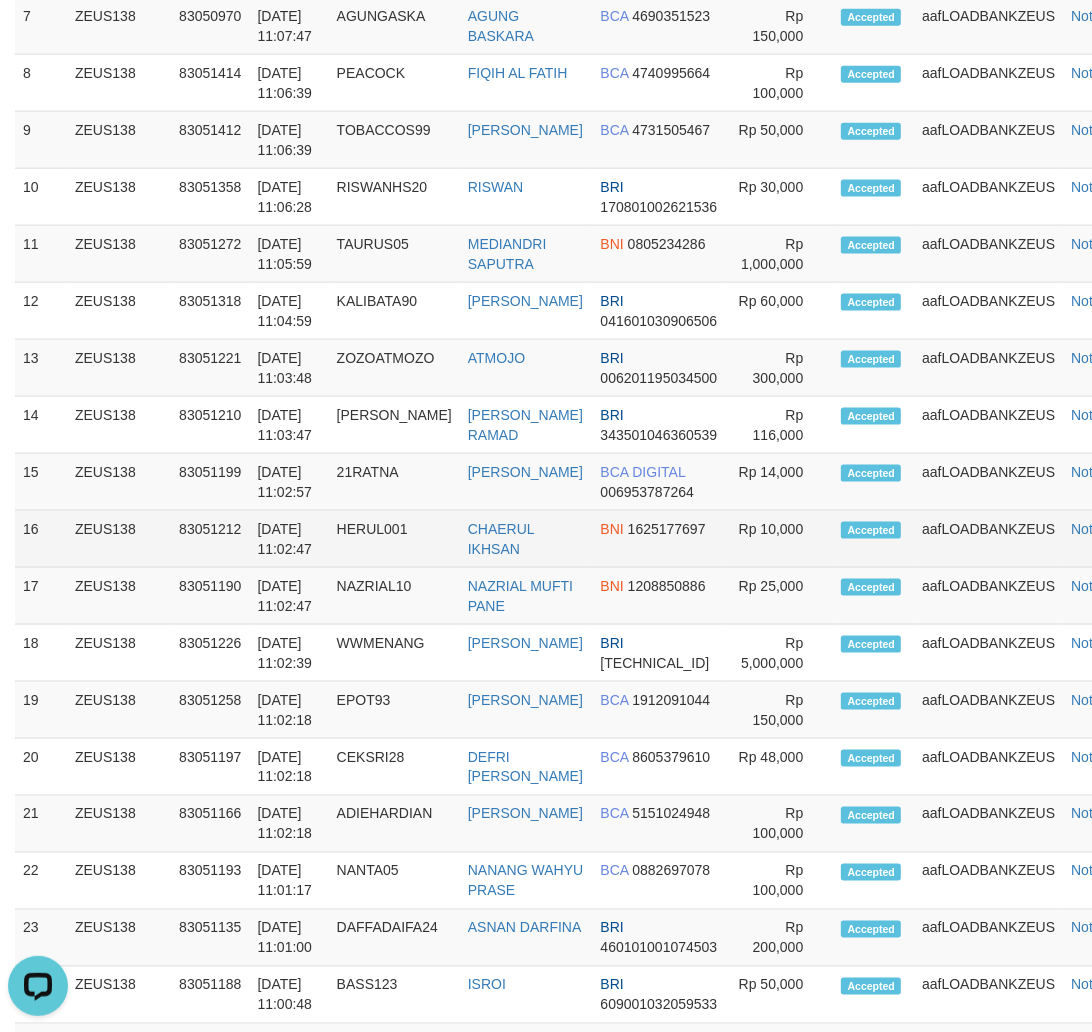 drag, startPoint x: 825, startPoint y: 524, endPoint x: 933, endPoint y: 542, distance: 109.48972 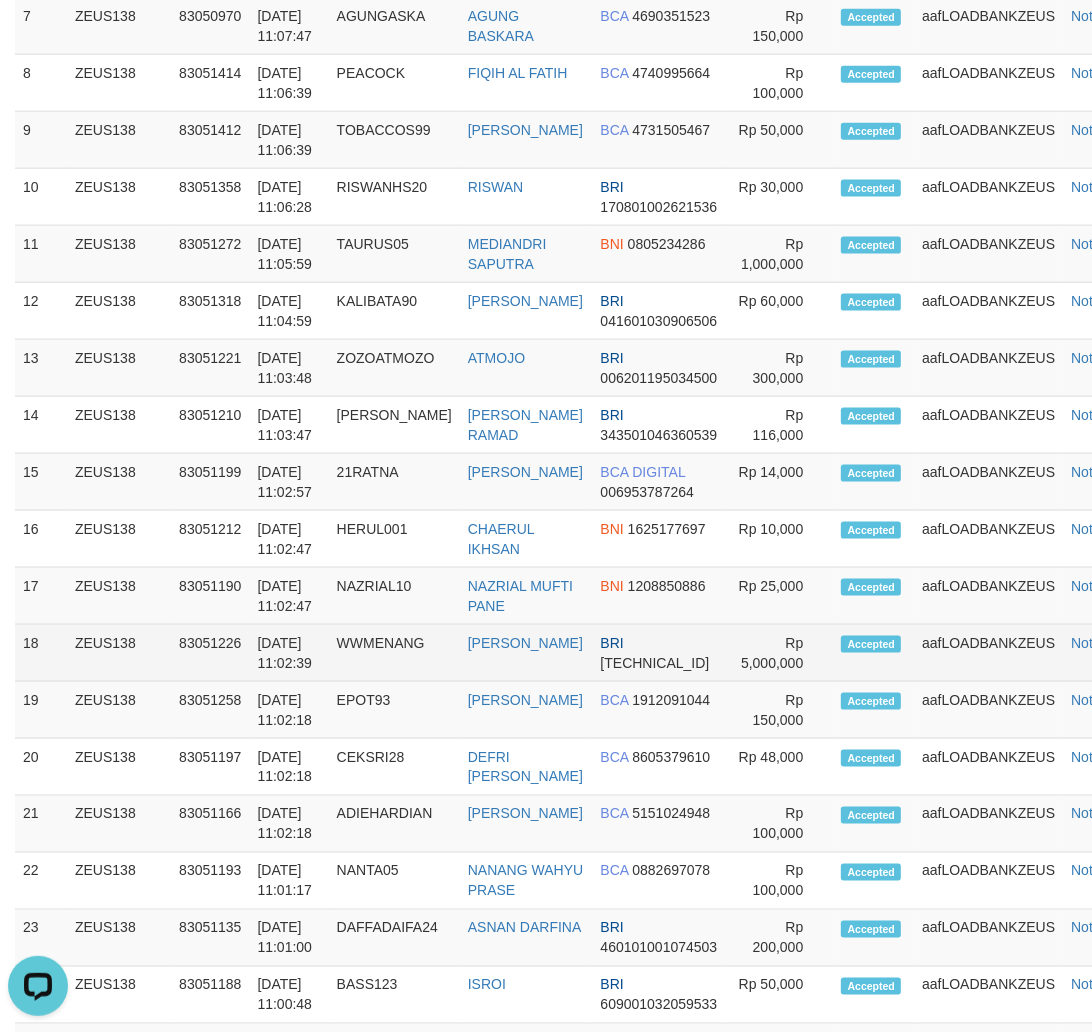 drag, startPoint x: 522, startPoint y: 617, endPoint x: 758, endPoint y: 630, distance: 236.35777 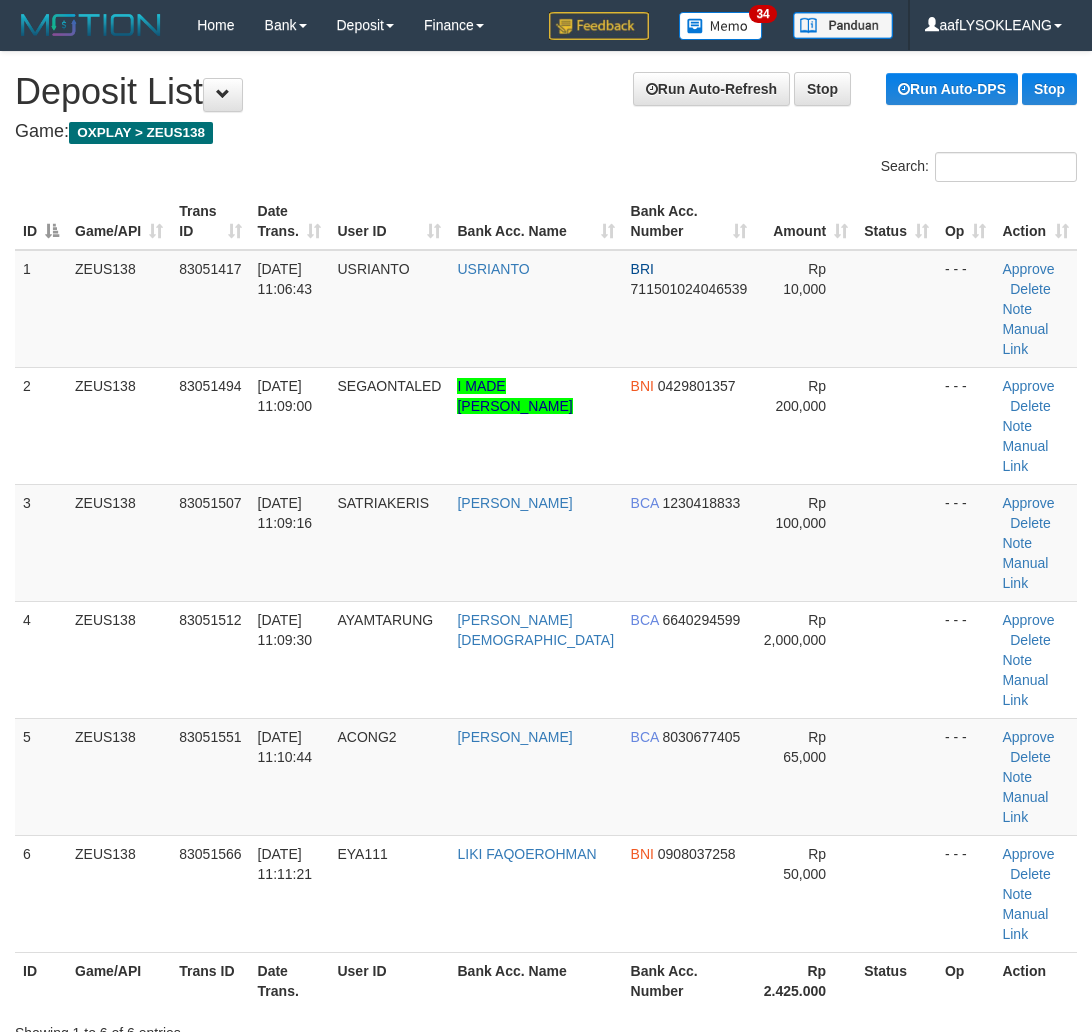 scroll, scrollTop: 1693, scrollLeft: 0, axis: vertical 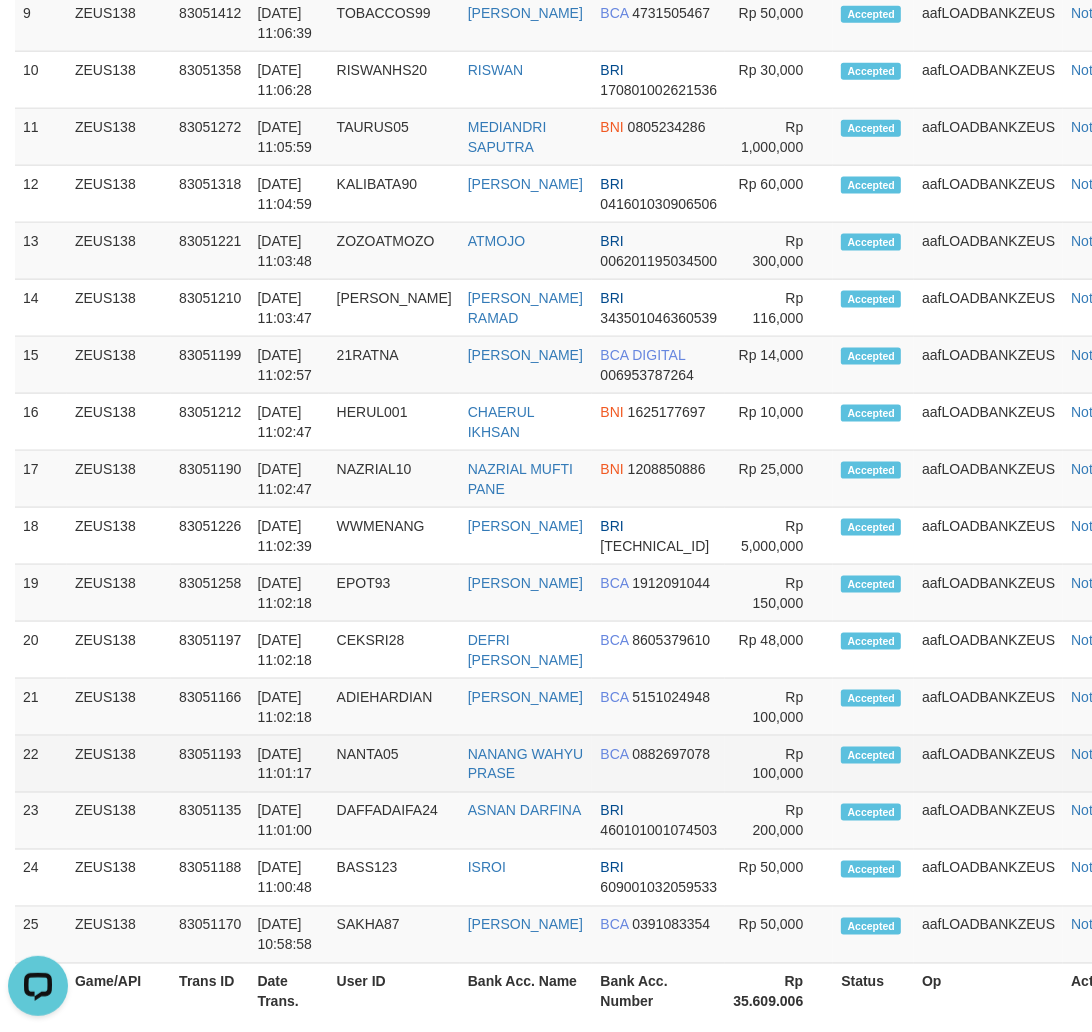 click on "Rp 100,000" at bounding box center [779, 764] 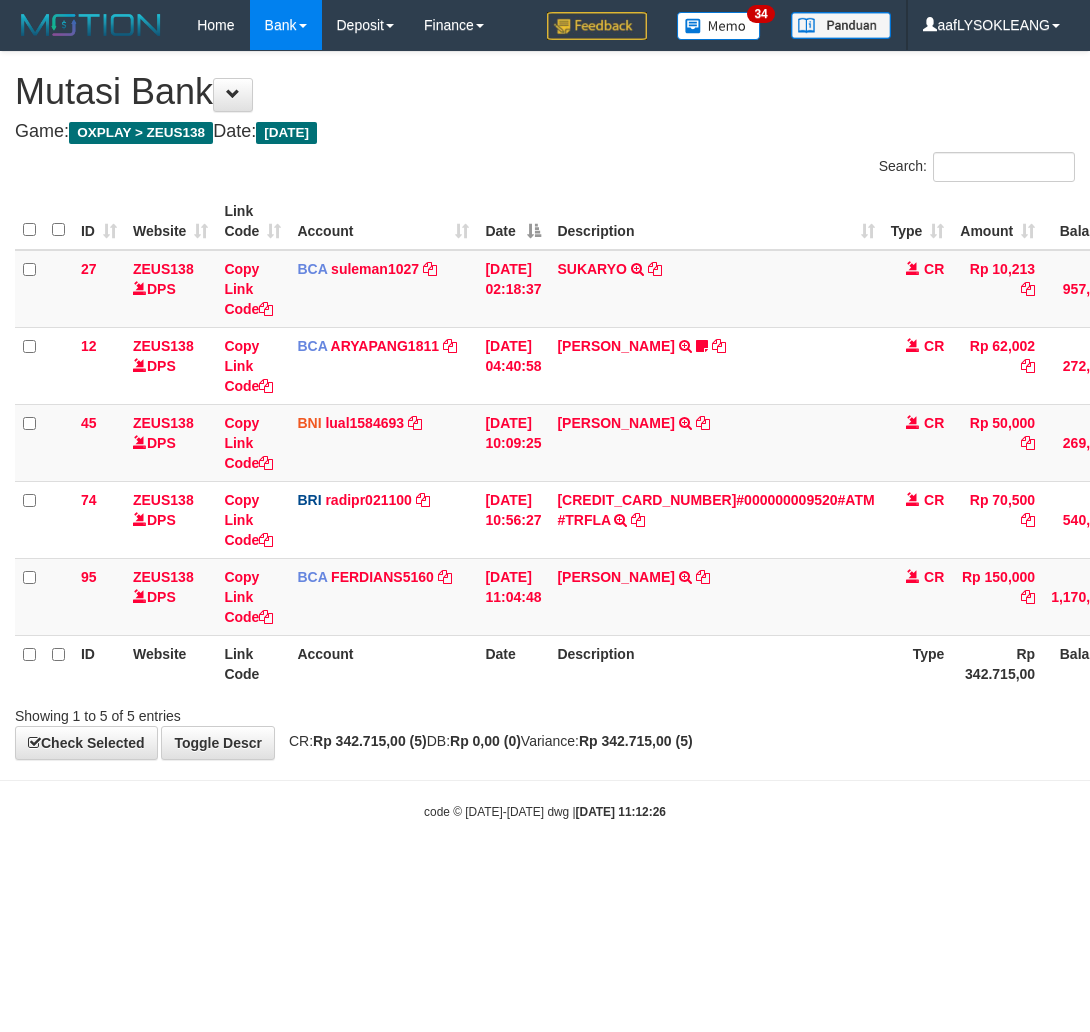 scroll, scrollTop: 0, scrollLeft: 0, axis: both 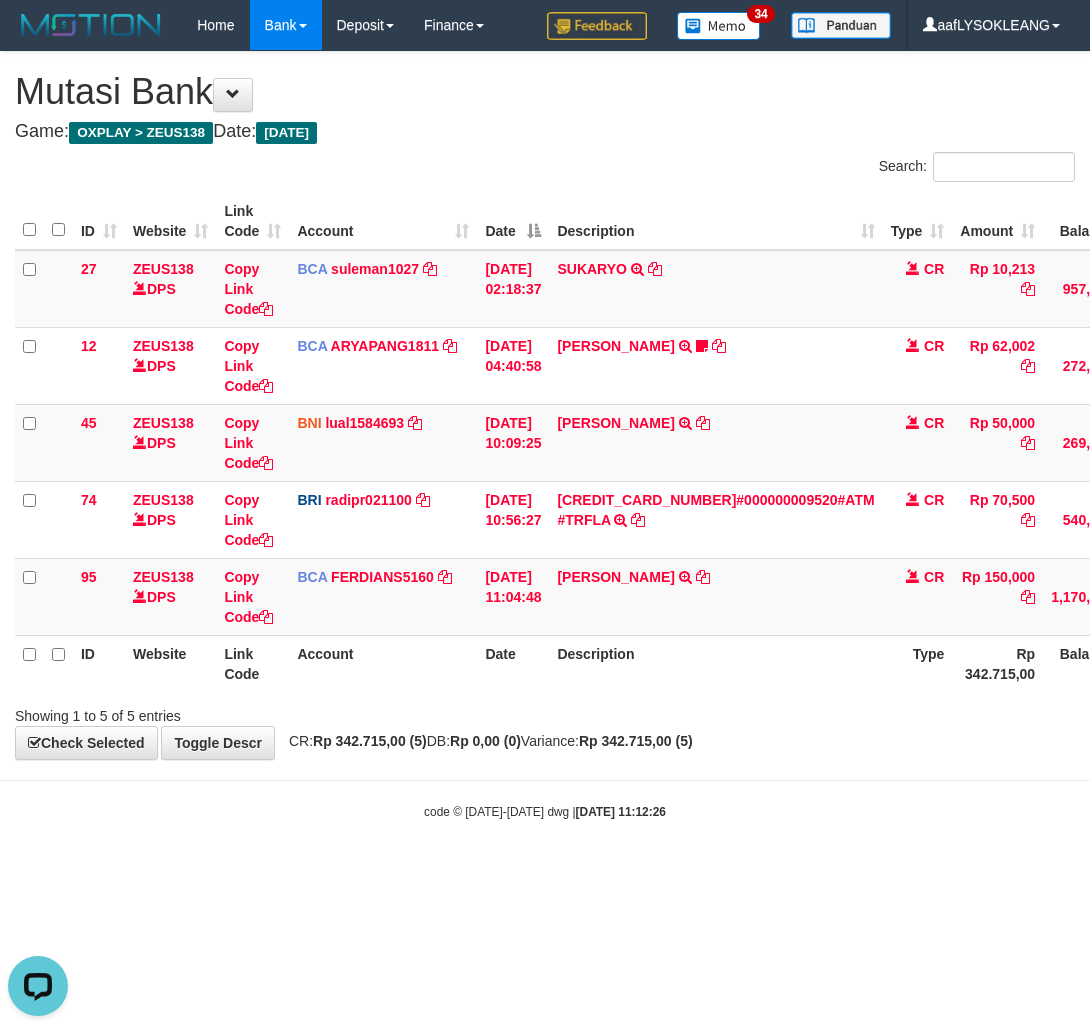 click on "Toggle navigation
Home
Bank
Account List
Load
By Website
Group
[OXPLAY]													ZEUS138
By Load Group (DPS)
Sync" at bounding box center (545, 435) 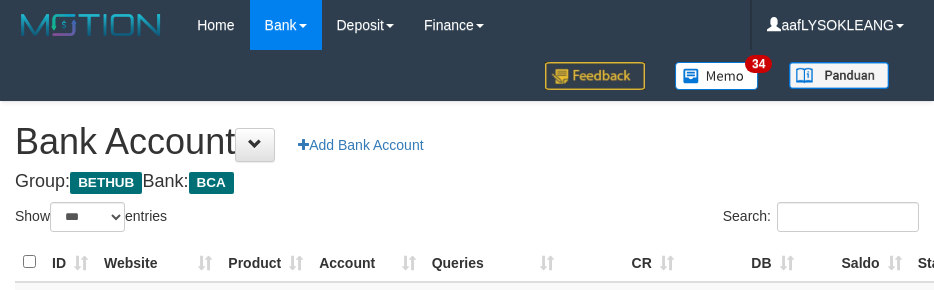select on "***" 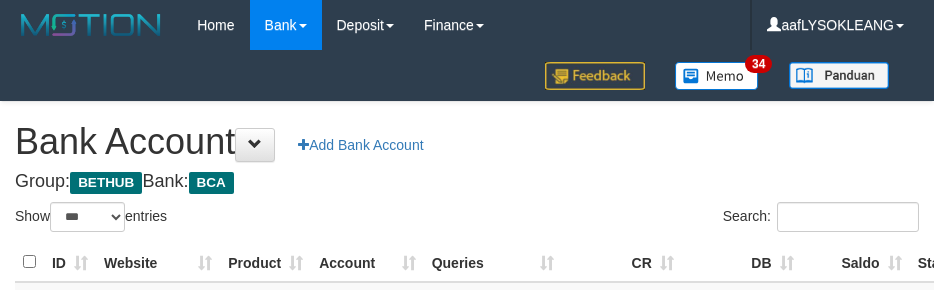 scroll, scrollTop: 221, scrollLeft: 0, axis: vertical 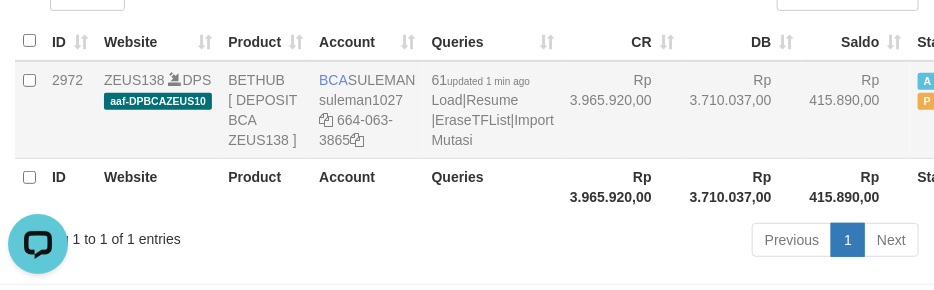 drag, startPoint x: 508, startPoint y: 135, endPoint x: 517, endPoint y: 143, distance: 12.0415945 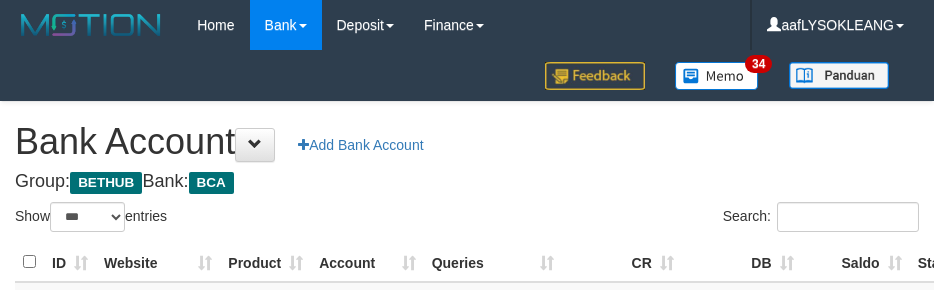 select on "***" 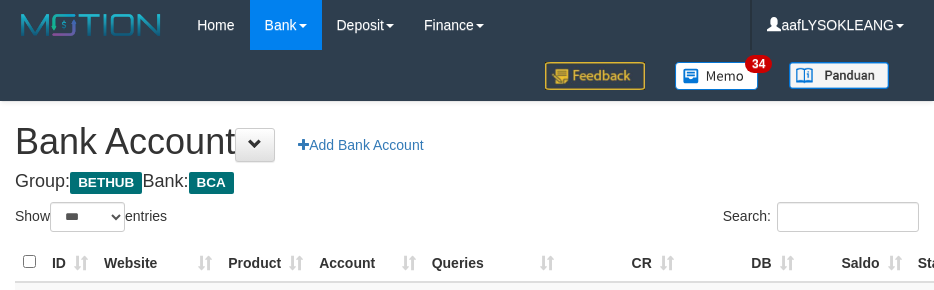 scroll, scrollTop: 221, scrollLeft: 0, axis: vertical 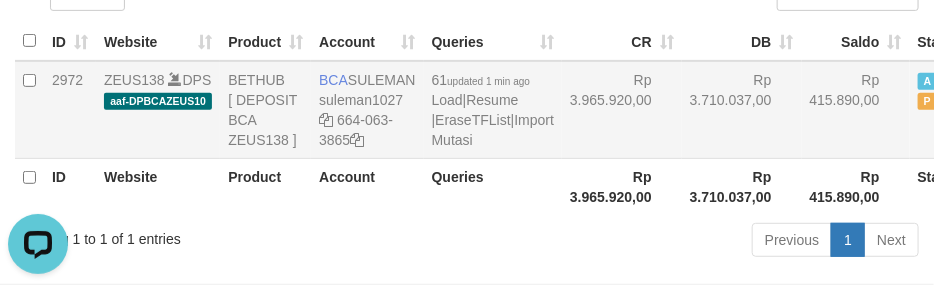 drag, startPoint x: 566, startPoint y: 154, endPoint x: 582, endPoint y: 161, distance: 17.464249 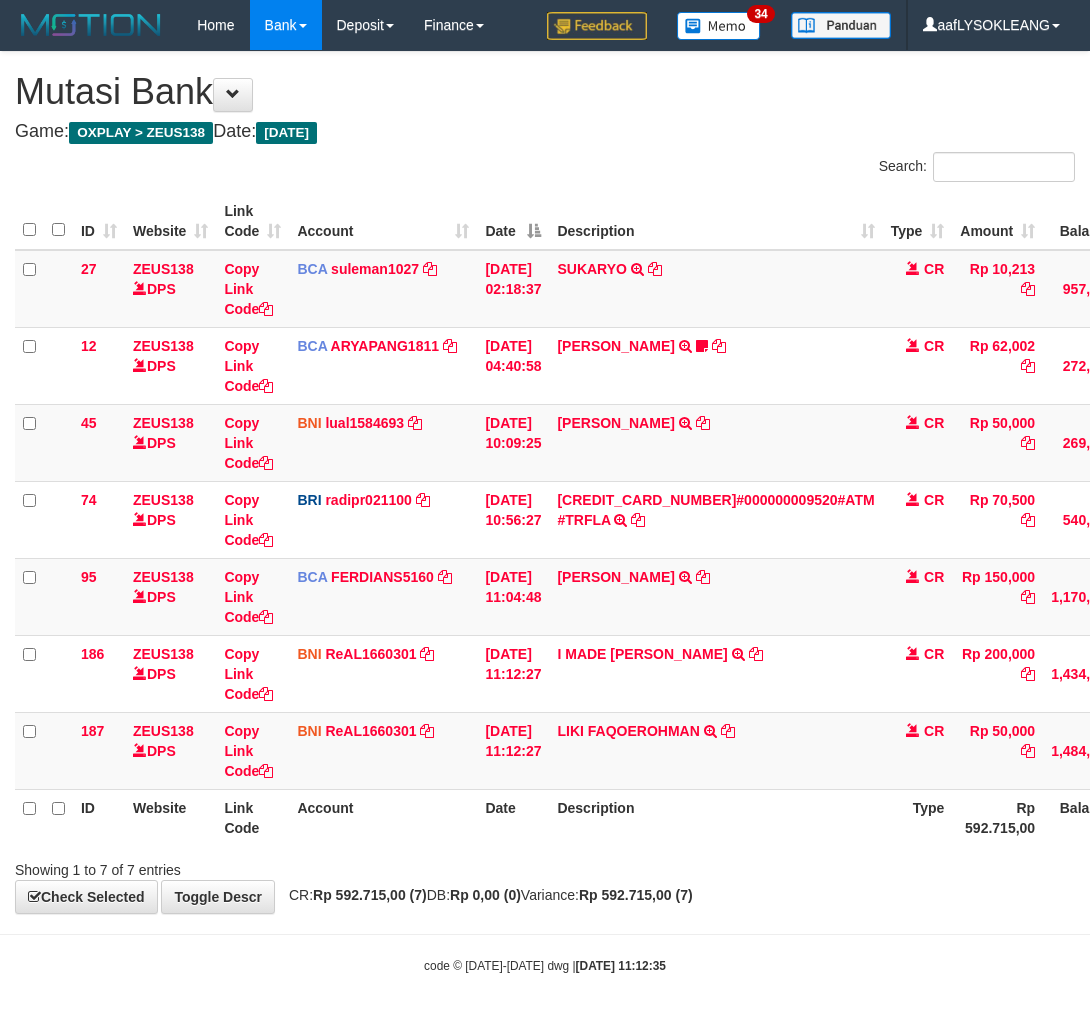 scroll, scrollTop: 0, scrollLeft: 0, axis: both 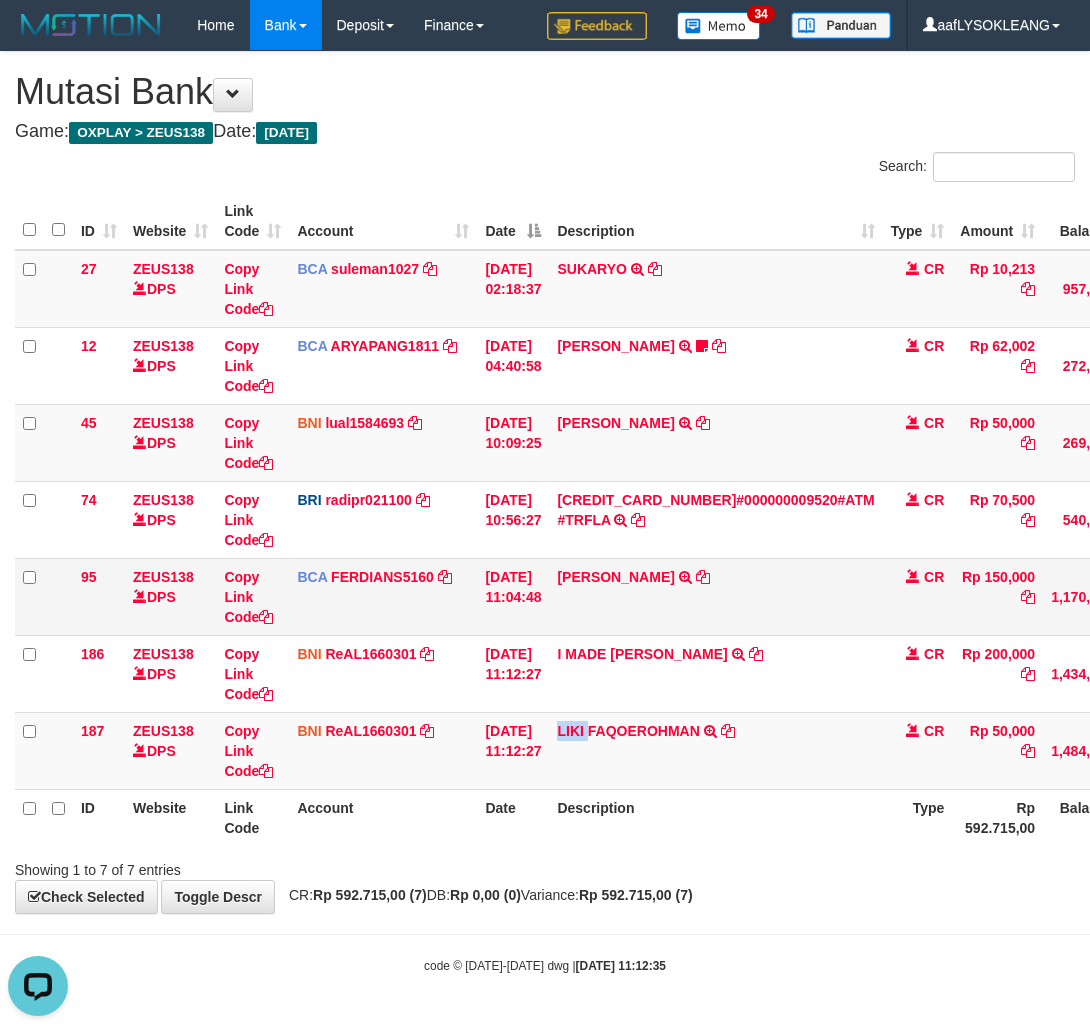 drag, startPoint x: 575, startPoint y: 668, endPoint x: 63, endPoint y: 620, distance: 514.24506 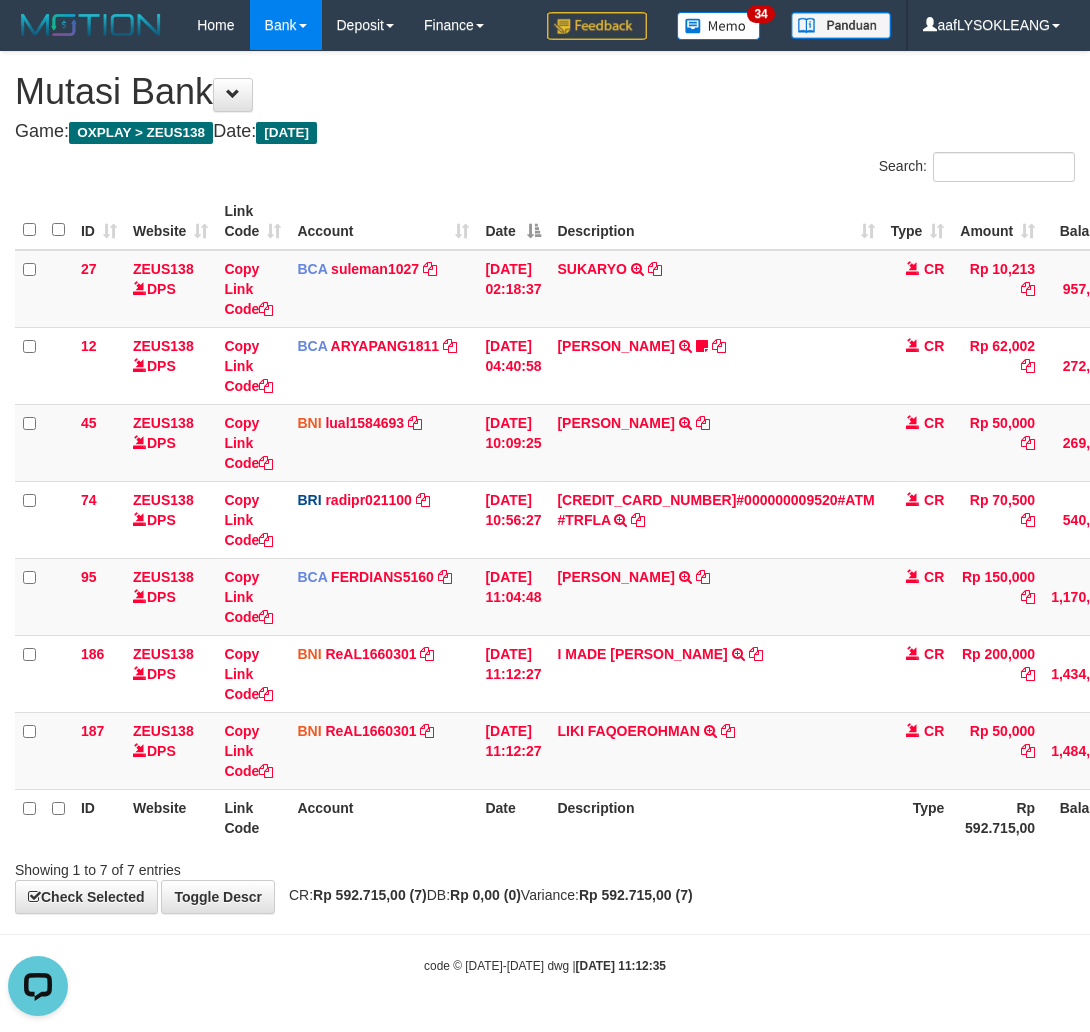 click on "Showing 1 to 7 of 7 entries" at bounding box center (545, 866) 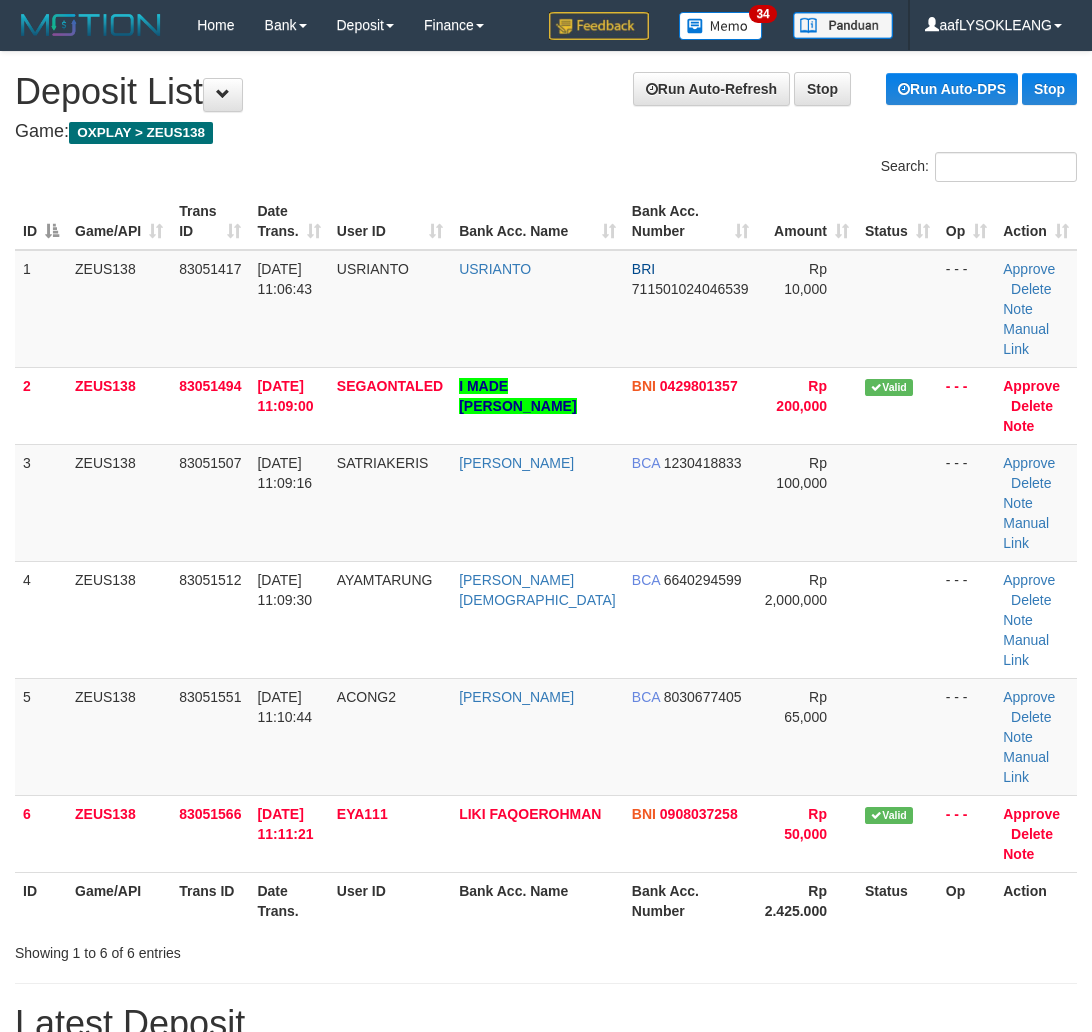 scroll, scrollTop: 215, scrollLeft: 0, axis: vertical 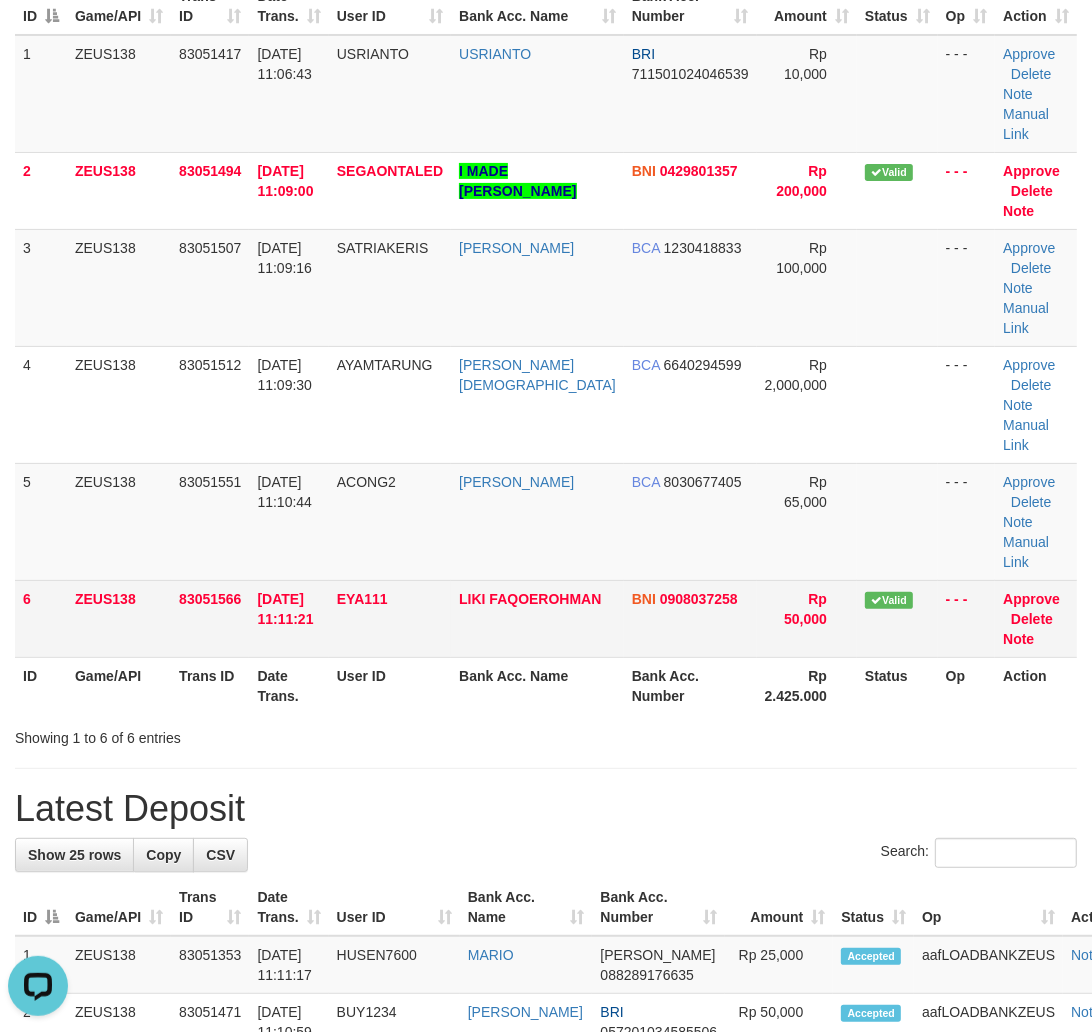 click on "Valid" at bounding box center (897, 618) 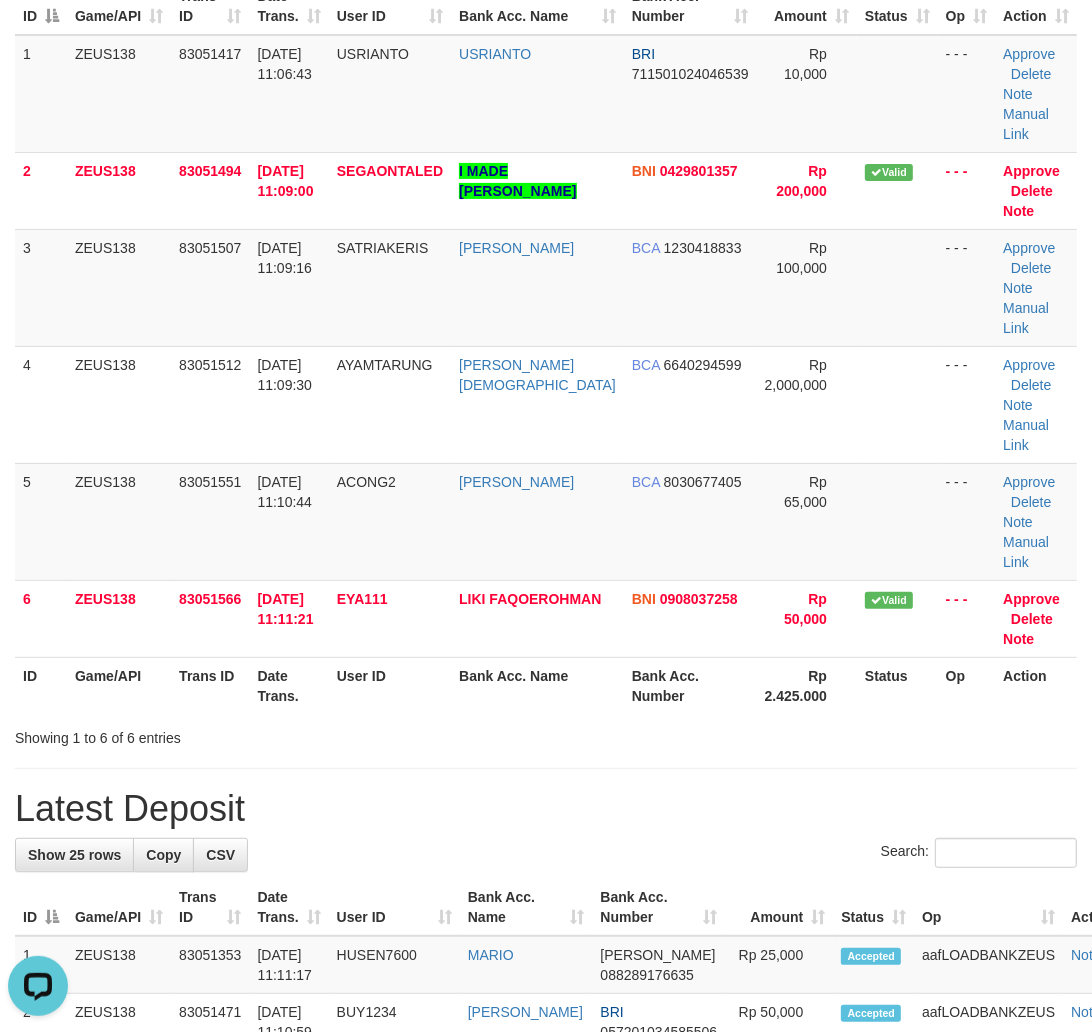 drag, startPoint x: 850, startPoint y: 678, endPoint x: 863, endPoint y: 682, distance: 13.601471 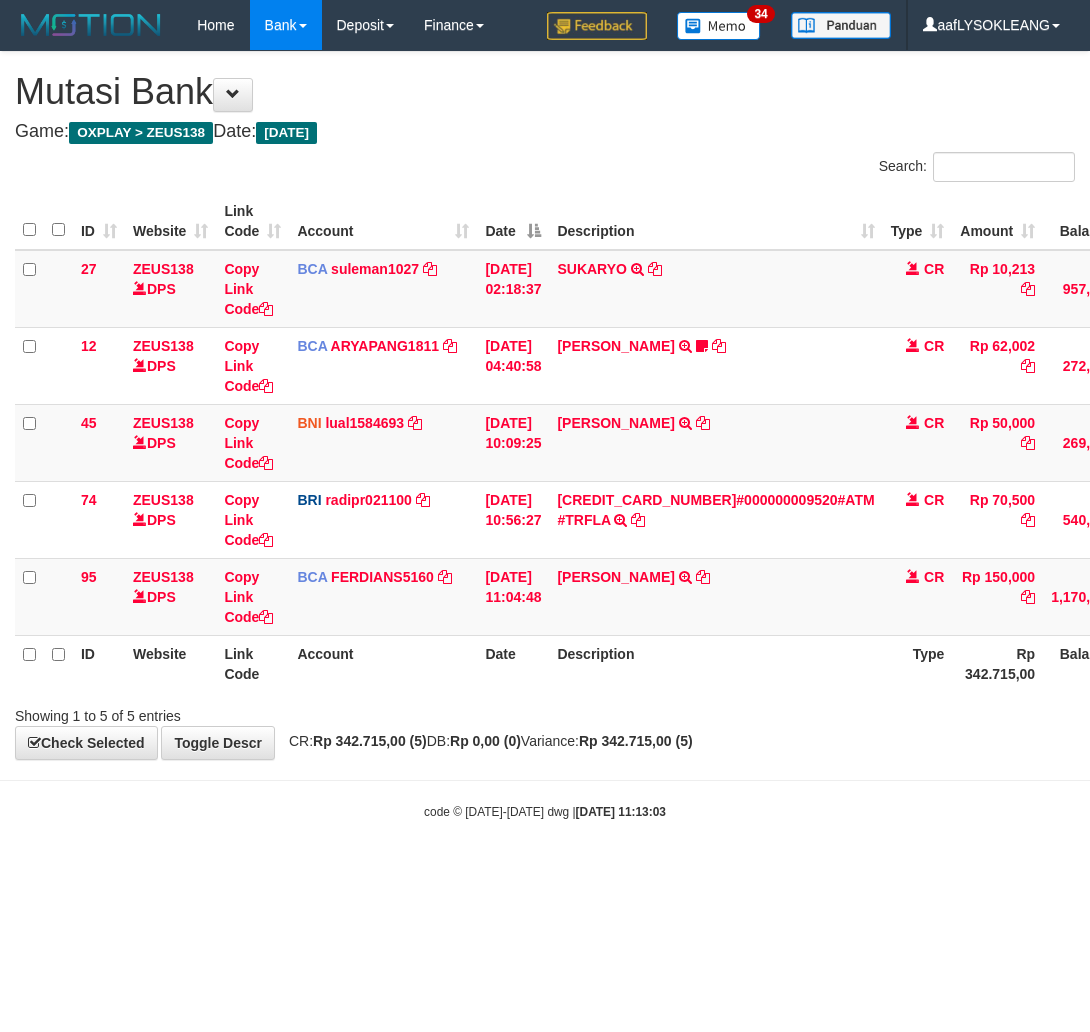 scroll, scrollTop: 0, scrollLeft: 0, axis: both 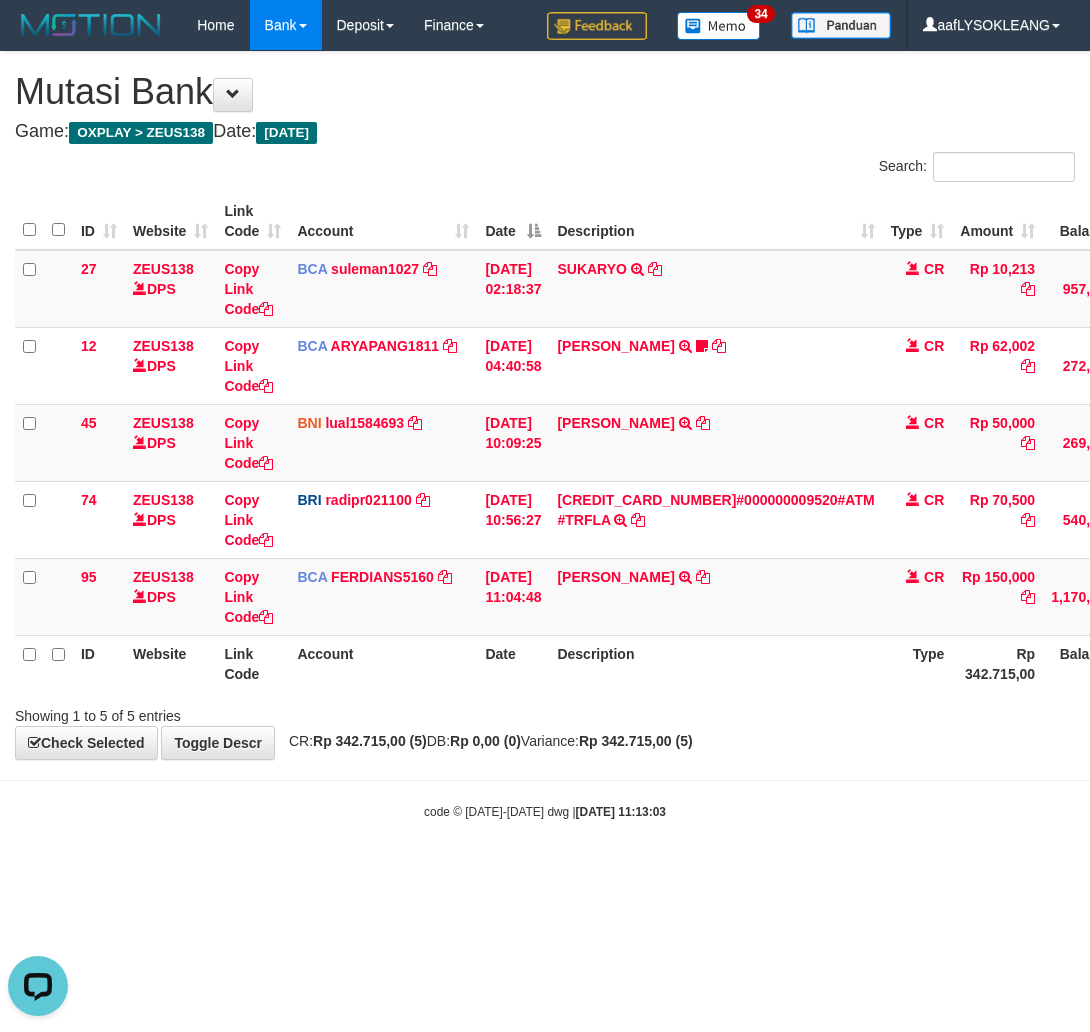 drag, startPoint x: 386, startPoint y: 645, endPoint x: 311, endPoint y: 647, distance: 75.026665 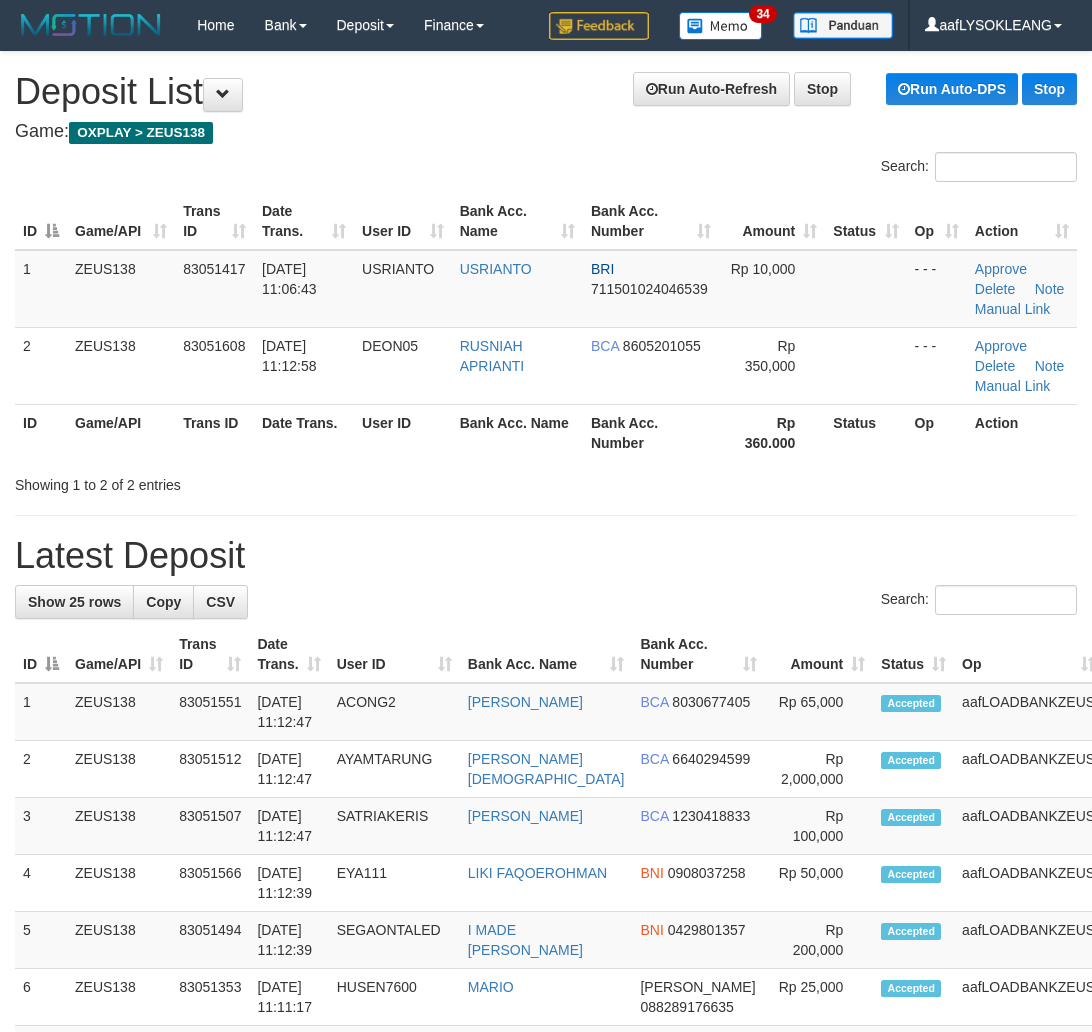 scroll, scrollTop: 0, scrollLeft: 0, axis: both 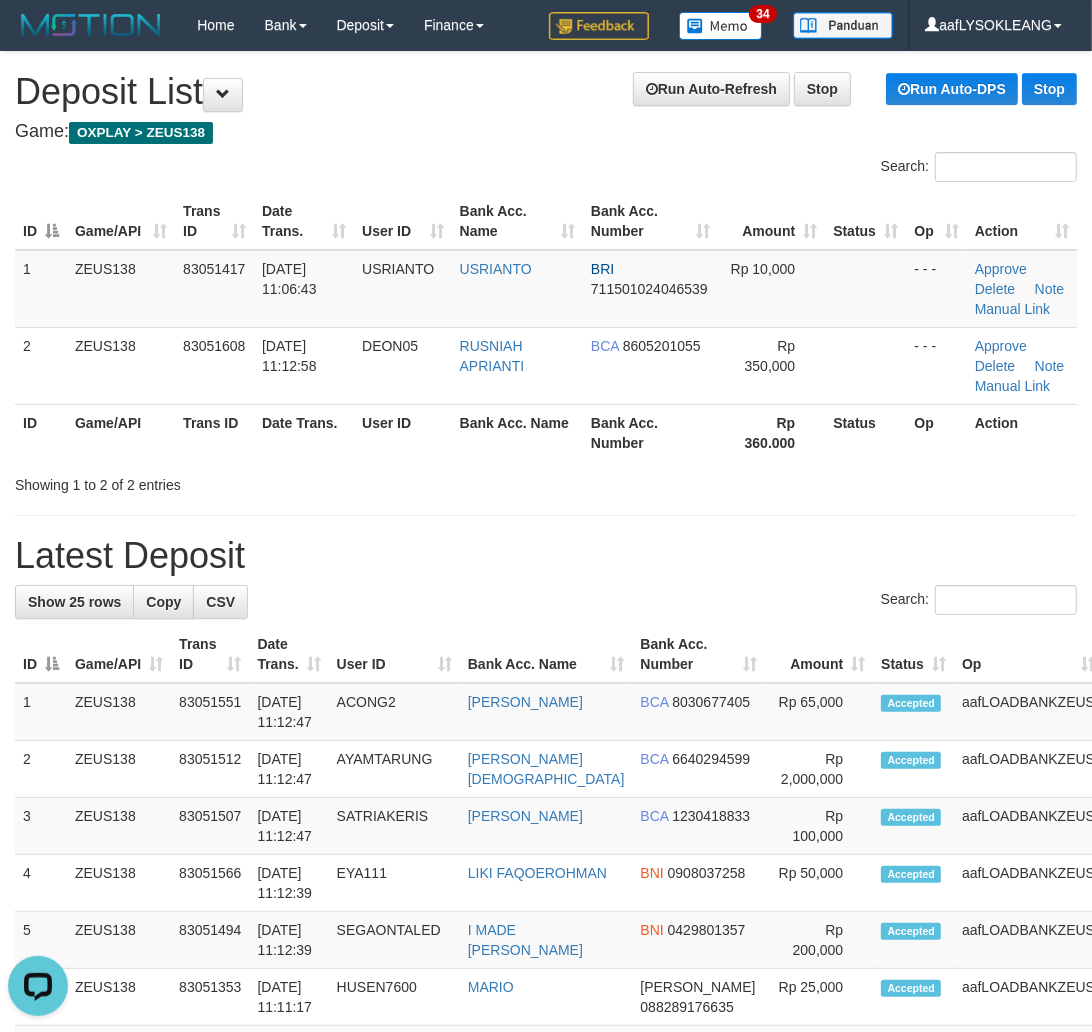 drag, startPoint x: 783, startPoint y: 555, endPoint x: 854, endPoint y: 577, distance: 74.330345 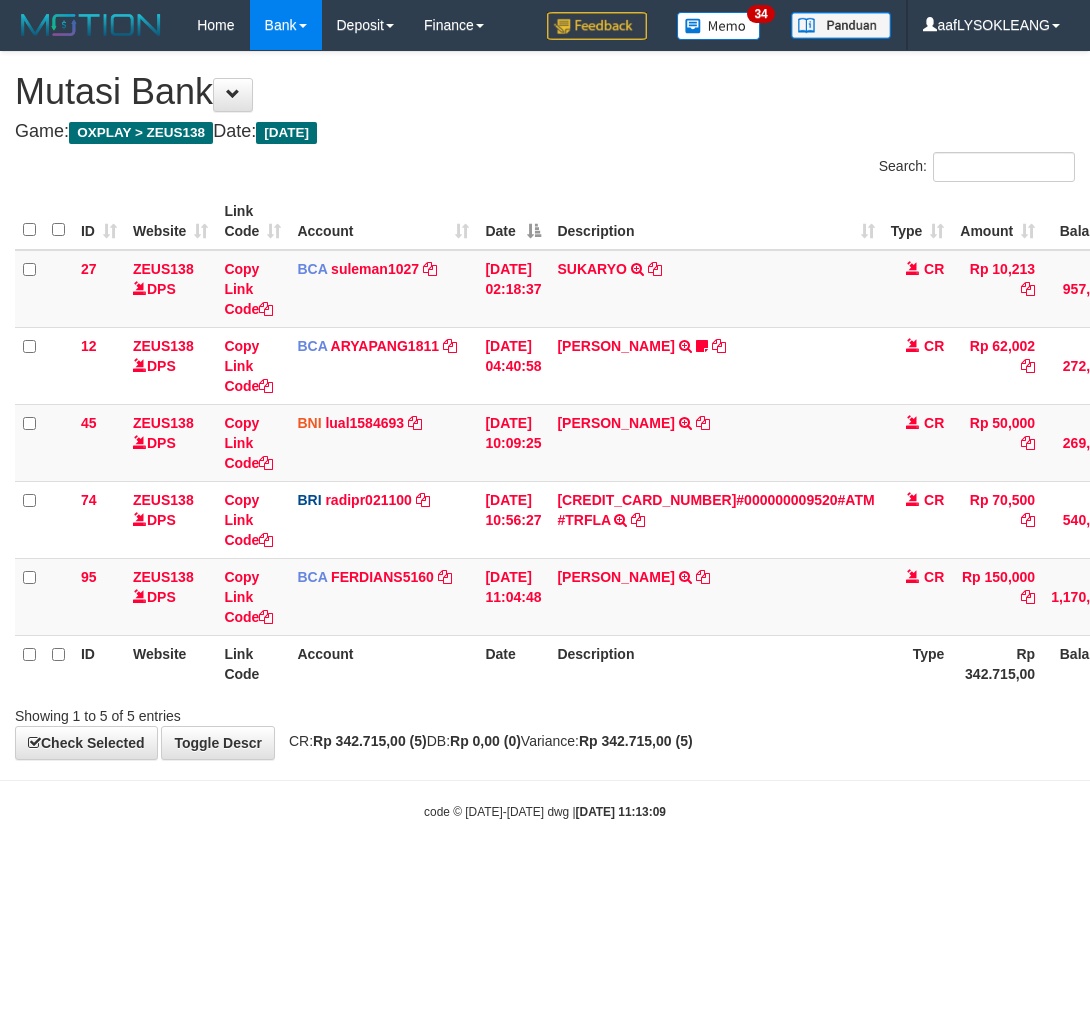 scroll, scrollTop: 0, scrollLeft: 0, axis: both 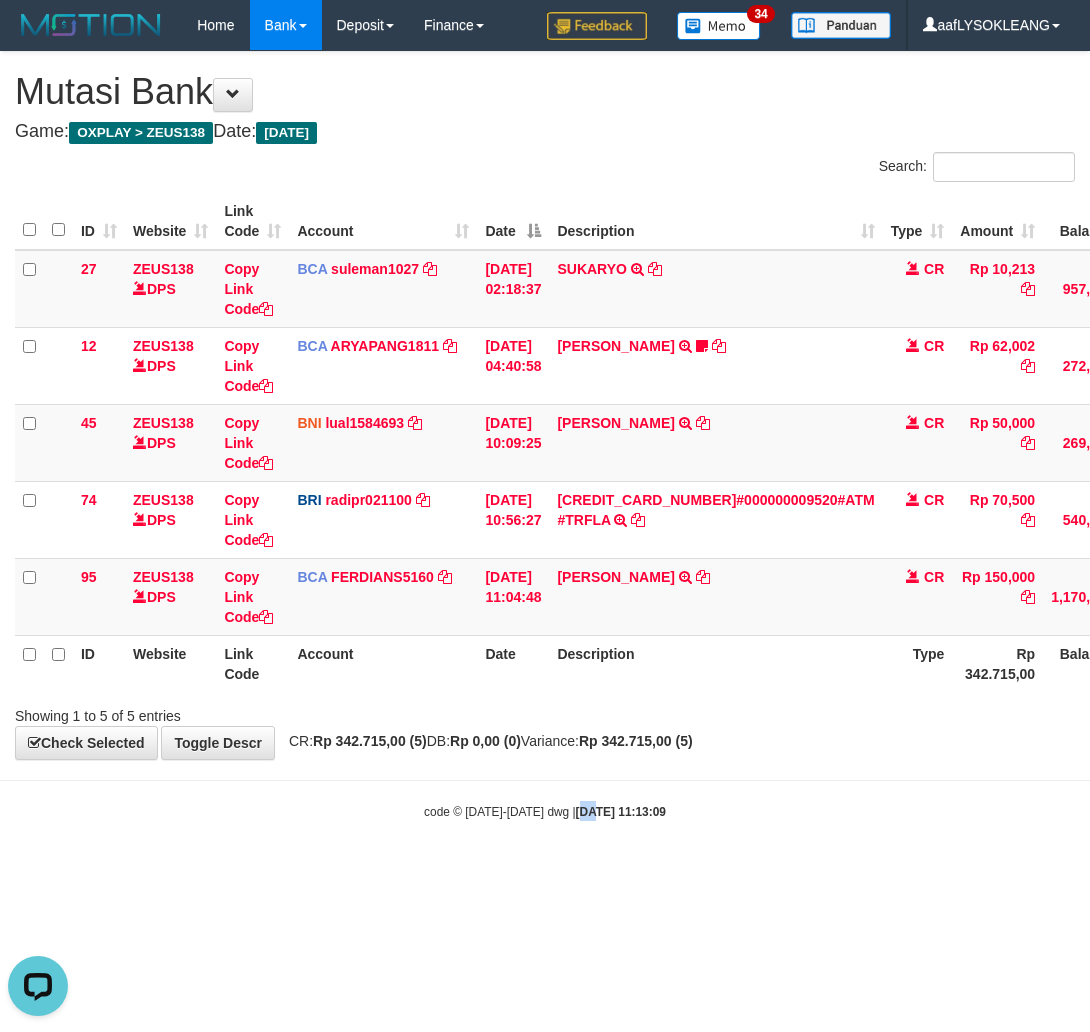 drag, startPoint x: 566, startPoint y: 801, endPoint x: 444, endPoint y: 761, distance: 128.39003 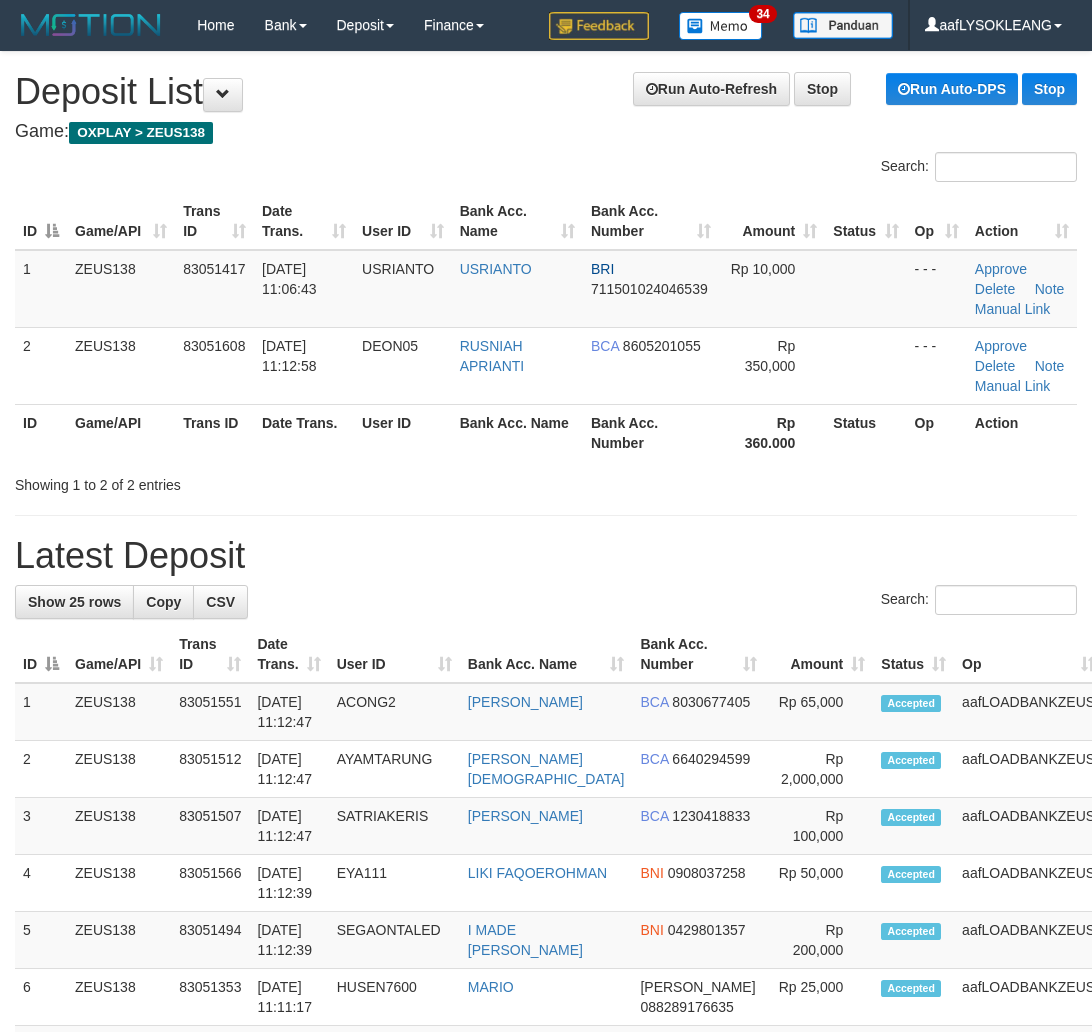scroll, scrollTop: 0, scrollLeft: 0, axis: both 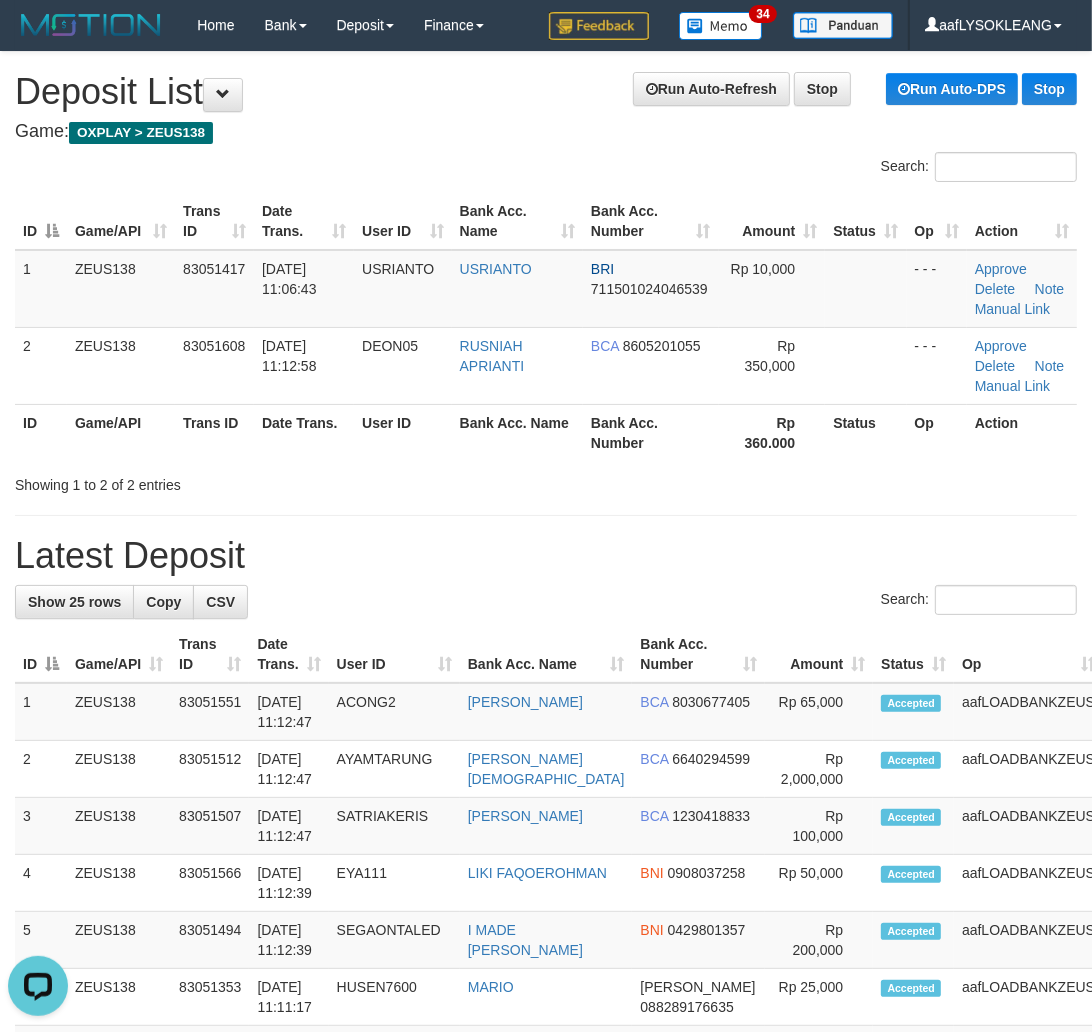drag, startPoint x: 632, startPoint y: 677, endPoint x: 713, endPoint y: 680, distance: 81.055534 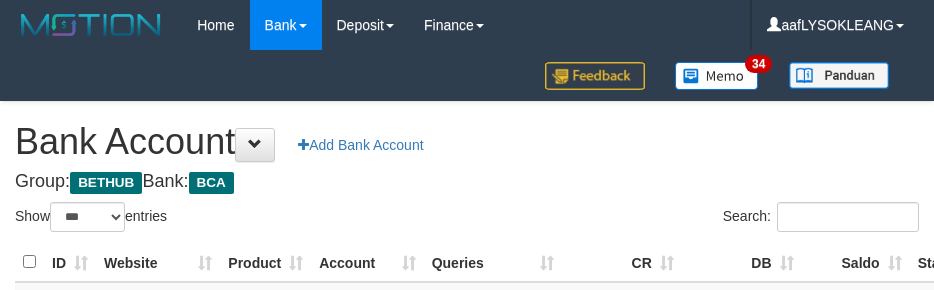 select on "***" 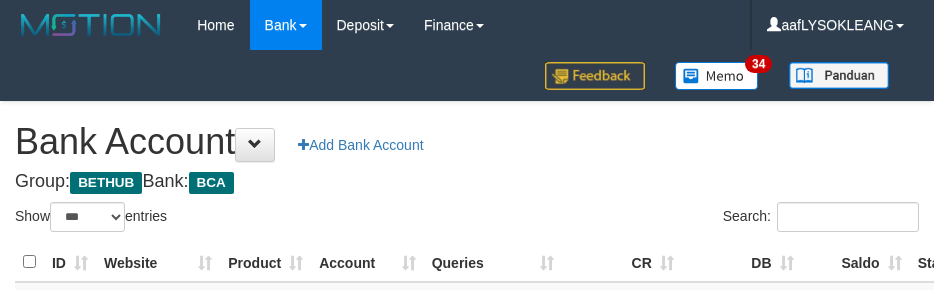 scroll, scrollTop: 221, scrollLeft: 0, axis: vertical 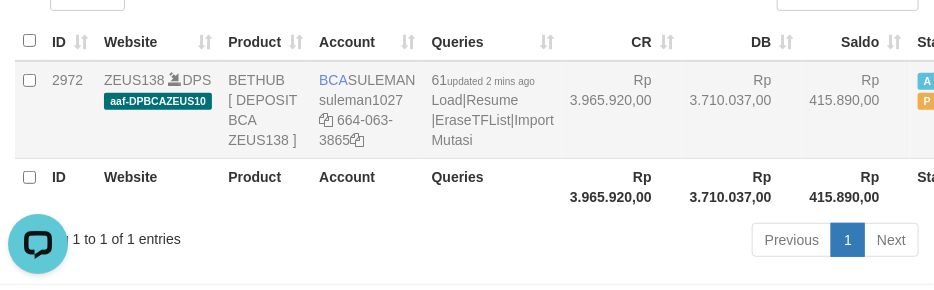 click on "Rp 3.710.037,00" at bounding box center (742, 110) 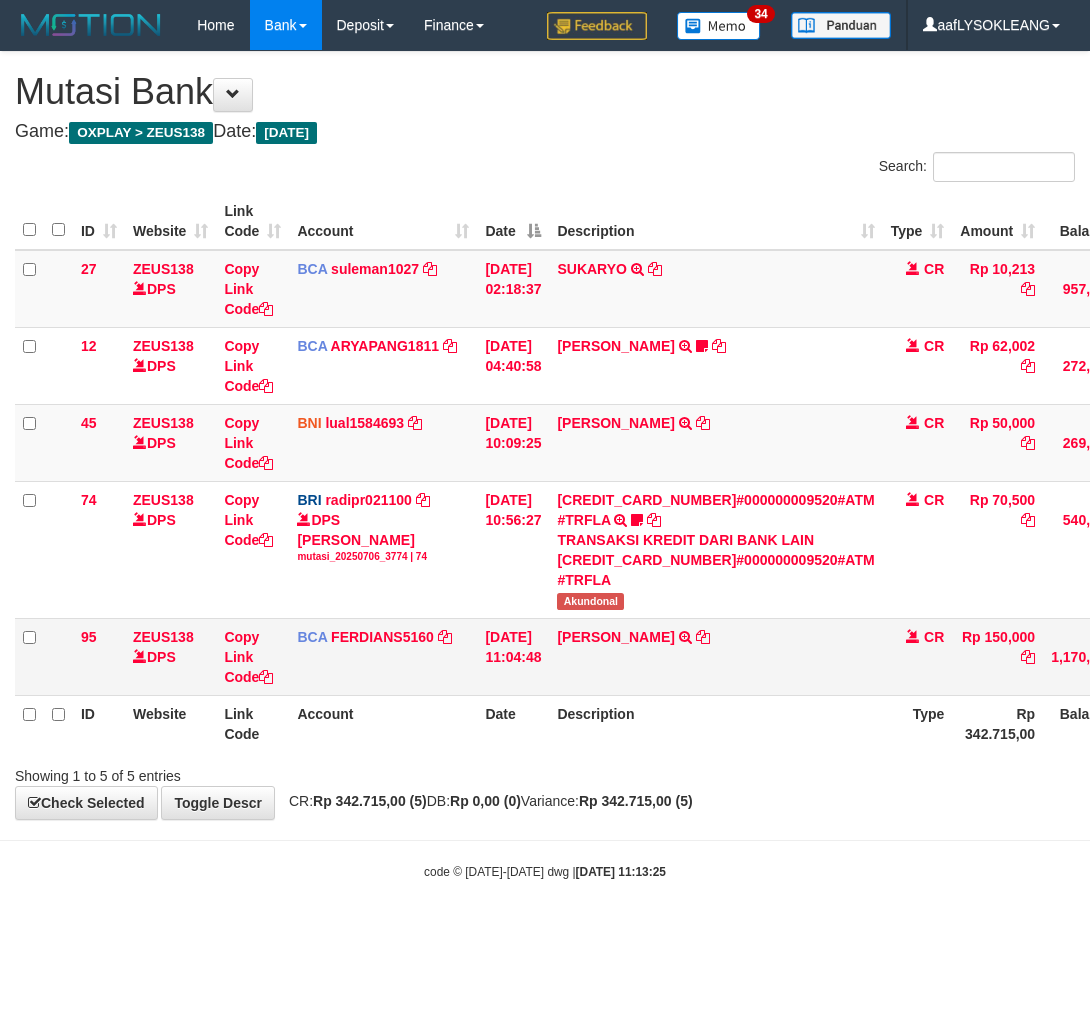 scroll, scrollTop: 0, scrollLeft: 0, axis: both 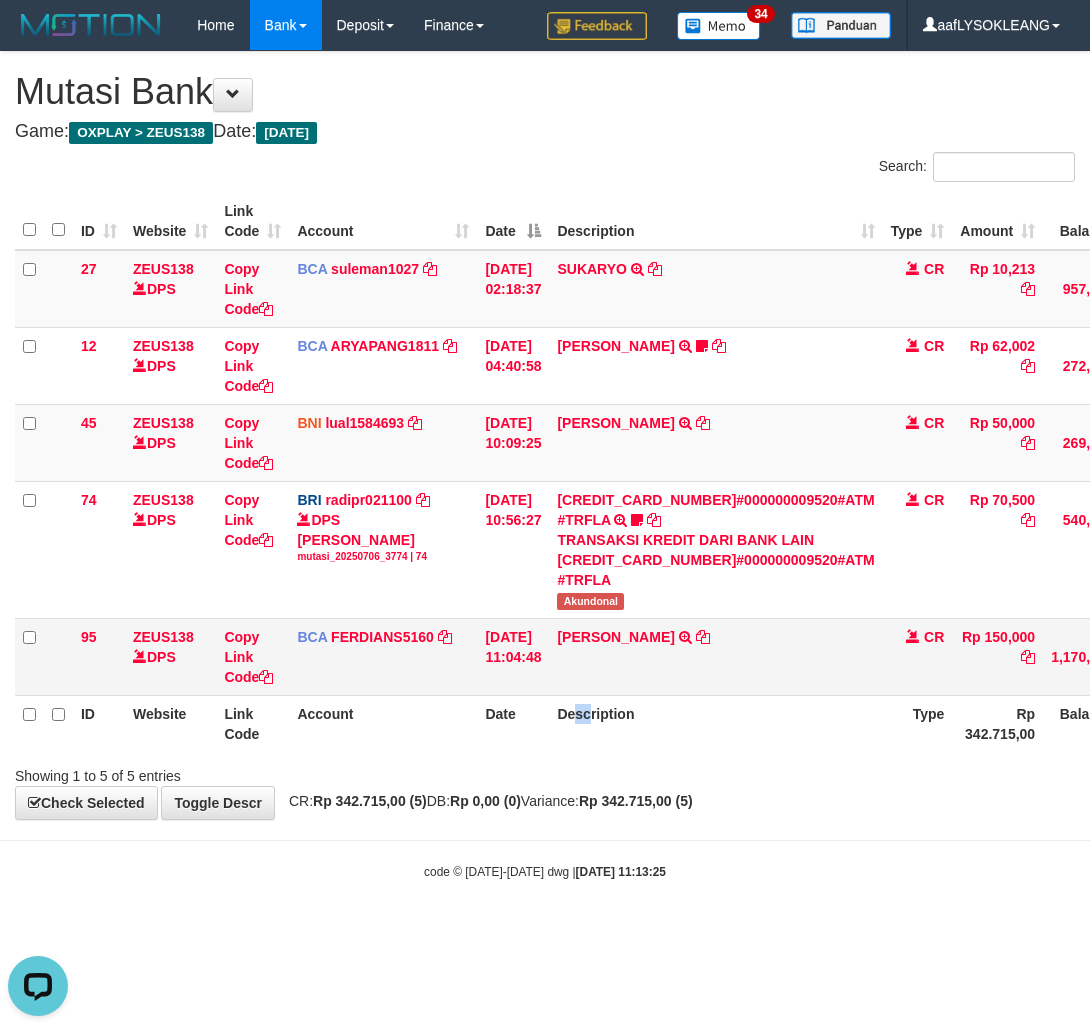 click on "ID Website Link Code Account Date Description Type Rp 342.715,00 Balance Status Action" at bounding box center [638, 723] 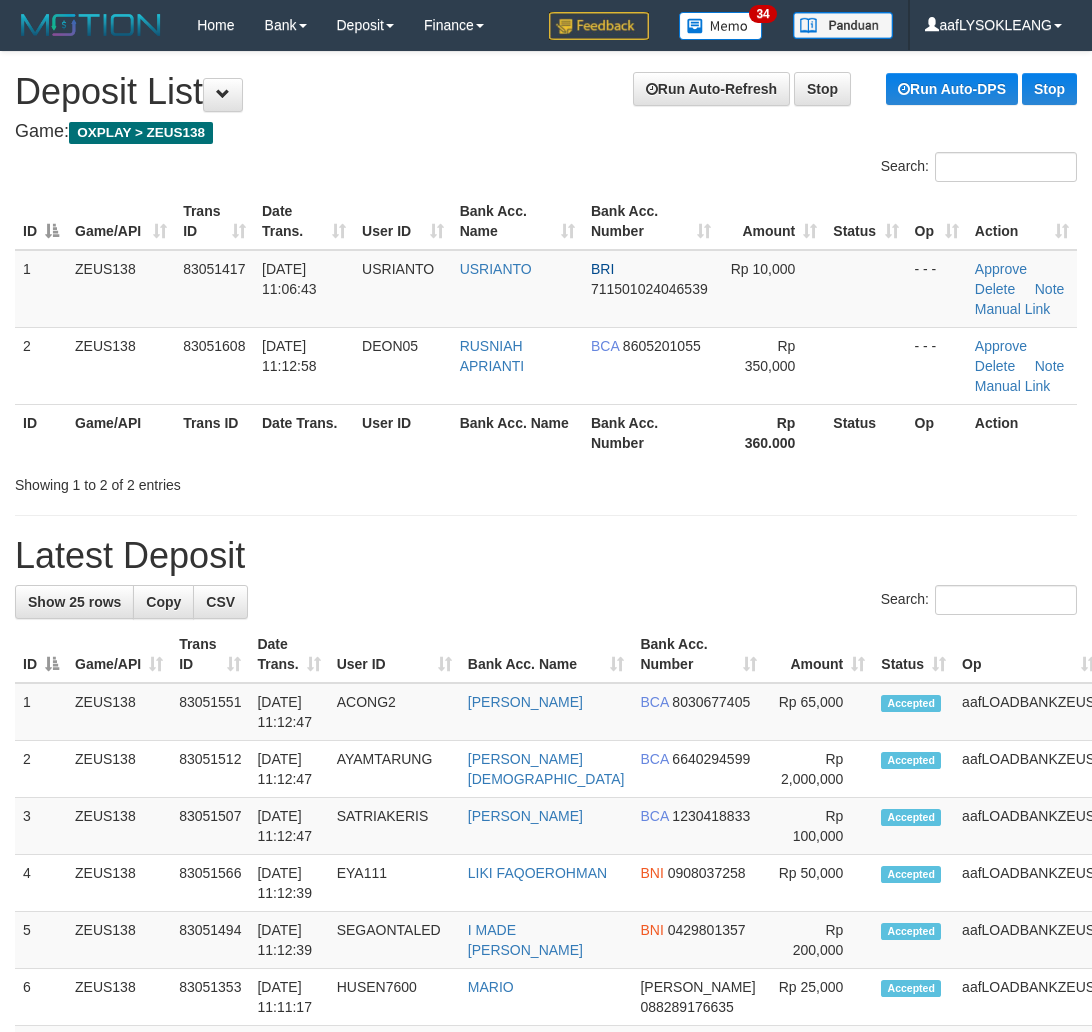 scroll, scrollTop: 0, scrollLeft: 0, axis: both 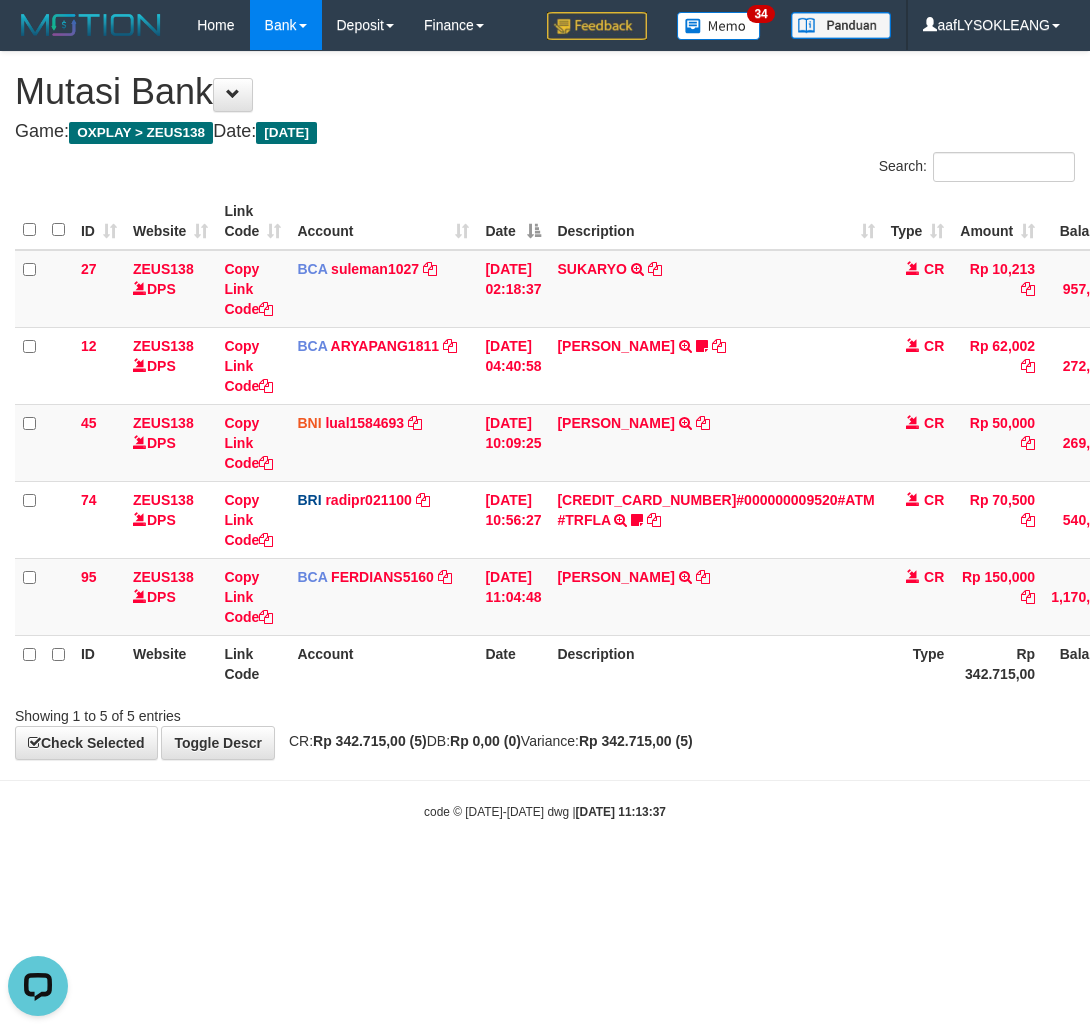 drag, startPoint x: 413, startPoint y: 832, endPoint x: 256, endPoint y: 762, distance: 171.89822 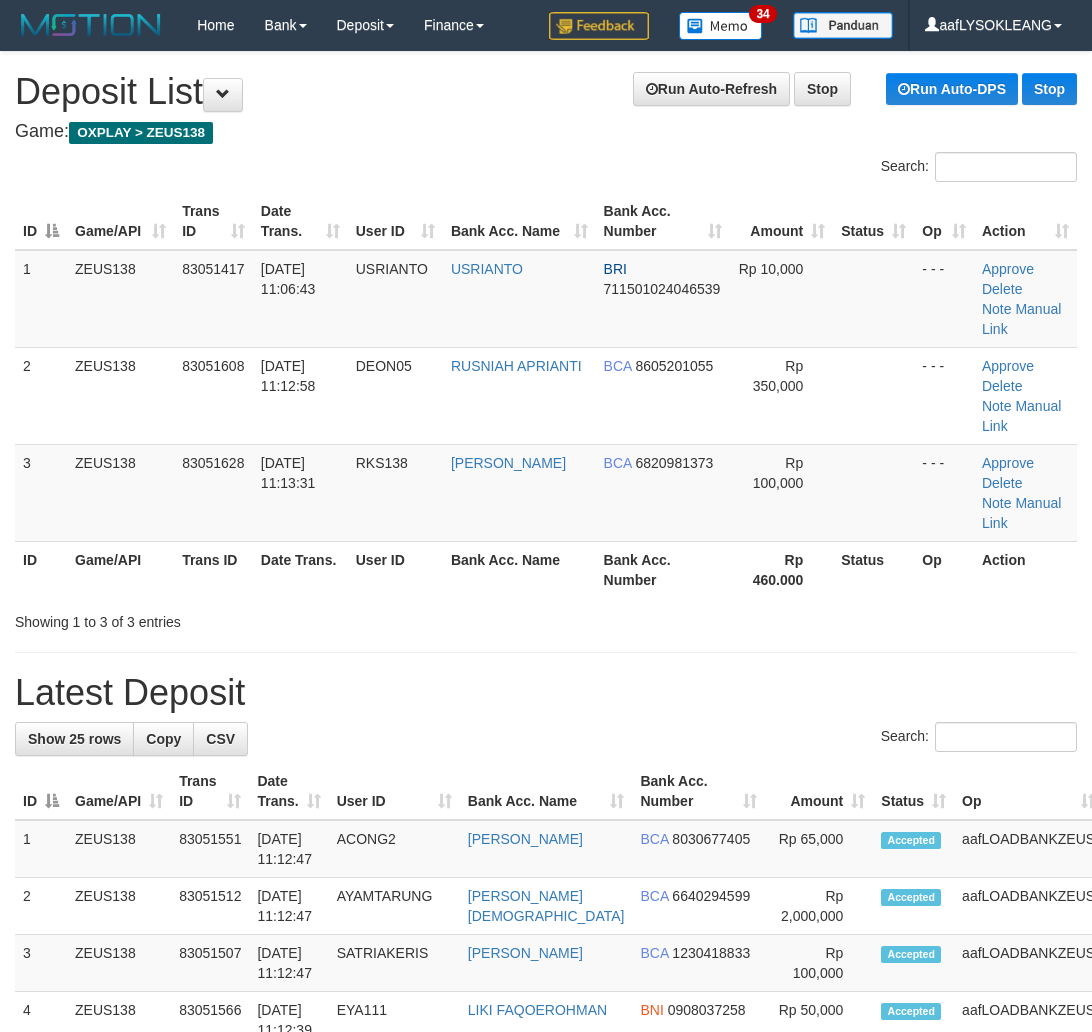 scroll, scrollTop: 0, scrollLeft: 0, axis: both 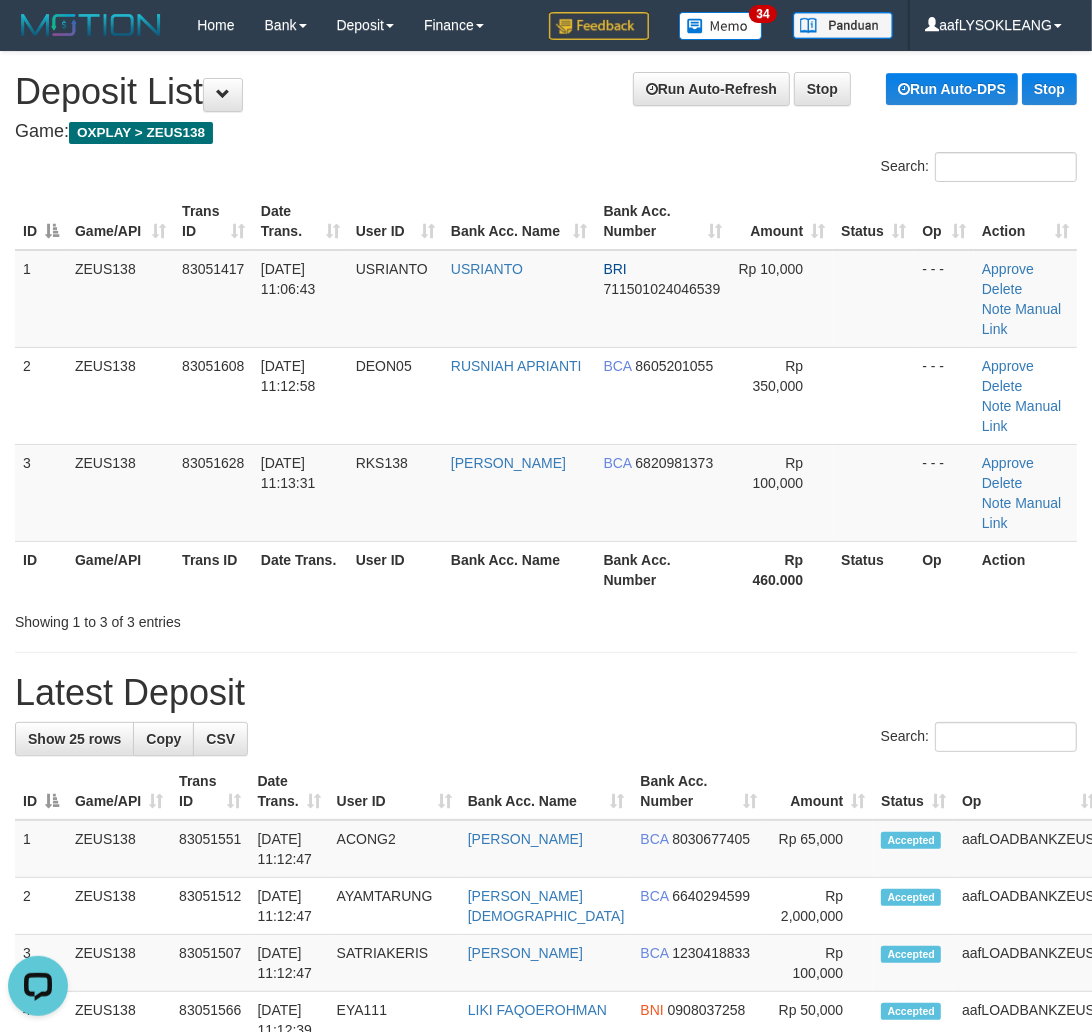 drag, startPoint x: 688, startPoint y: 656, endPoint x: 731, endPoint y: 656, distance: 43 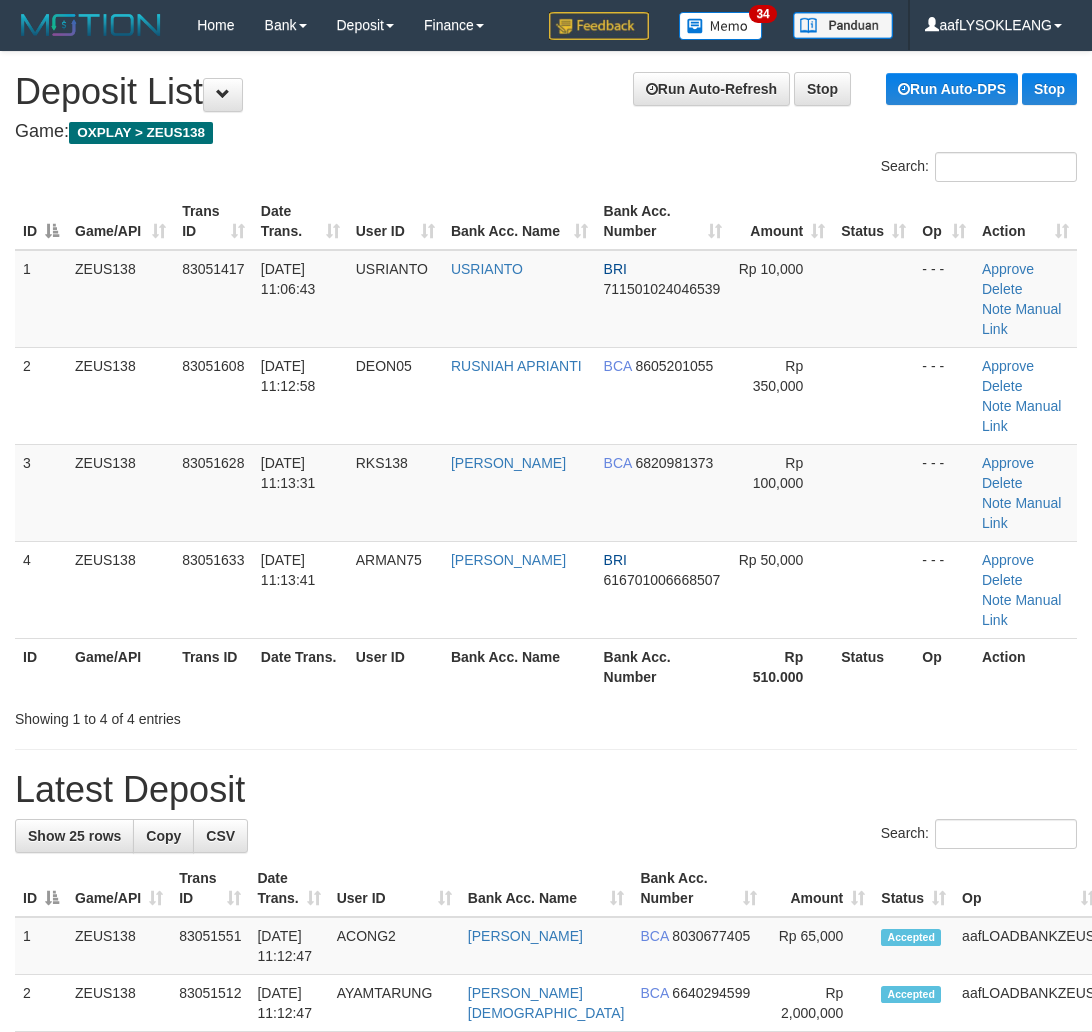 scroll, scrollTop: 0, scrollLeft: 0, axis: both 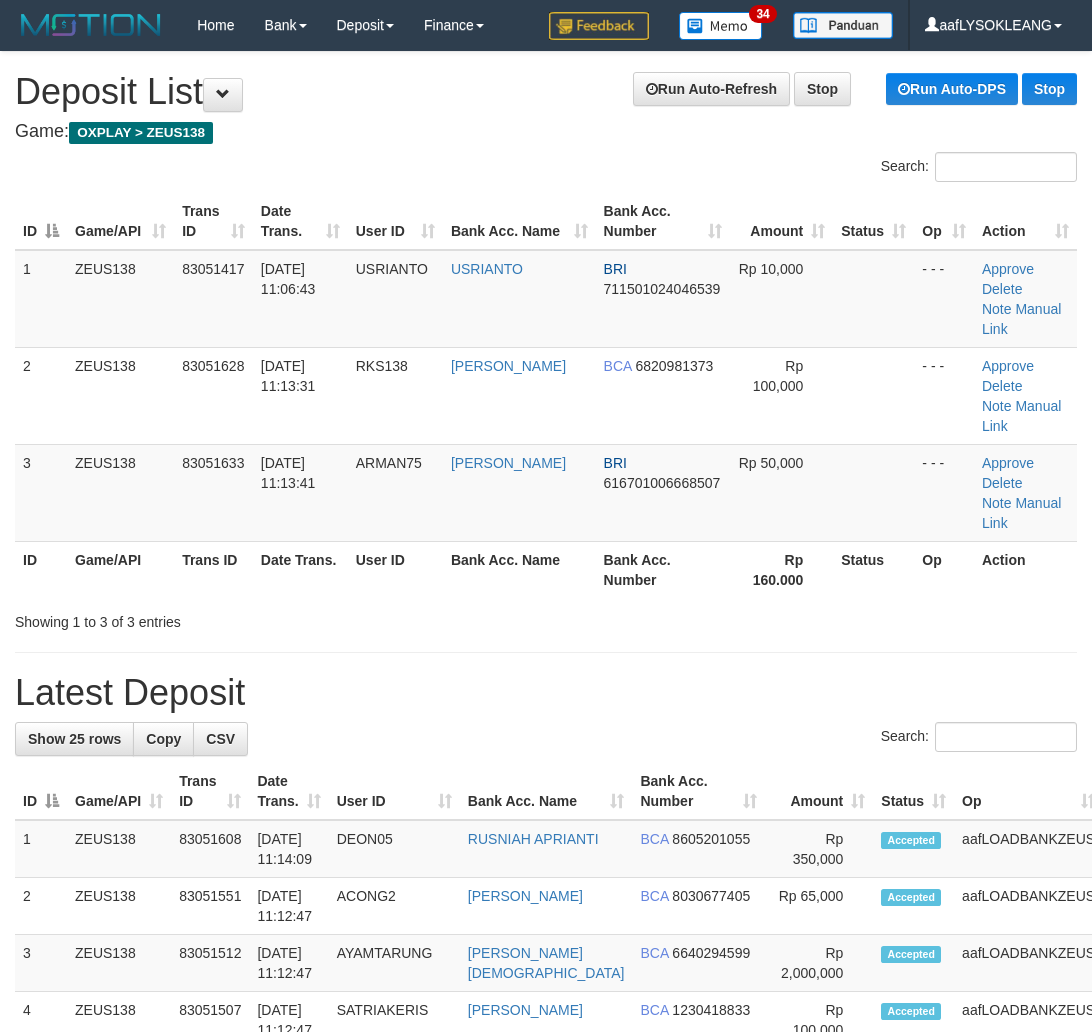click on "Latest Deposit" at bounding box center (546, 693) 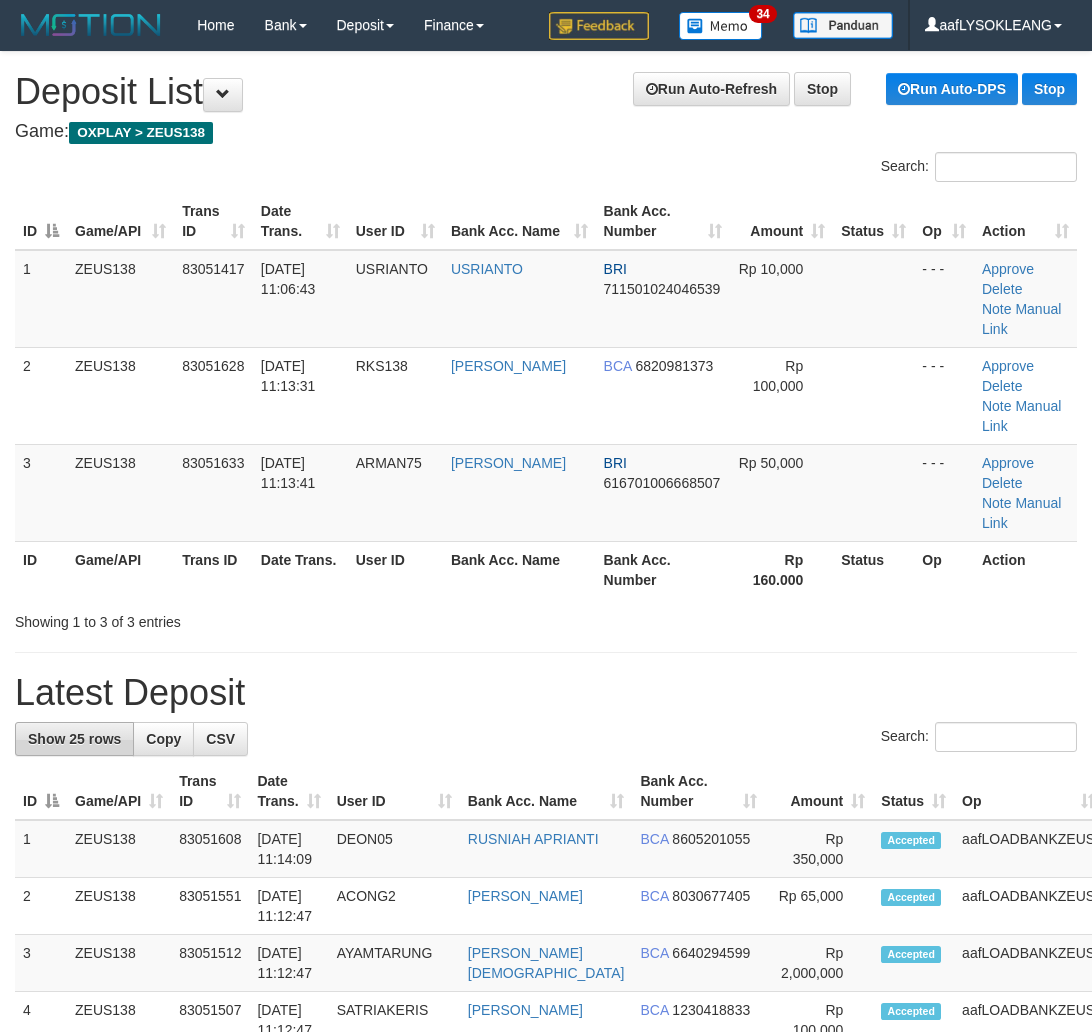 scroll, scrollTop: 0, scrollLeft: 0, axis: both 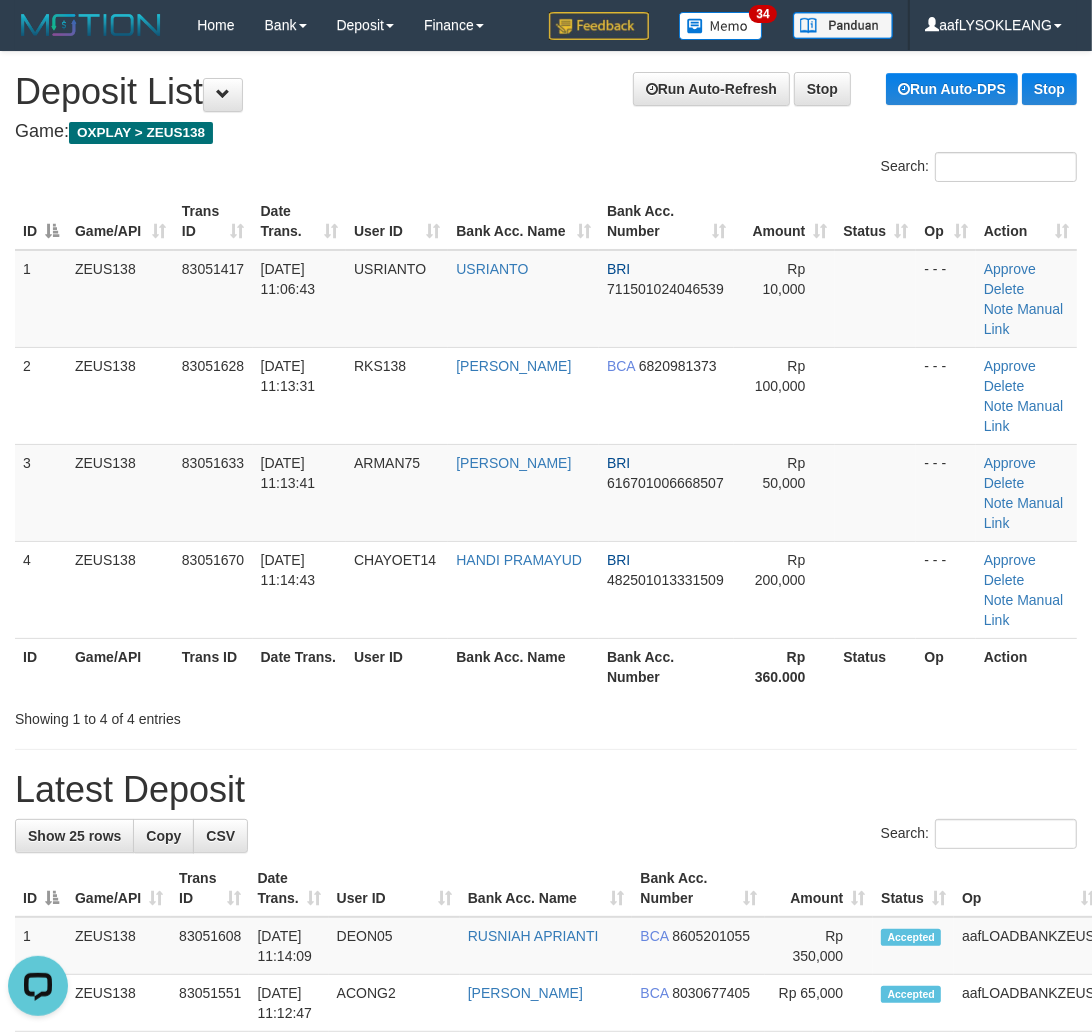 click on "Search:" at bounding box center [546, 836] 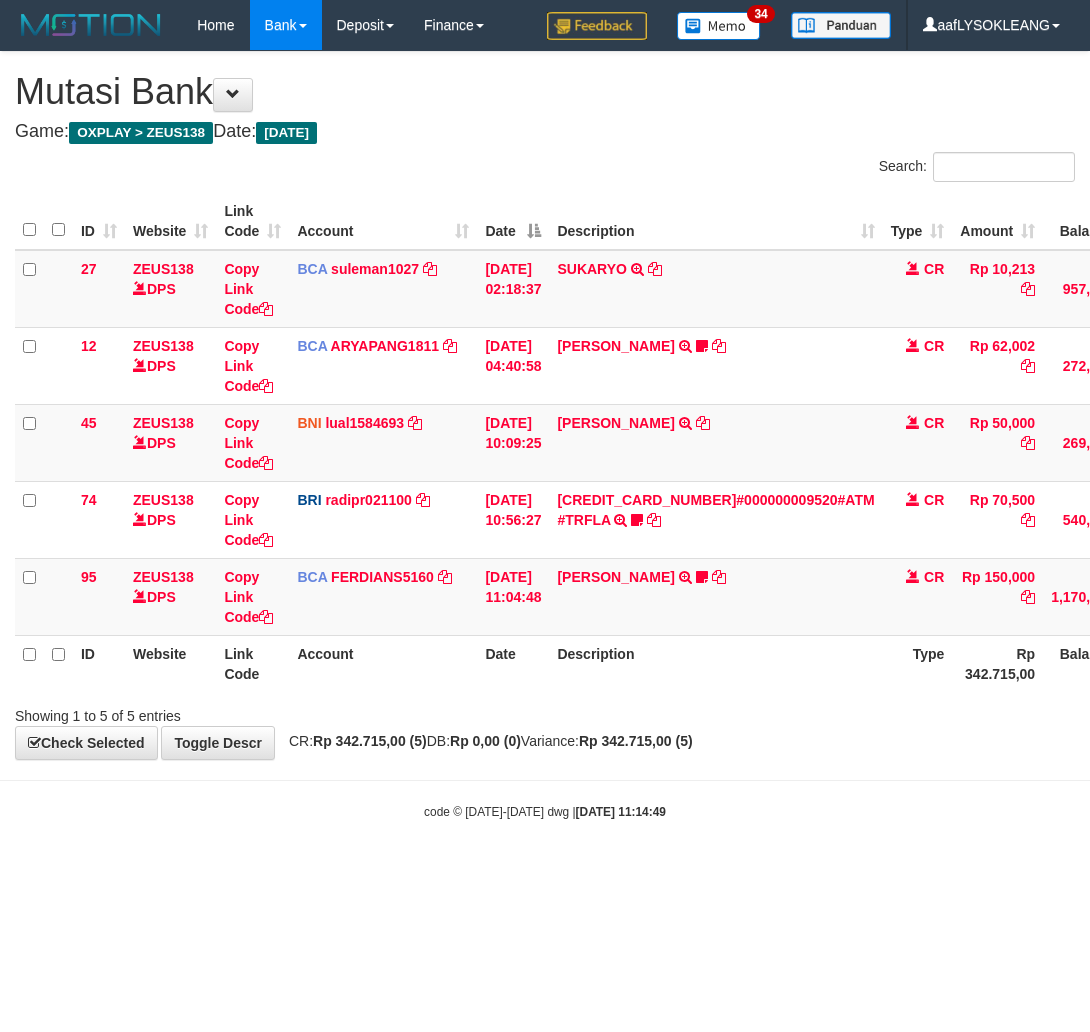 scroll, scrollTop: 0, scrollLeft: 0, axis: both 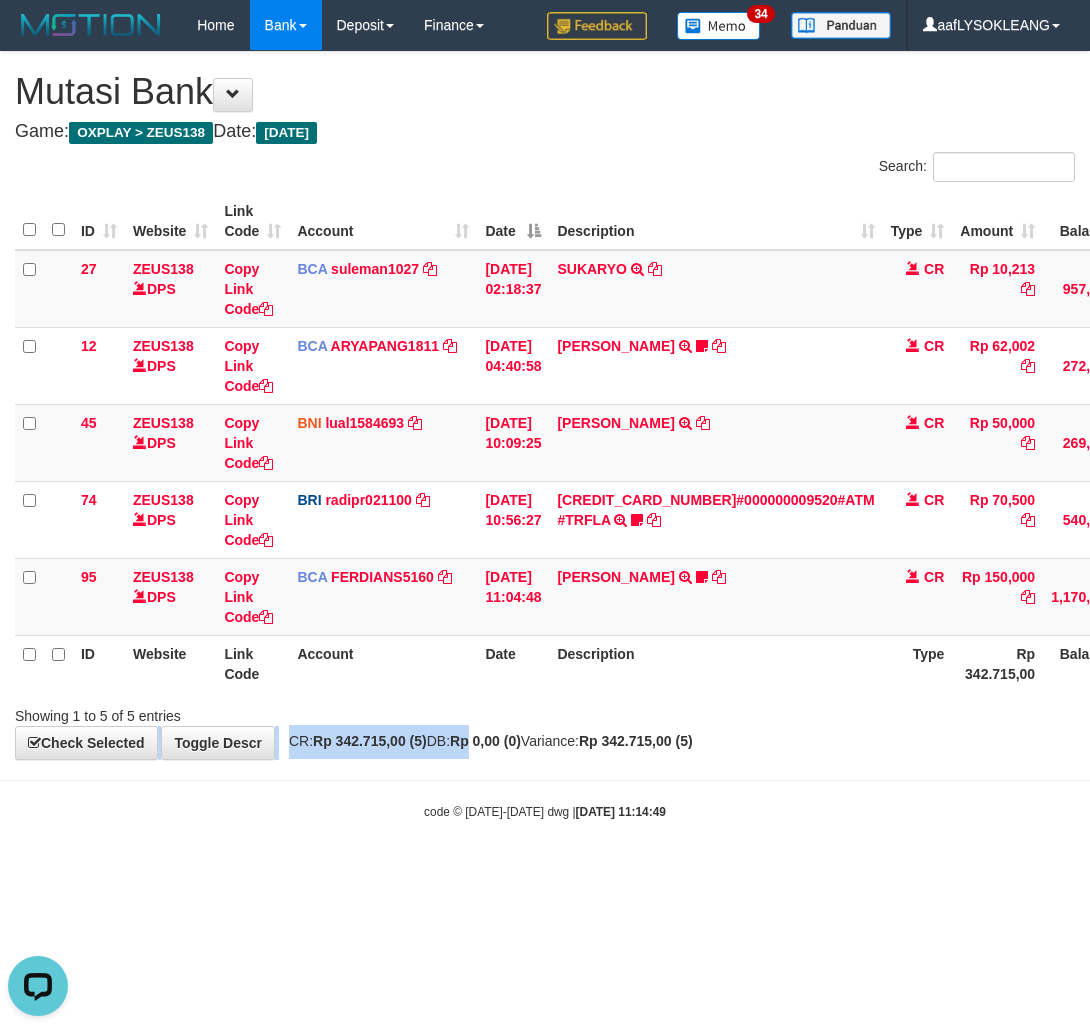 drag, startPoint x: 508, startPoint y: 723, endPoint x: 4, endPoint y: 701, distance: 504.47992 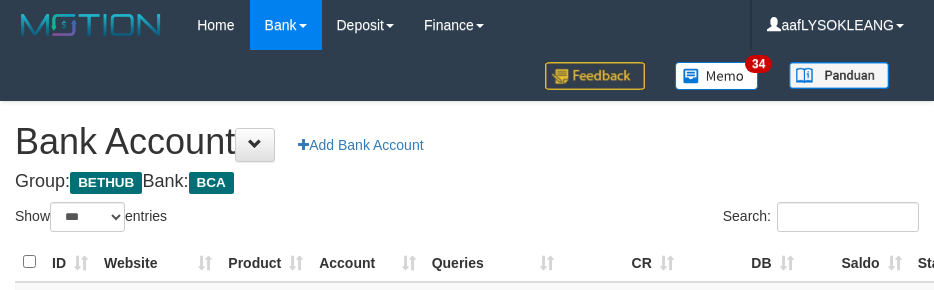 select on "***" 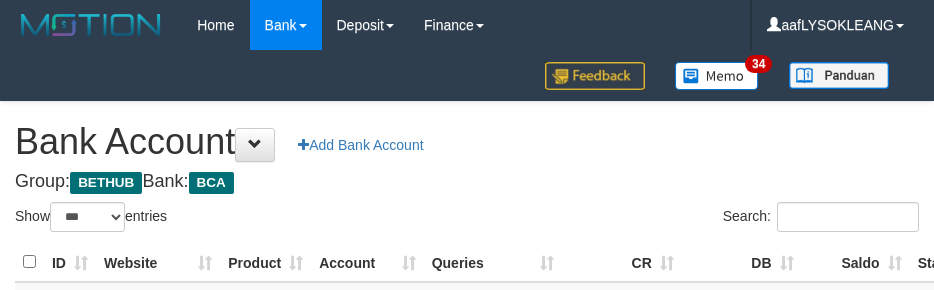 scroll, scrollTop: 221, scrollLeft: 0, axis: vertical 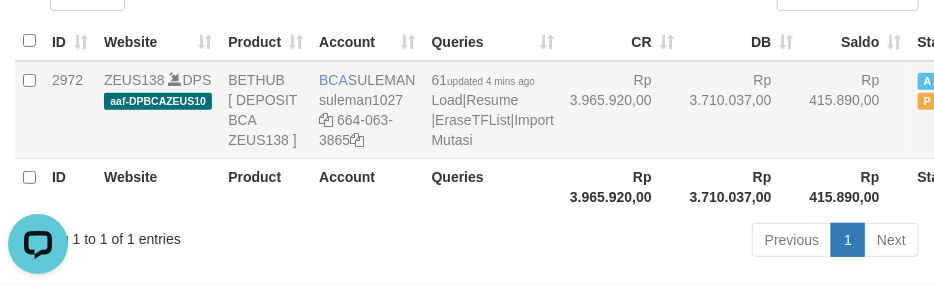 drag, startPoint x: 633, startPoint y: 142, endPoint x: 647, endPoint y: 144, distance: 14.142136 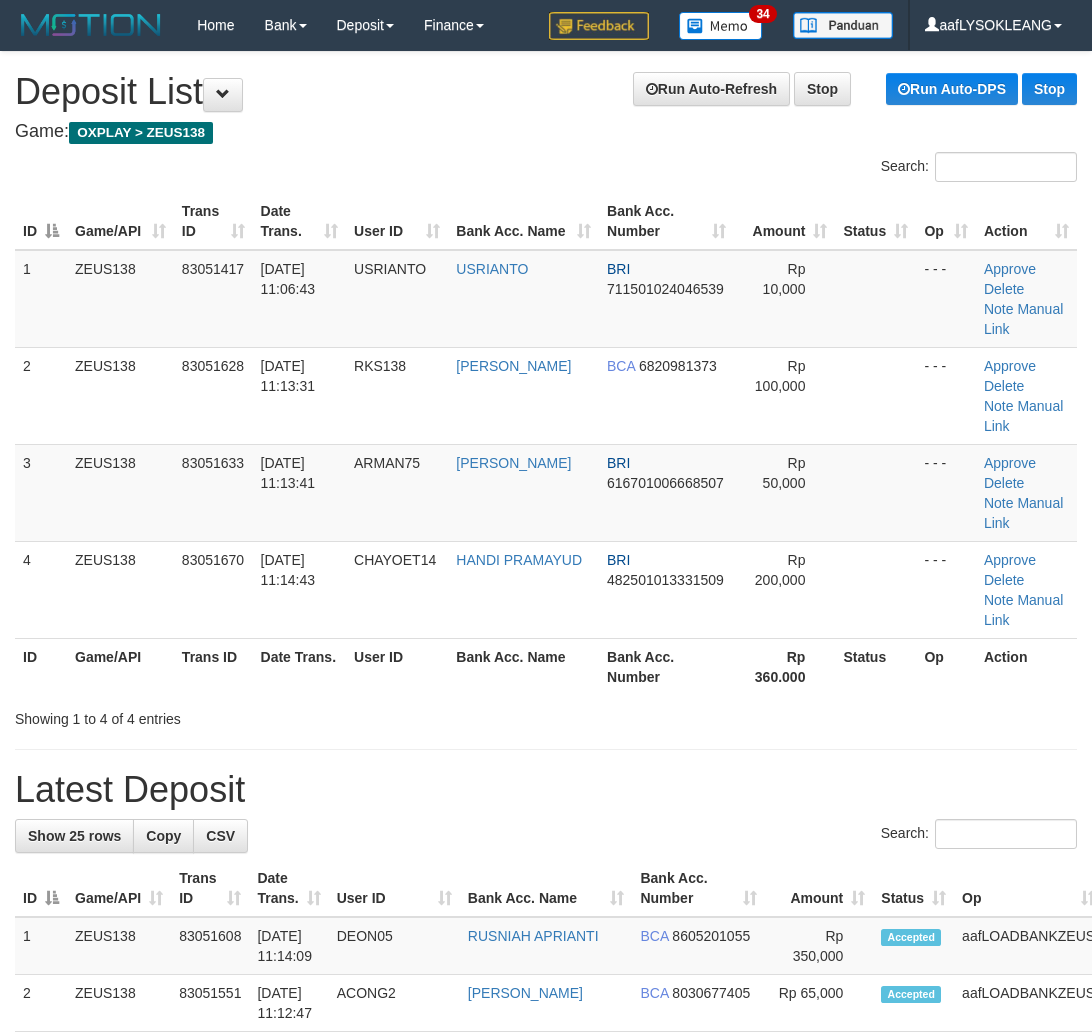 scroll, scrollTop: 0, scrollLeft: 0, axis: both 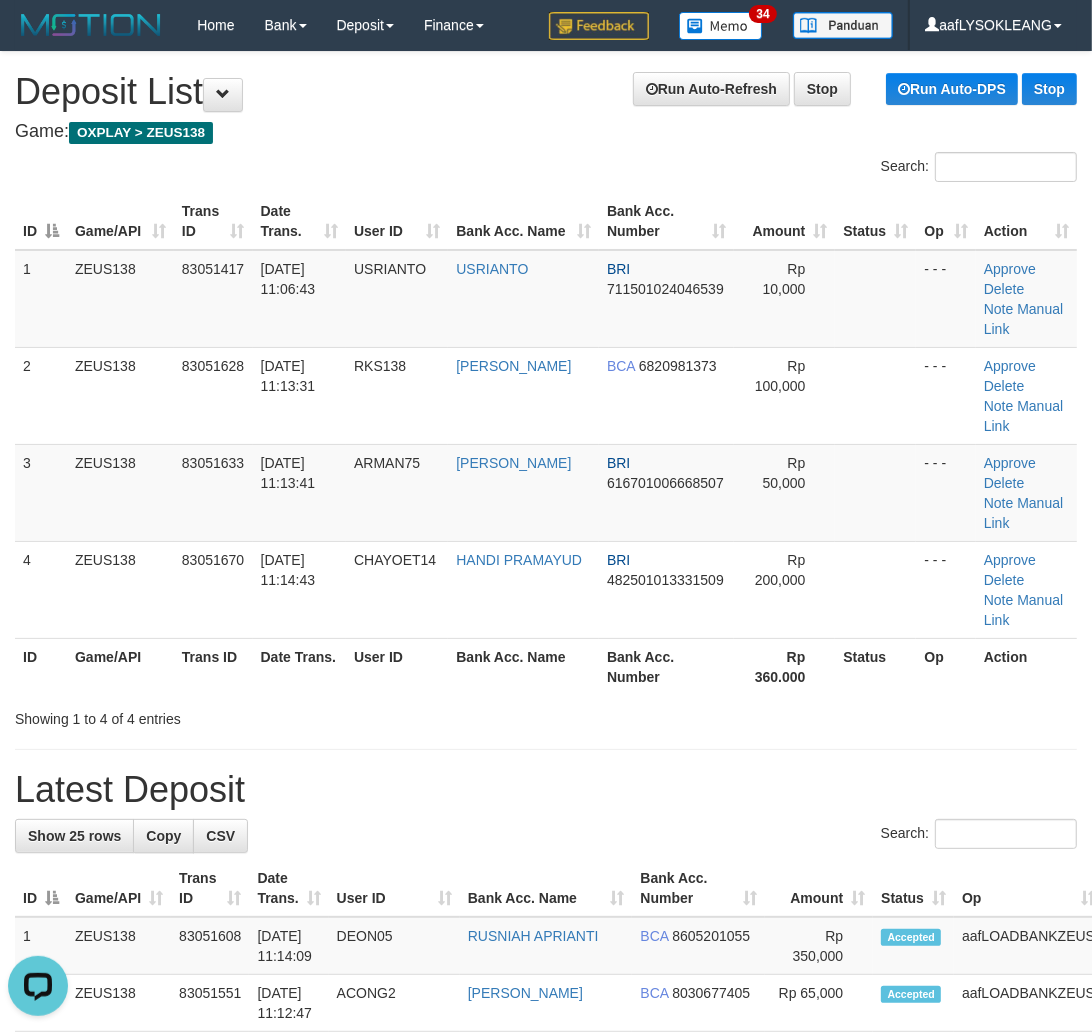 drag, startPoint x: 1047, startPoint y: 647, endPoint x: 1107, endPoint y: 666, distance: 62.936478 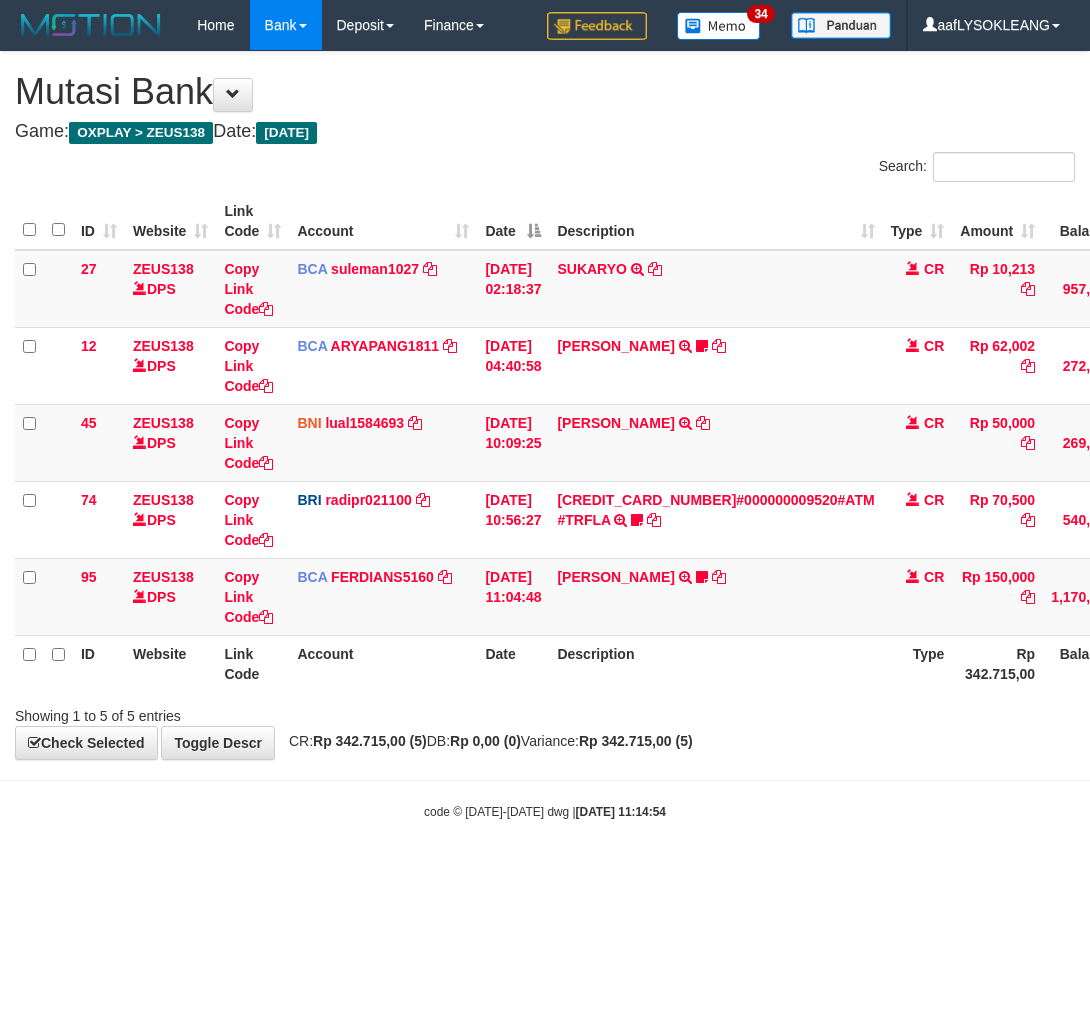 scroll, scrollTop: 0, scrollLeft: 0, axis: both 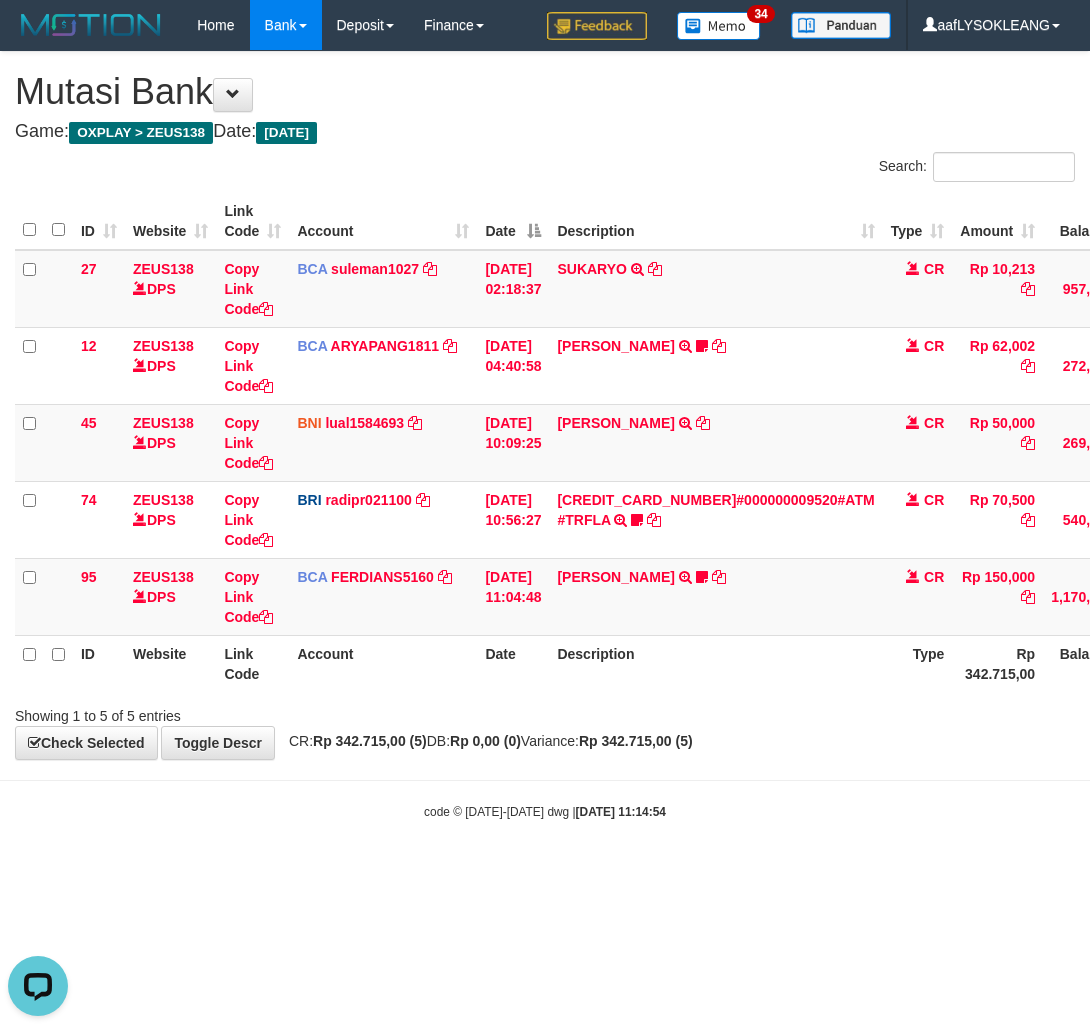 click on "**********" at bounding box center (545, 405) 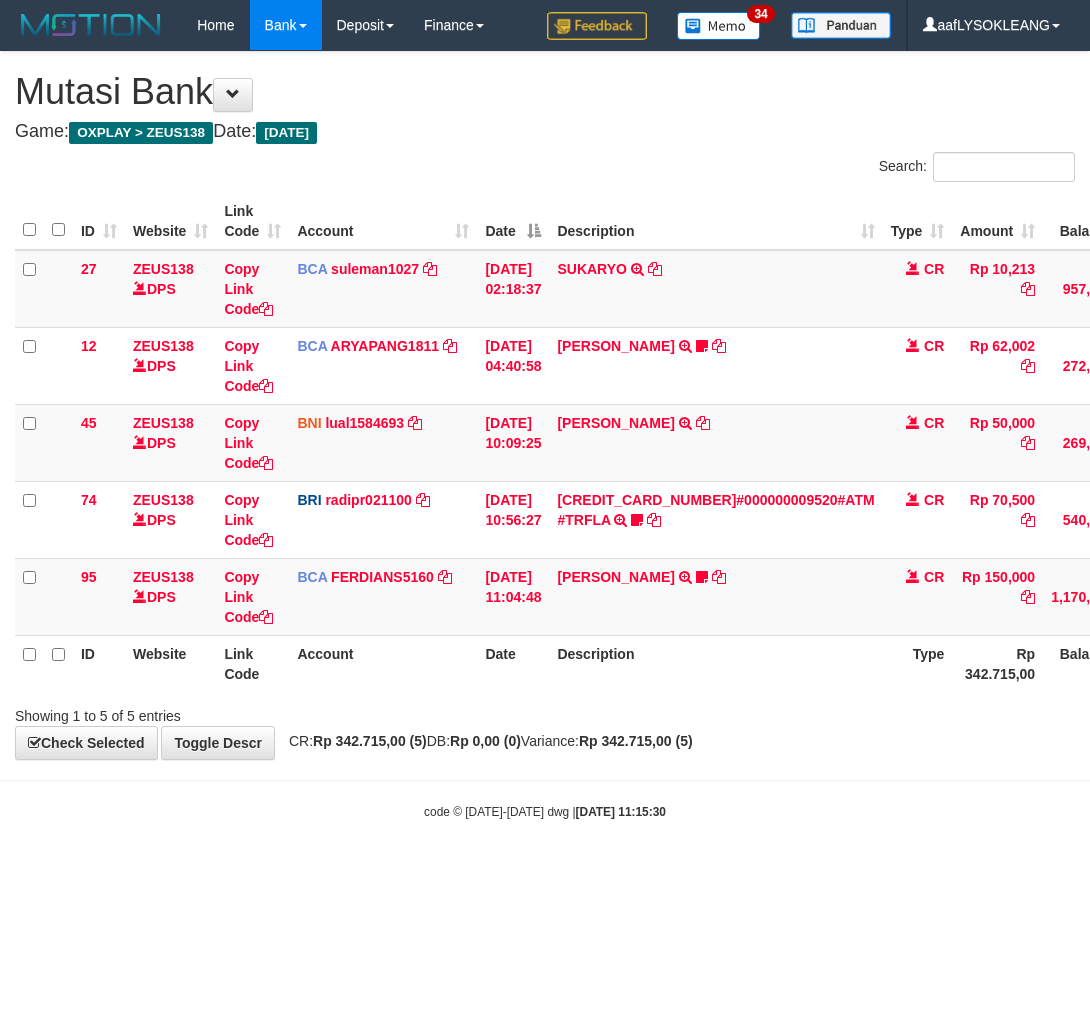 scroll, scrollTop: 0, scrollLeft: 0, axis: both 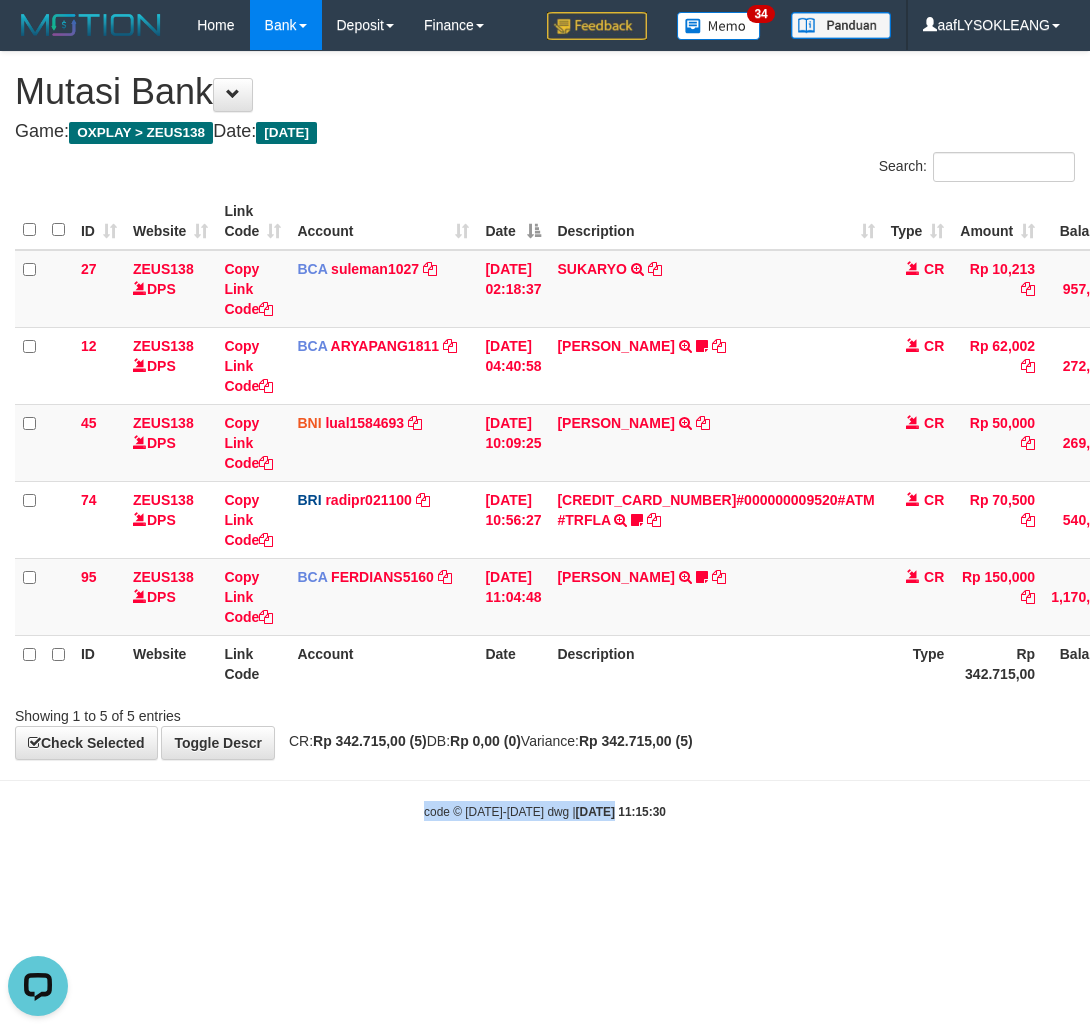 drag, startPoint x: 575, startPoint y: 791, endPoint x: 4, endPoint y: 768, distance: 571.463 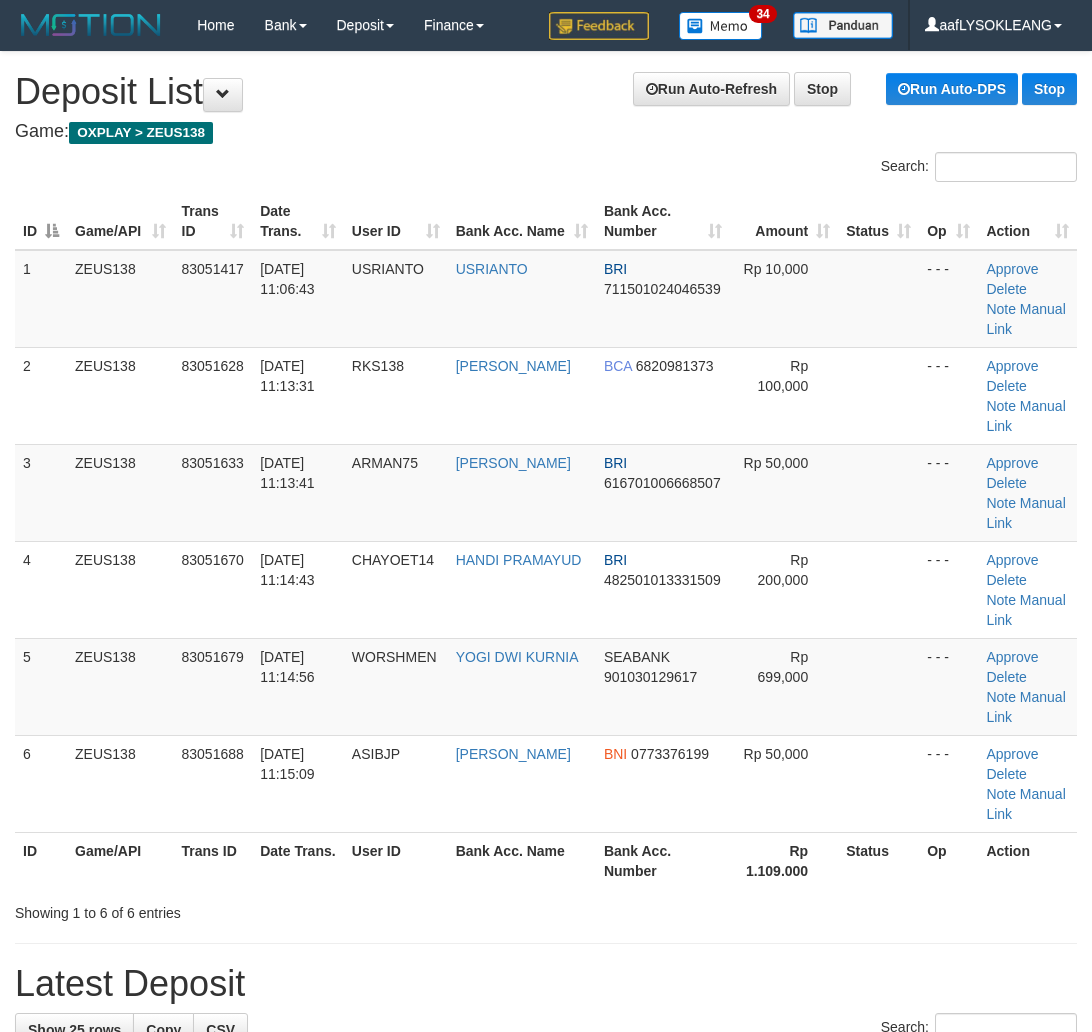 scroll, scrollTop: 0, scrollLeft: 12, axis: horizontal 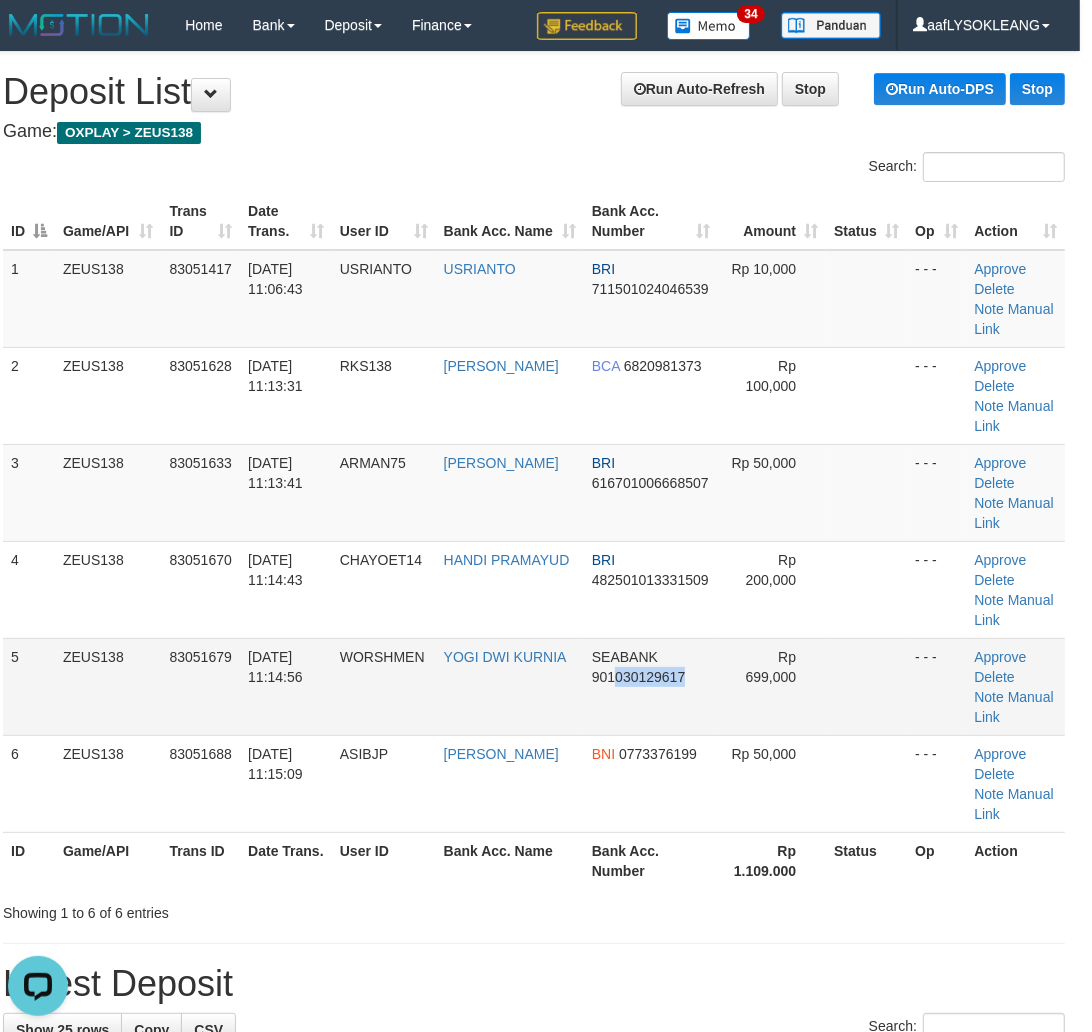 drag, startPoint x: 606, startPoint y: 664, endPoint x: 577, endPoint y: 660, distance: 29.274563 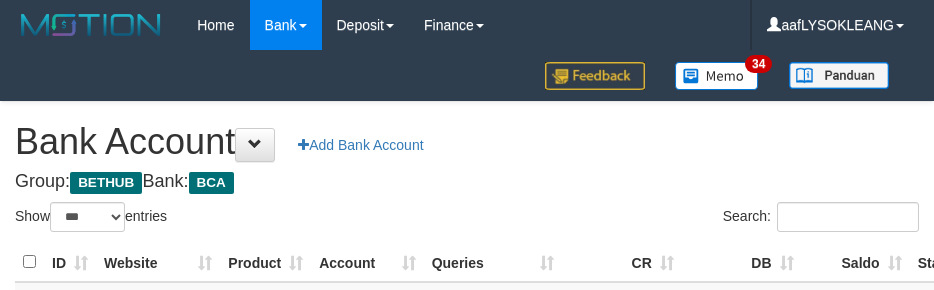 select on "***" 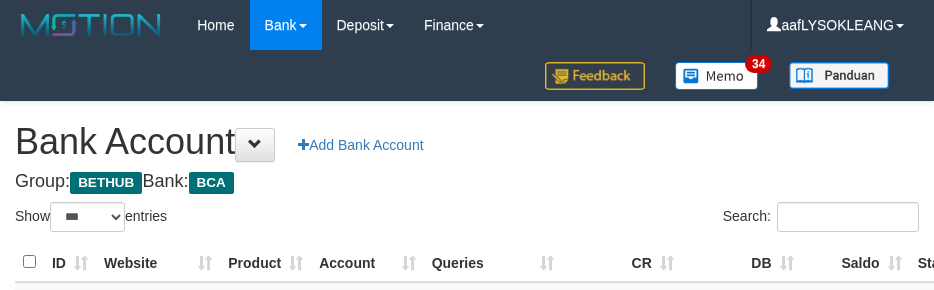 scroll, scrollTop: 221, scrollLeft: 0, axis: vertical 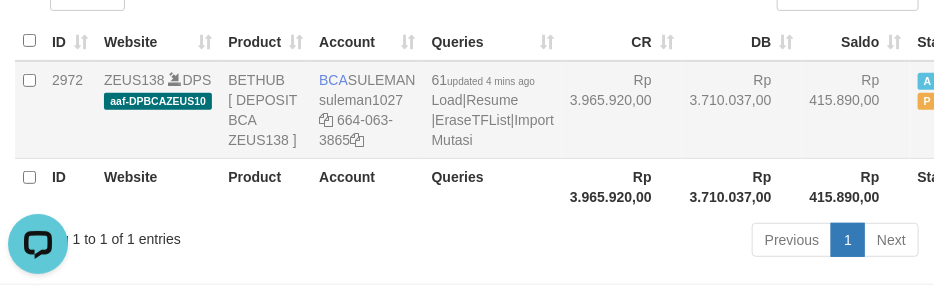 click on "Rp 3.710.037,00" at bounding box center [742, 110] 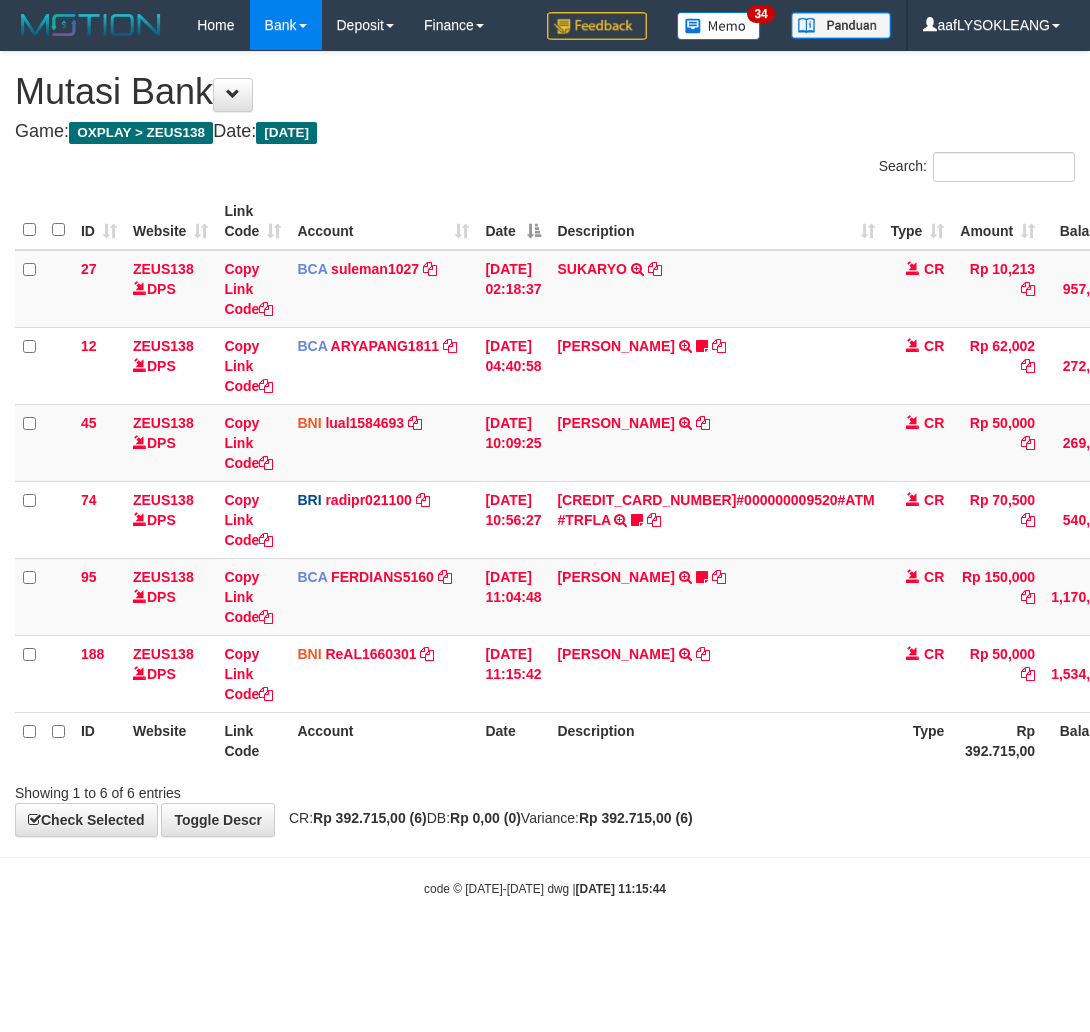 scroll, scrollTop: 0, scrollLeft: 0, axis: both 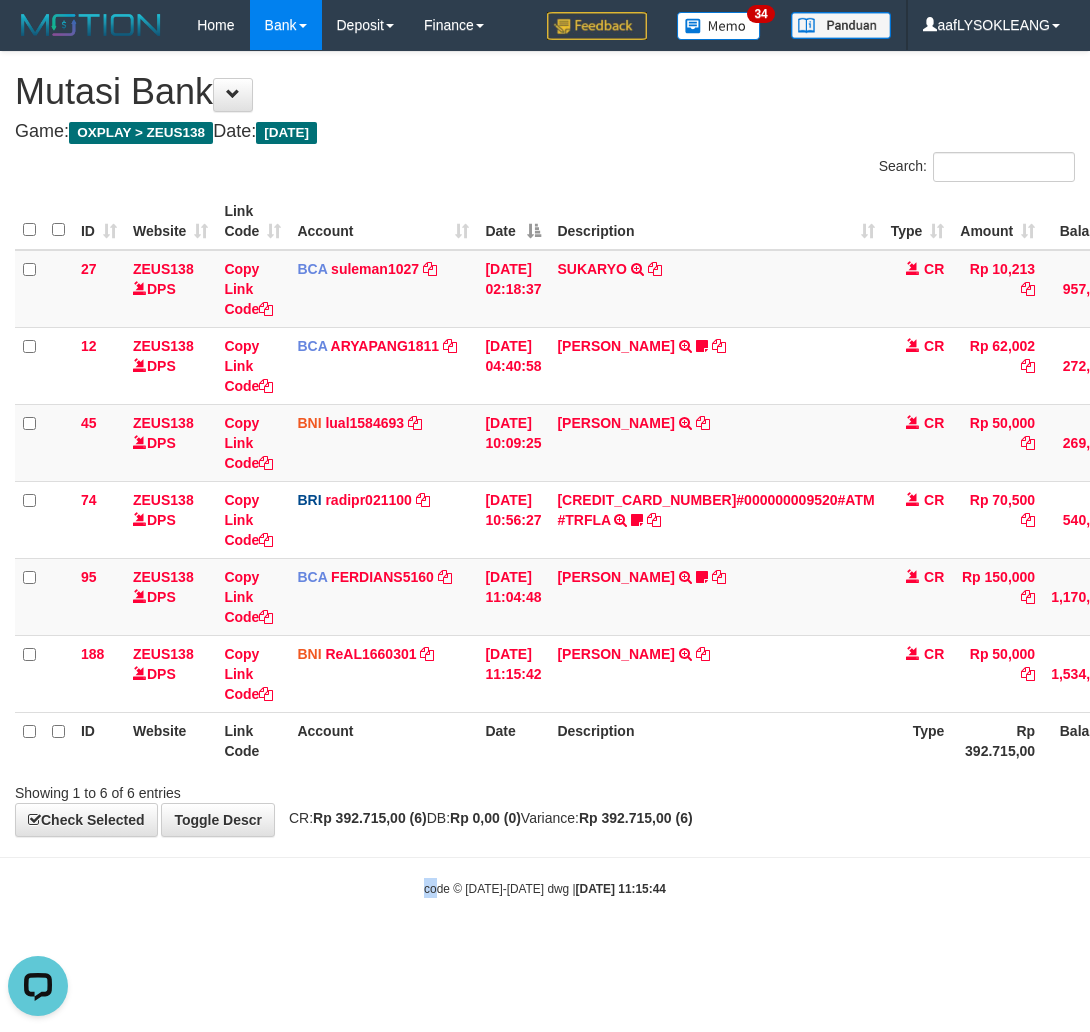 drag, startPoint x: 420, startPoint y: 898, endPoint x: 310, endPoint y: 893, distance: 110.11358 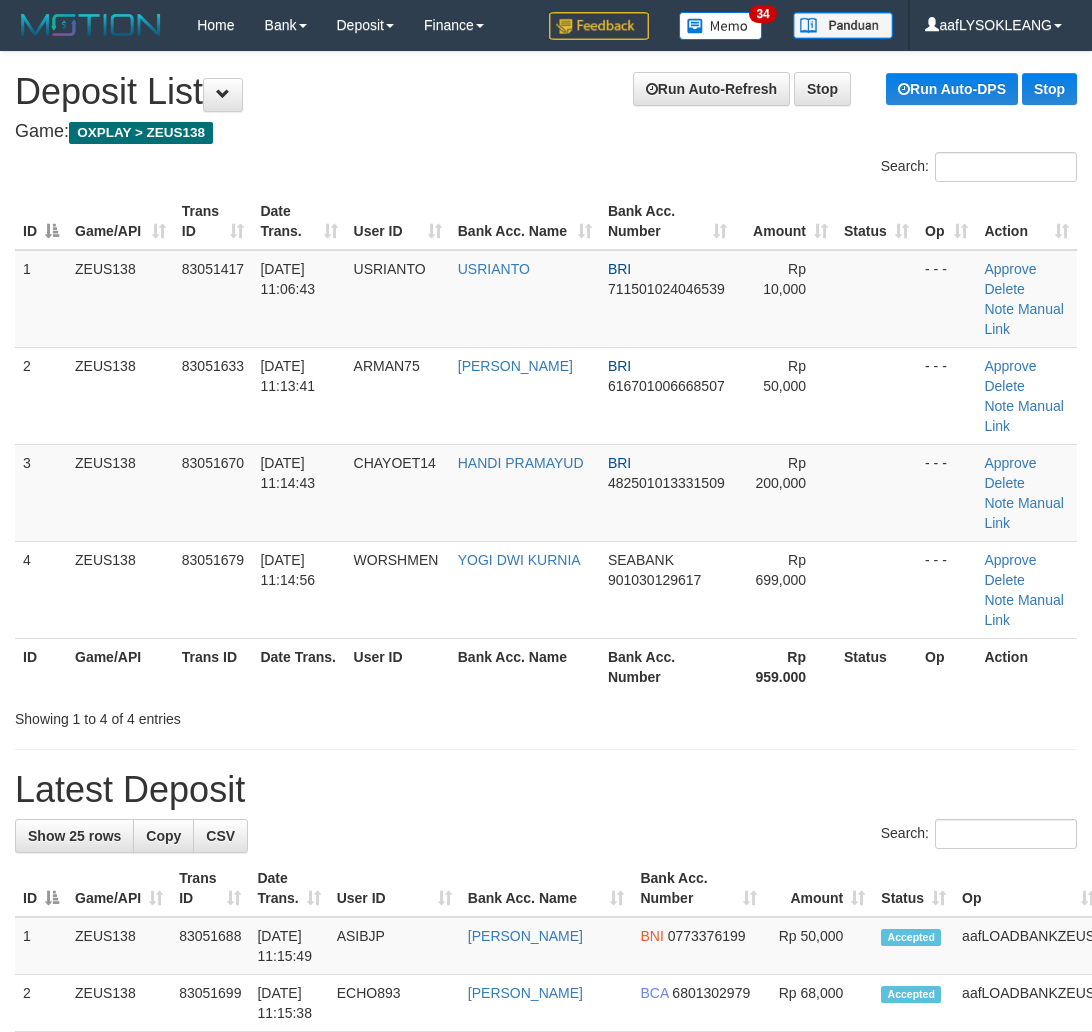 scroll, scrollTop: 0, scrollLeft: 12, axis: horizontal 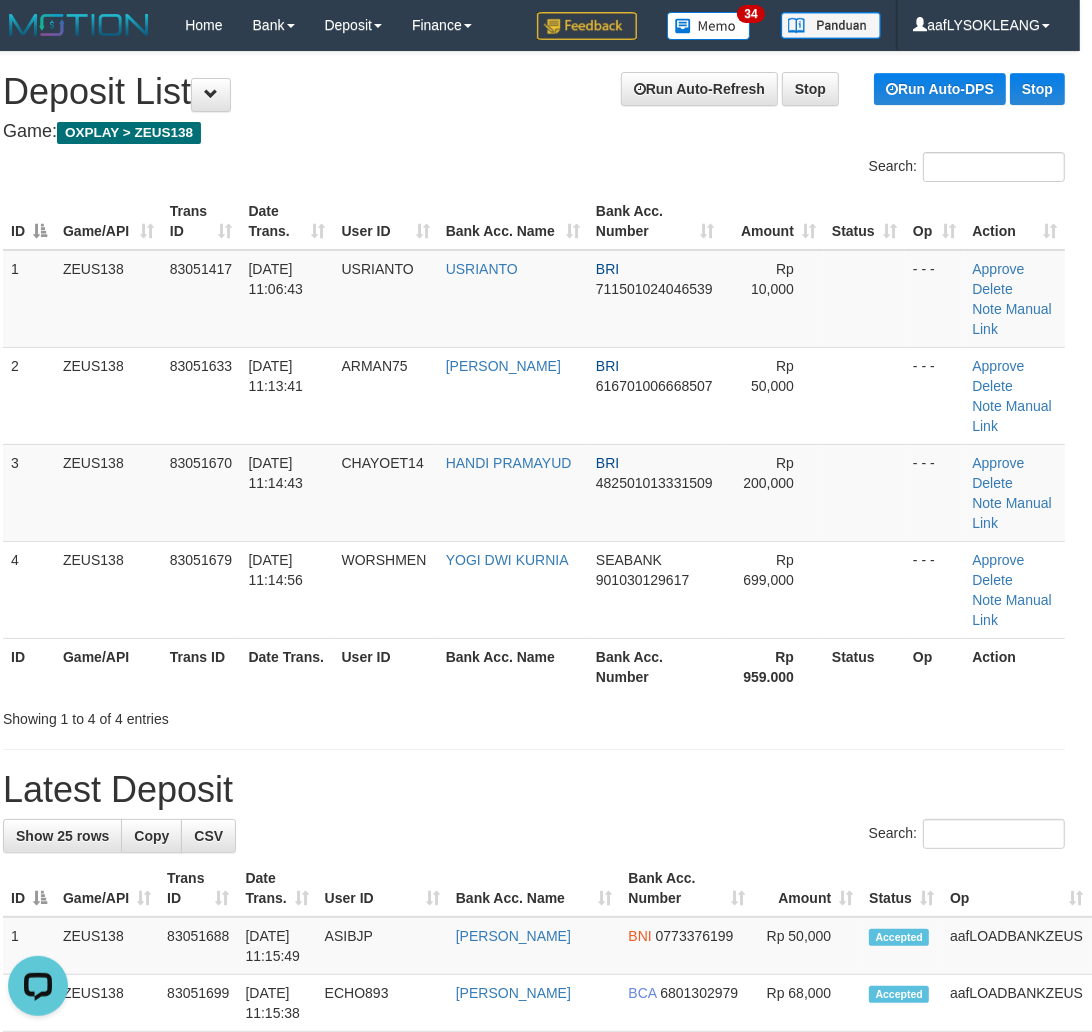 drag, startPoint x: 598, startPoint y: 688, endPoint x: 824, endPoint y: 727, distance: 229.34036 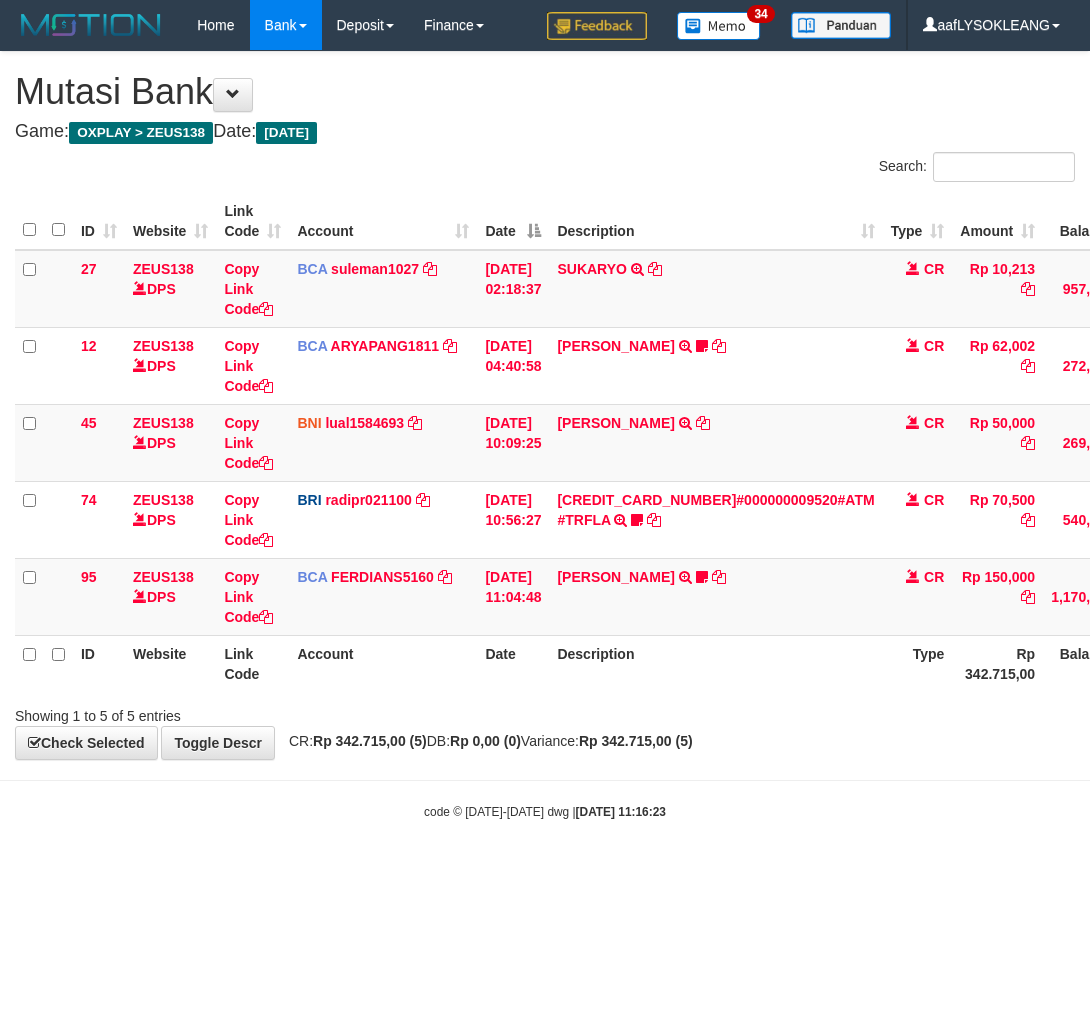 scroll, scrollTop: 0, scrollLeft: 0, axis: both 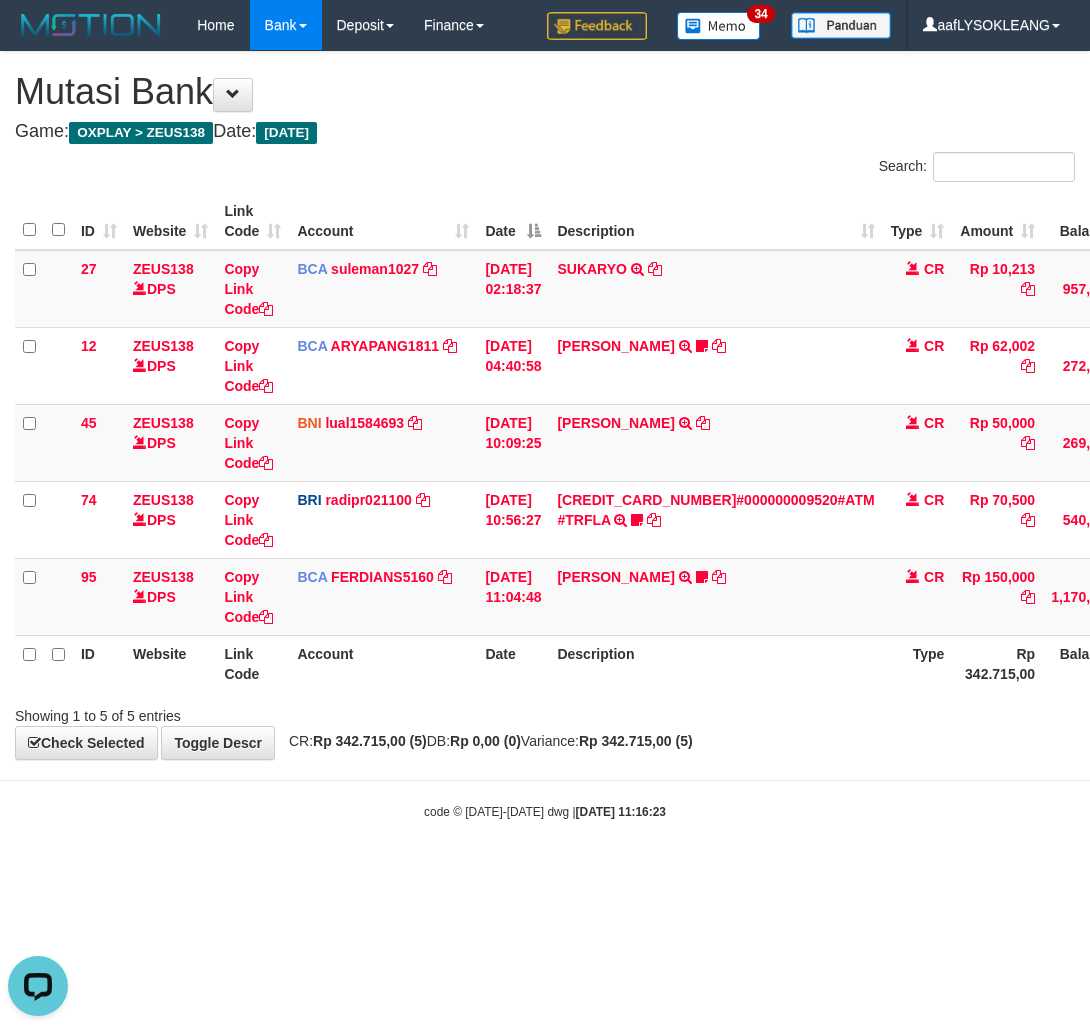 drag, startPoint x: 350, startPoint y: 810, endPoint x: 3, endPoint y: 768, distance: 349.53253 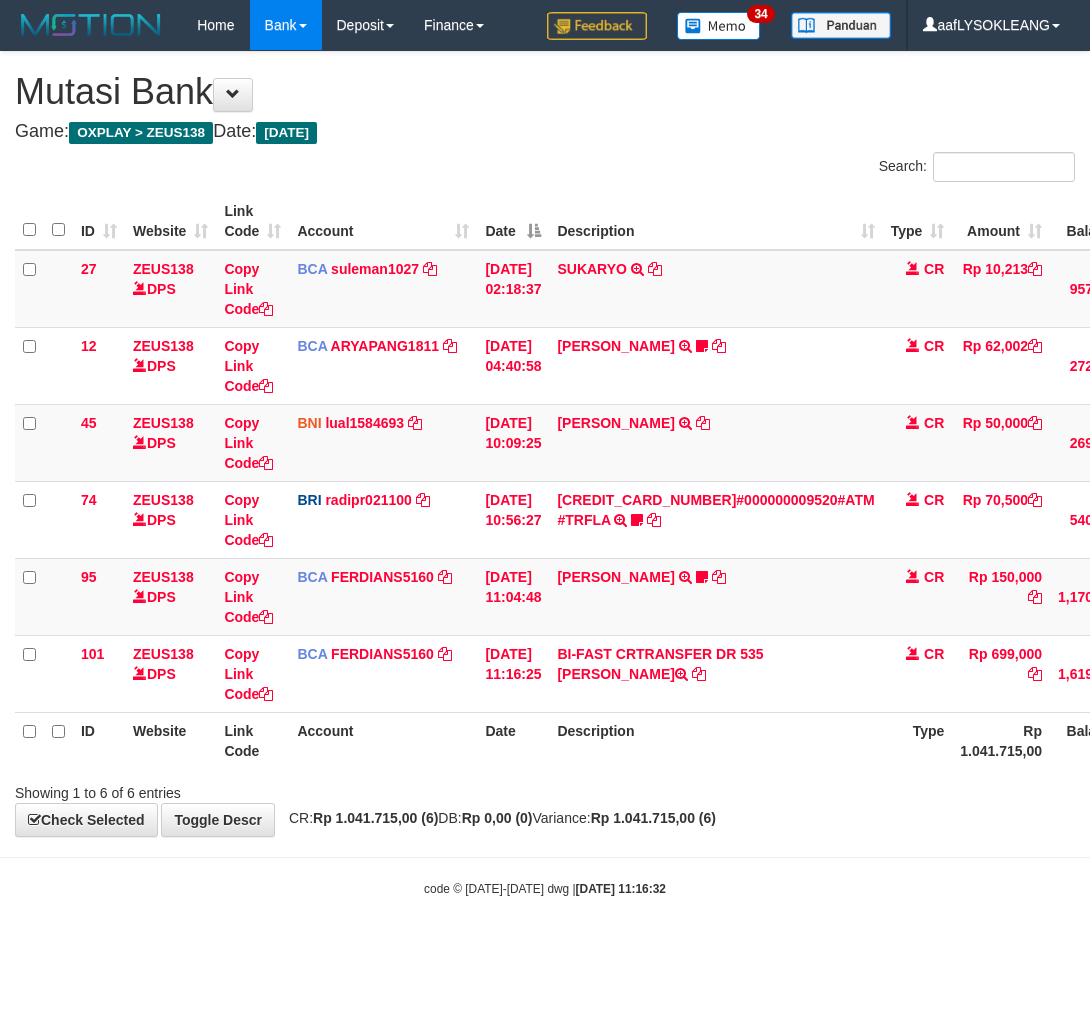 scroll, scrollTop: 0, scrollLeft: 0, axis: both 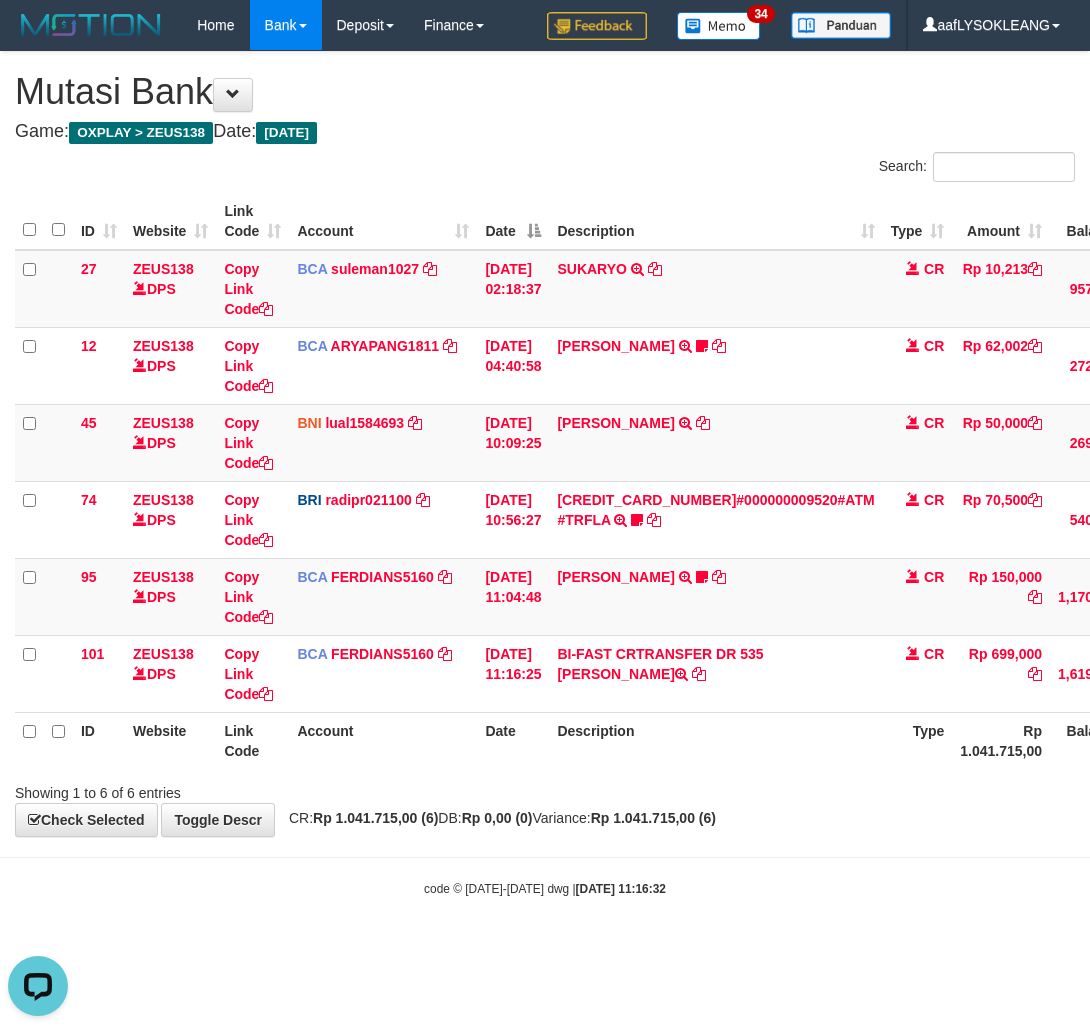 click on "**********" at bounding box center [545, 444] 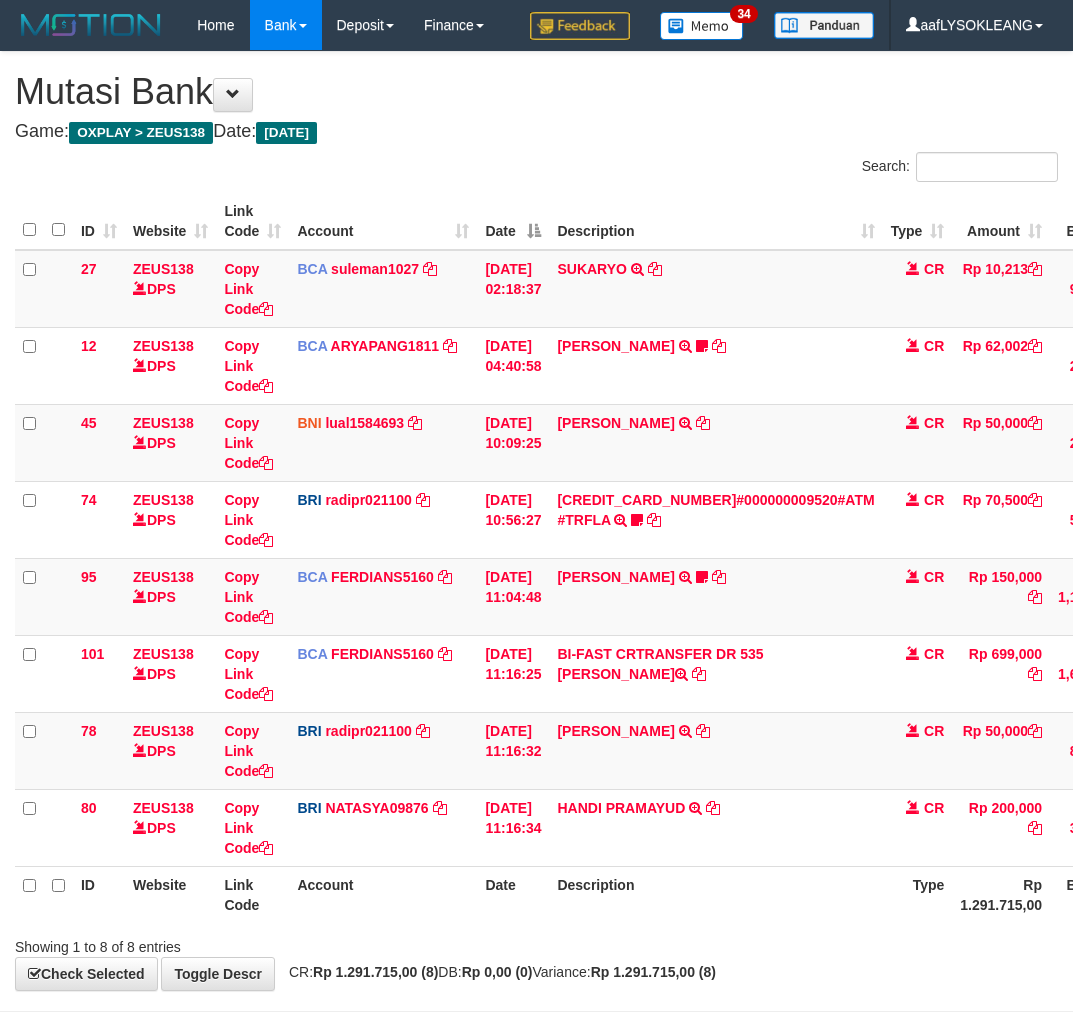 scroll, scrollTop: 0, scrollLeft: 0, axis: both 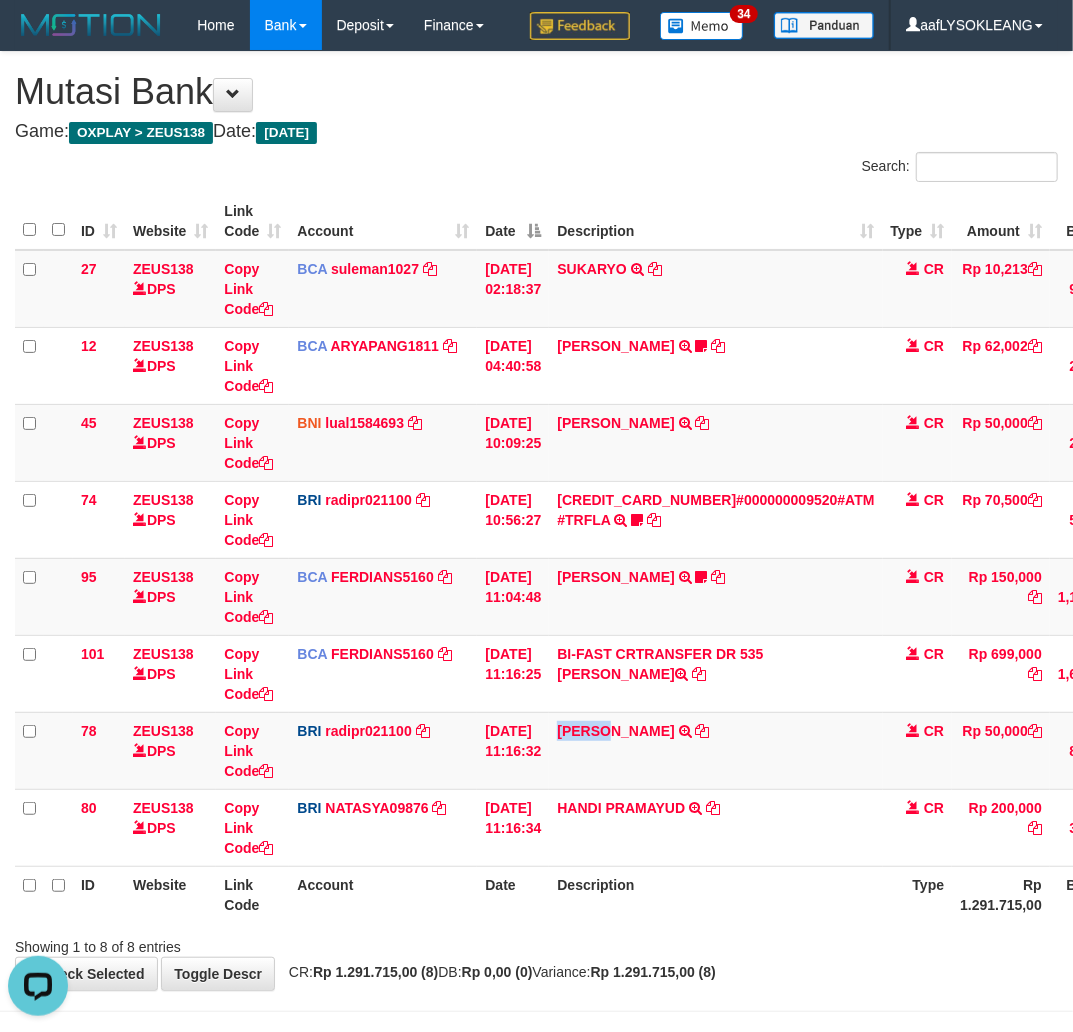 click on "ARMAN WAHYUDI         TRANSFER NBMB ARMAN WAHYUDI TO REYNALDI ADI PRATAMA" at bounding box center [715, 750] 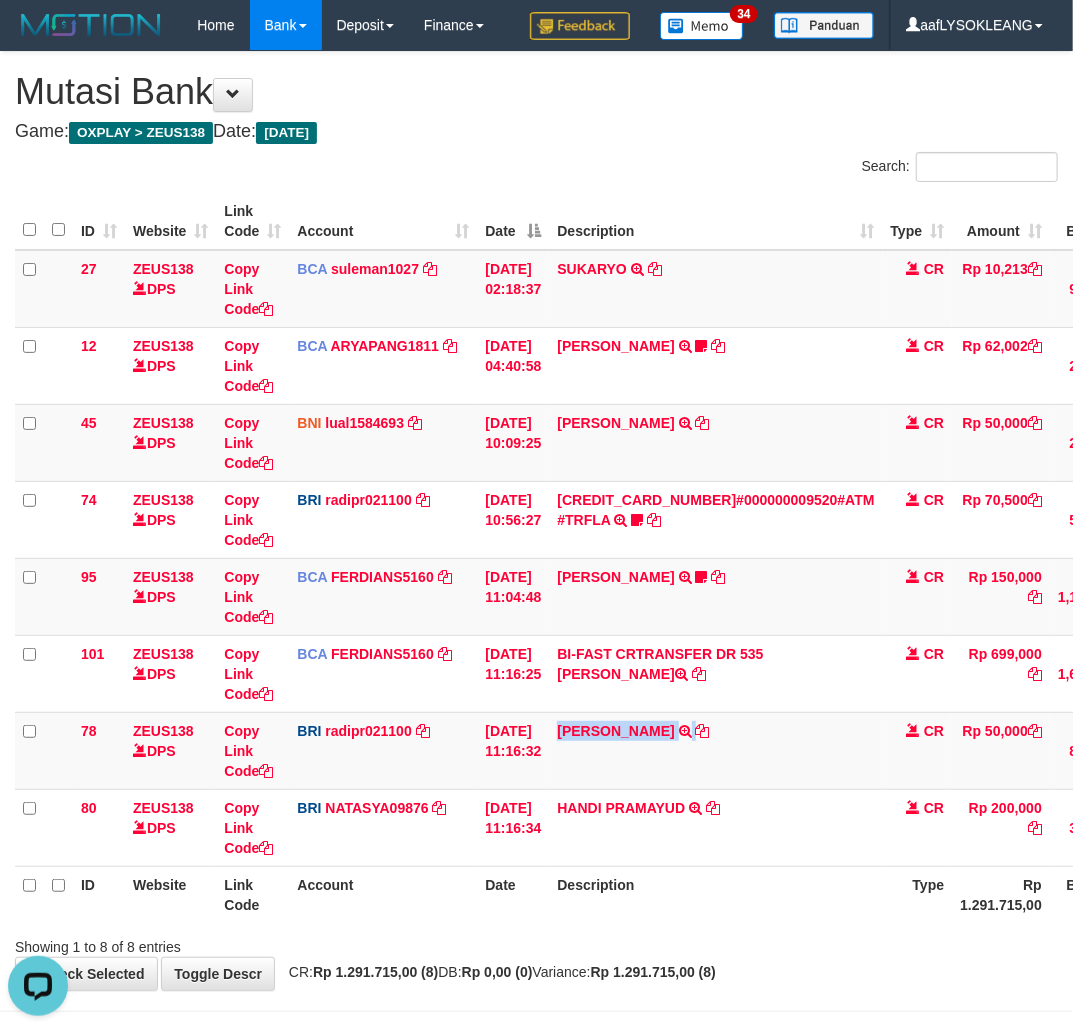 click on "ARMAN WAHYUDI         TRANSFER NBMB ARMAN WAHYUDI TO REYNALDI ADI PRATAMA" at bounding box center [715, 750] 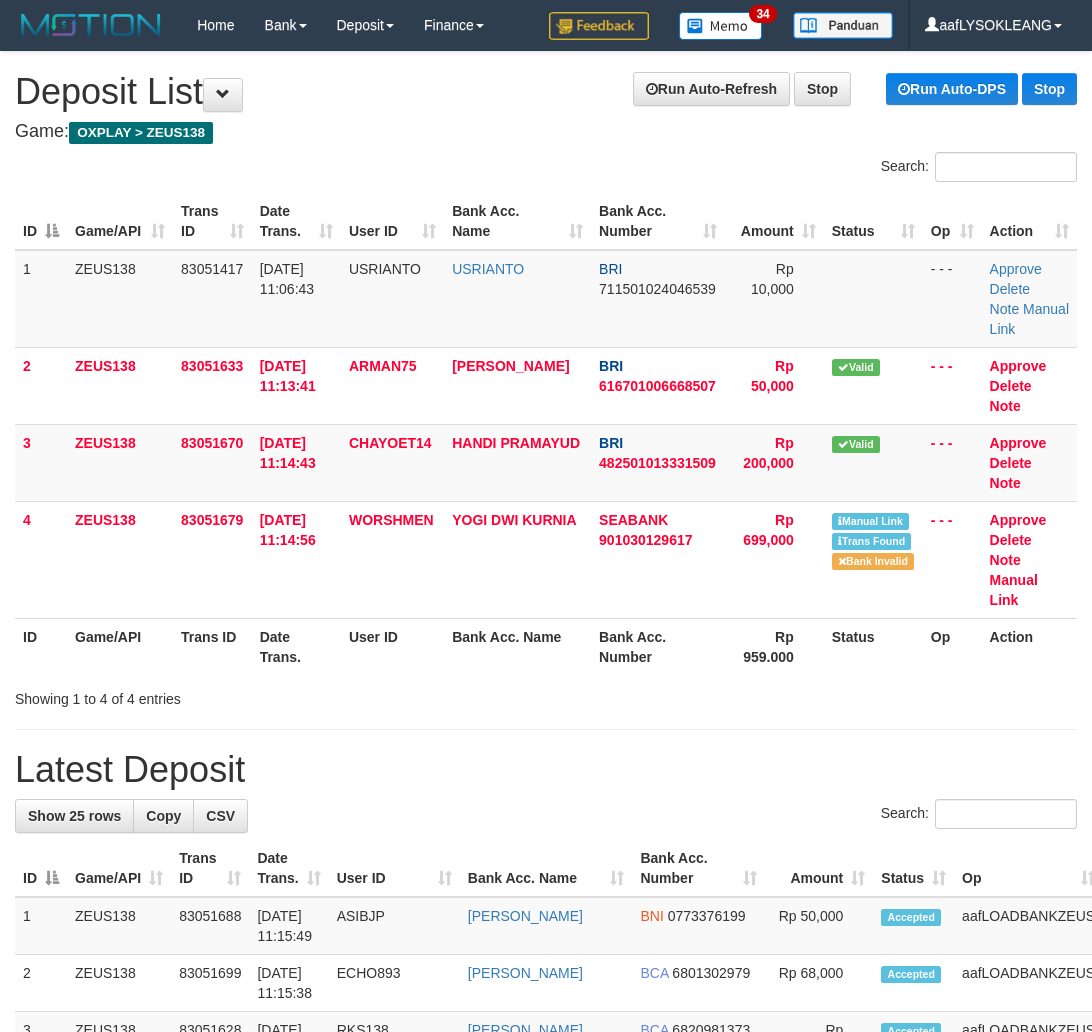 scroll, scrollTop: 0, scrollLeft: 12, axis: horizontal 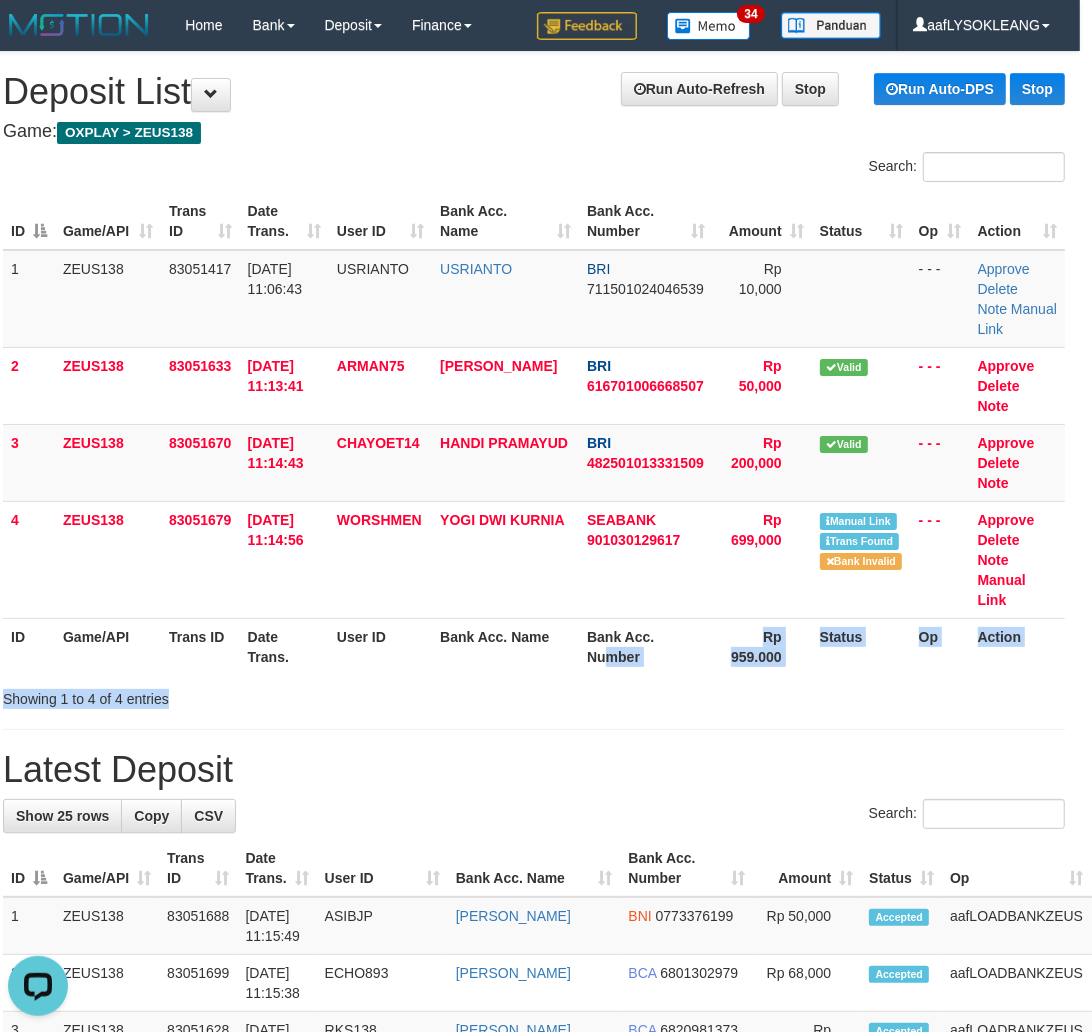 drag, startPoint x: 590, startPoint y: 644, endPoint x: 501, endPoint y: 612, distance: 94.57801 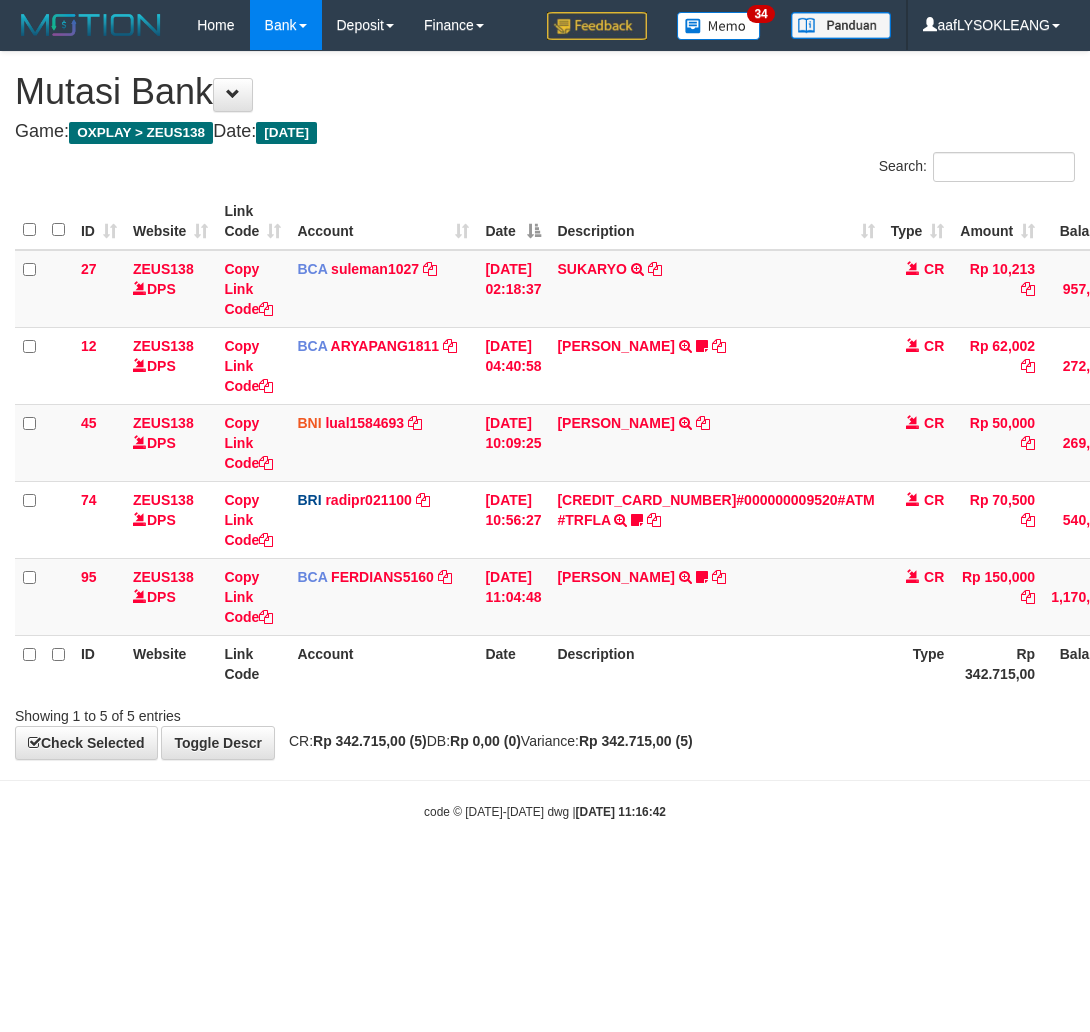 scroll, scrollTop: 0, scrollLeft: 0, axis: both 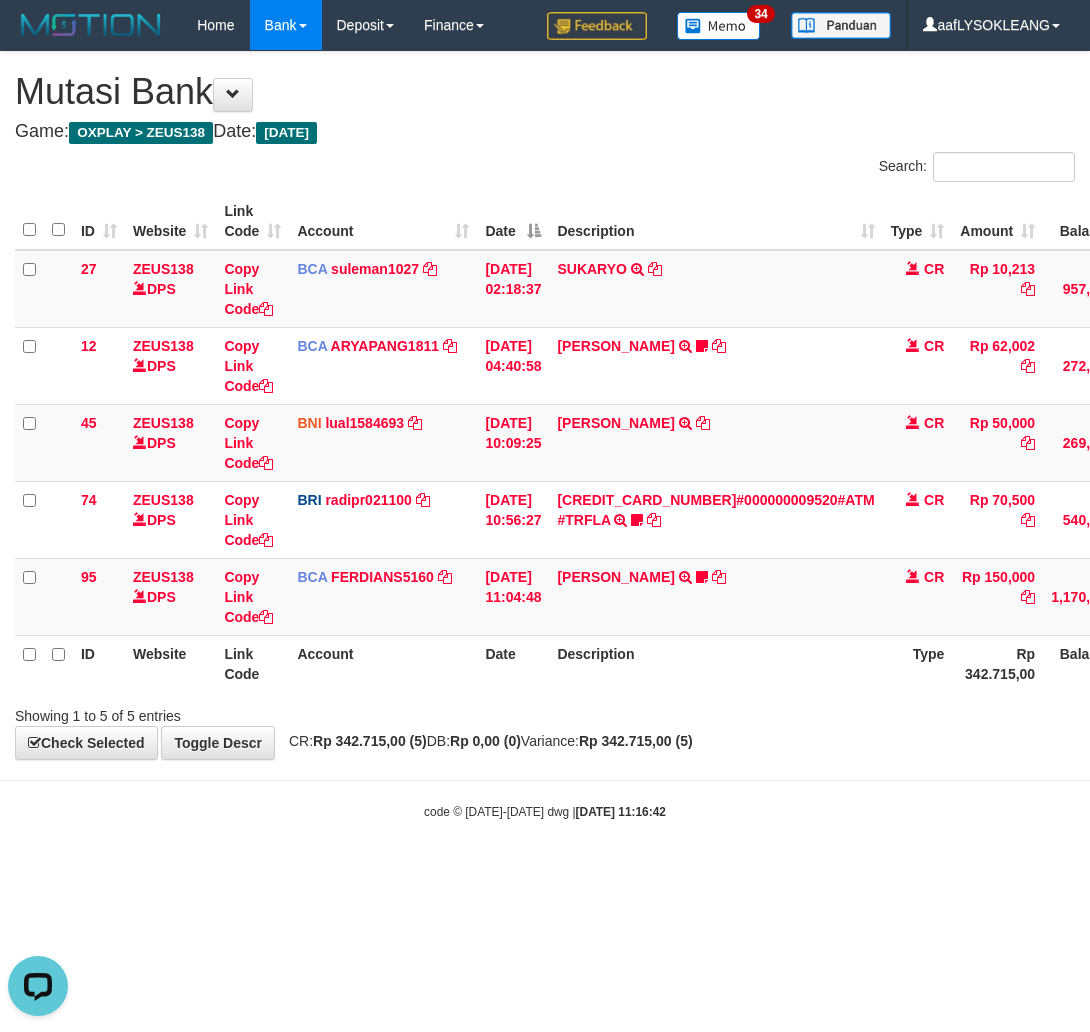 drag, startPoint x: 353, startPoint y: 863, endPoint x: 233, endPoint y: 767, distance: 153.67499 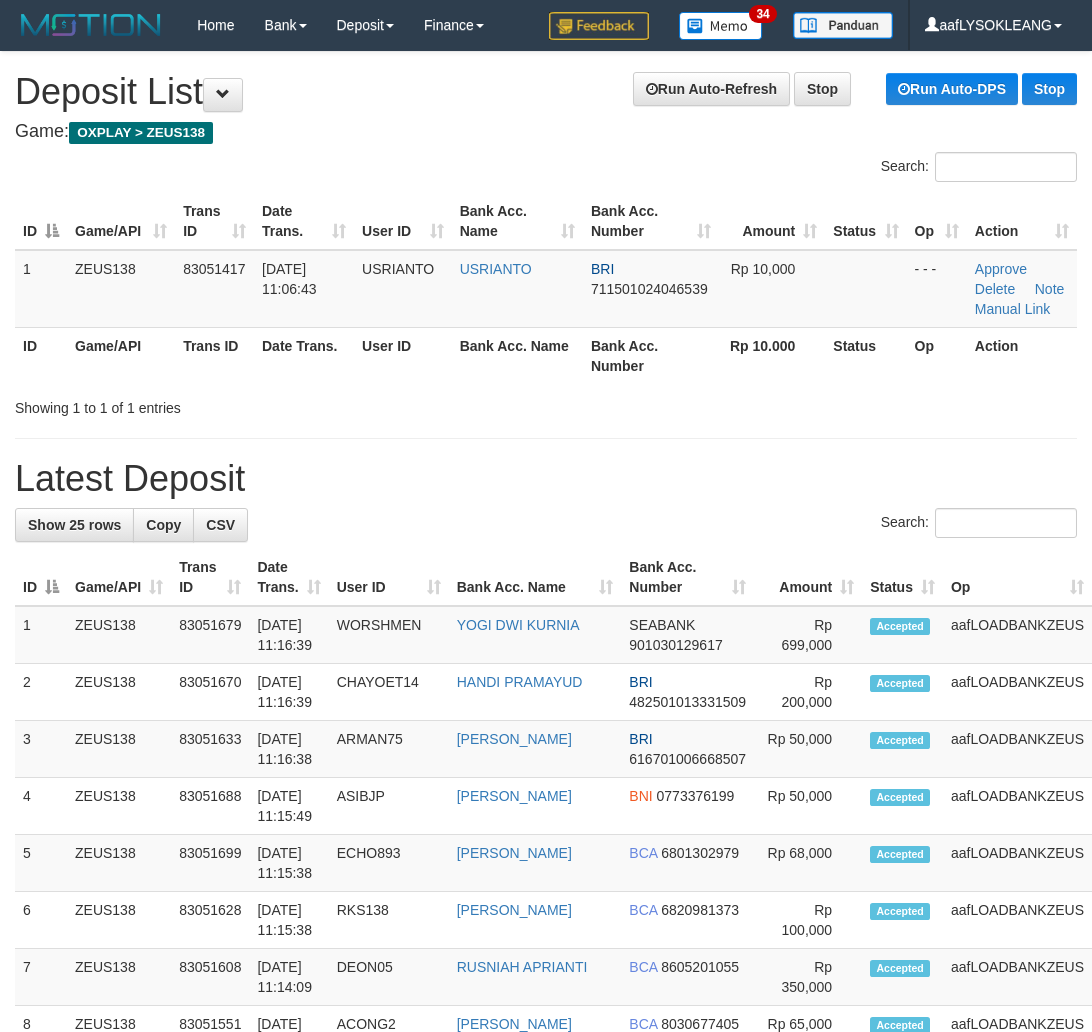 scroll, scrollTop: 0, scrollLeft: 12, axis: horizontal 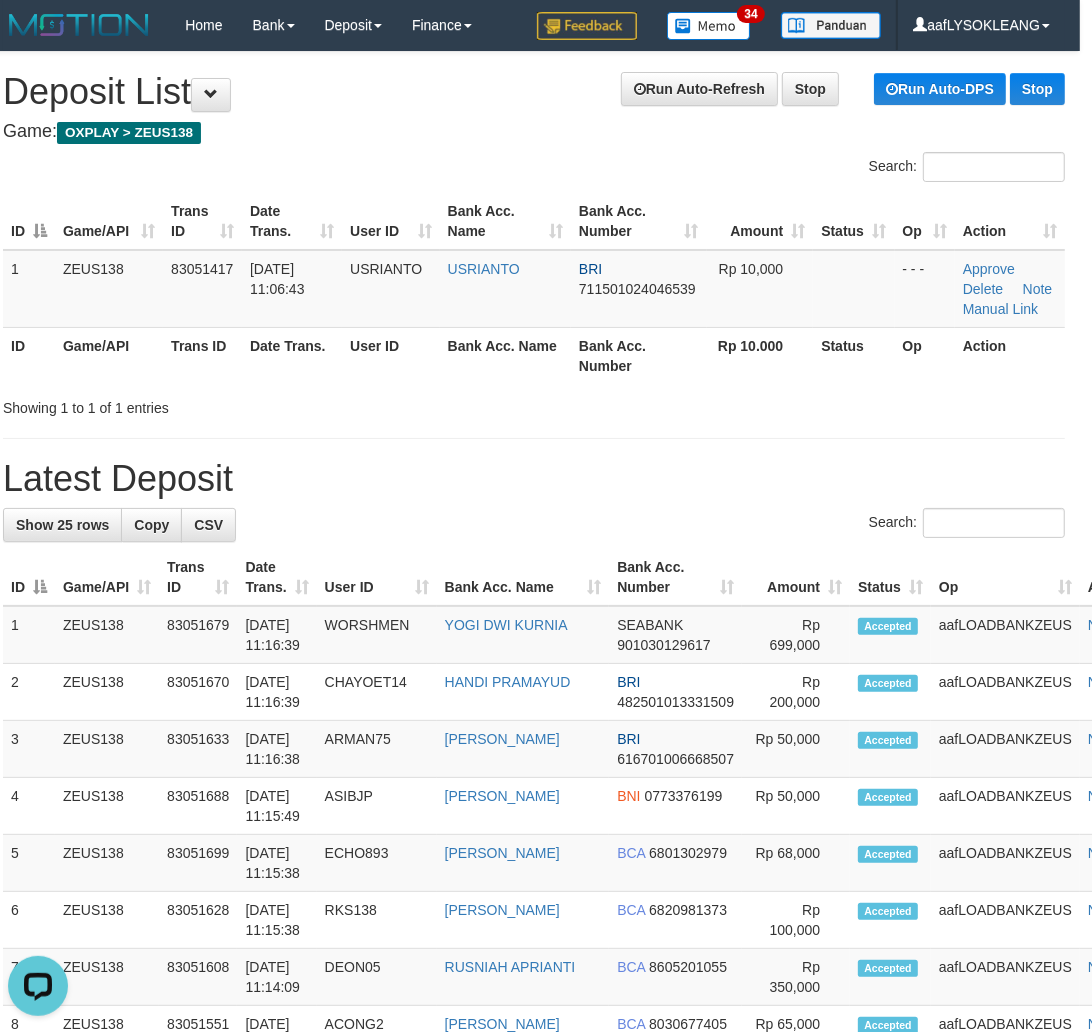 drag, startPoint x: 645, startPoint y: 405, endPoint x: 686, endPoint y: 426, distance: 46.06517 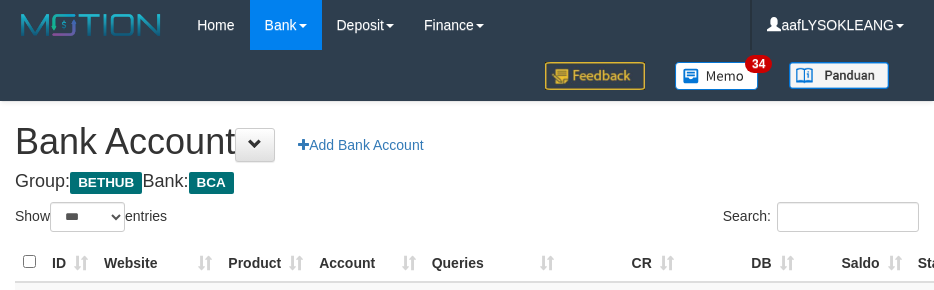 select on "***" 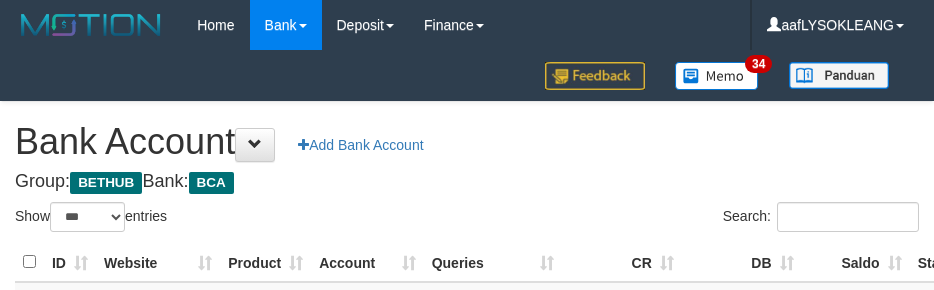 scroll, scrollTop: 221, scrollLeft: 0, axis: vertical 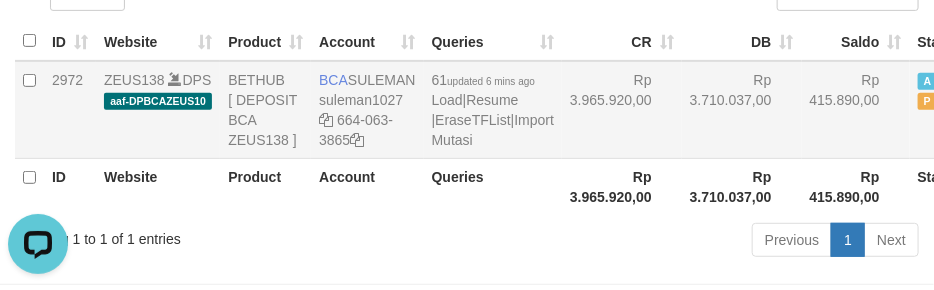 drag, startPoint x: 600, startPoint y: 181, endPoint x: 622, endPoint y: 186, distance: 22.561028 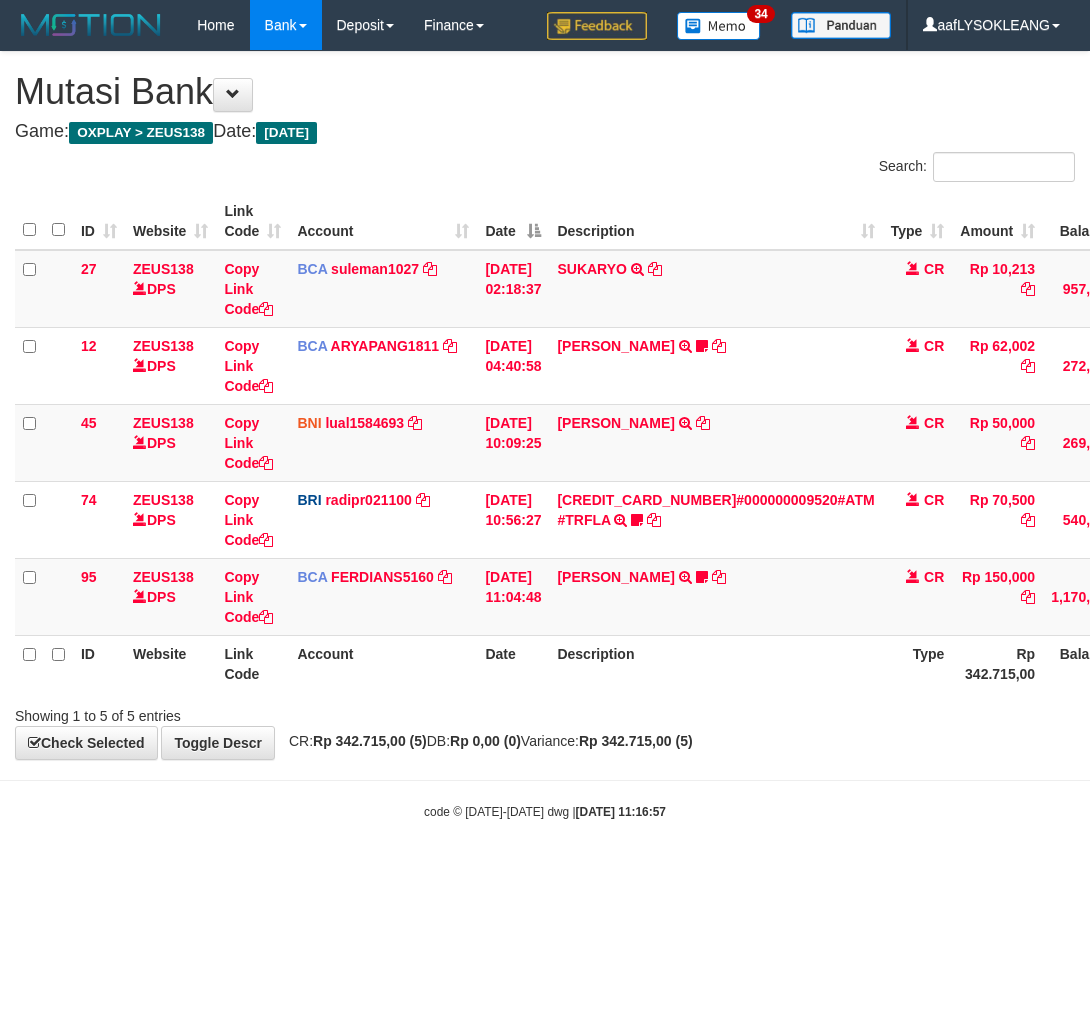 scroll, scrollTop: 0, scrollLeft: 0, axis: both 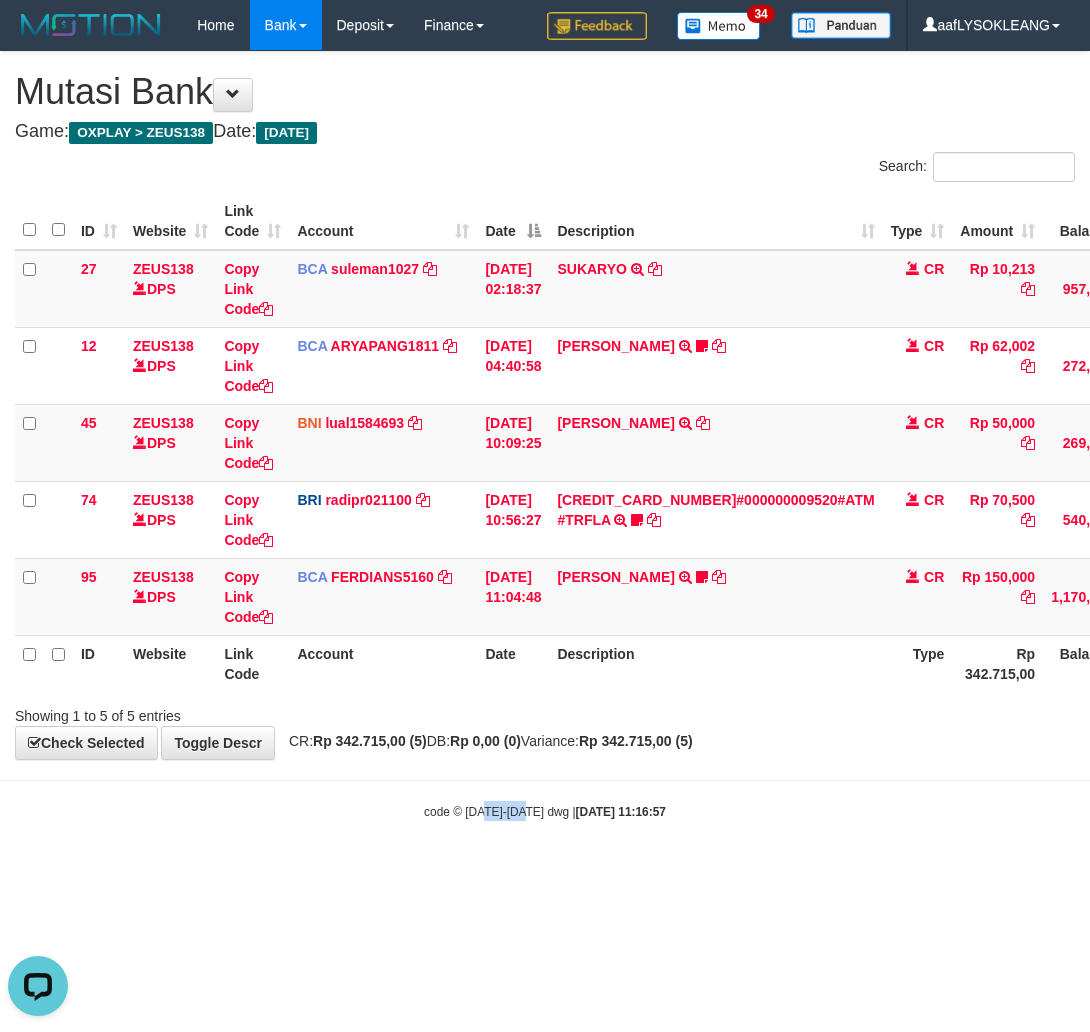 drag, startPoint x: 494, startPoint y: 901, endPoint x: 476, endPoint y: 882, distance: 26.172504 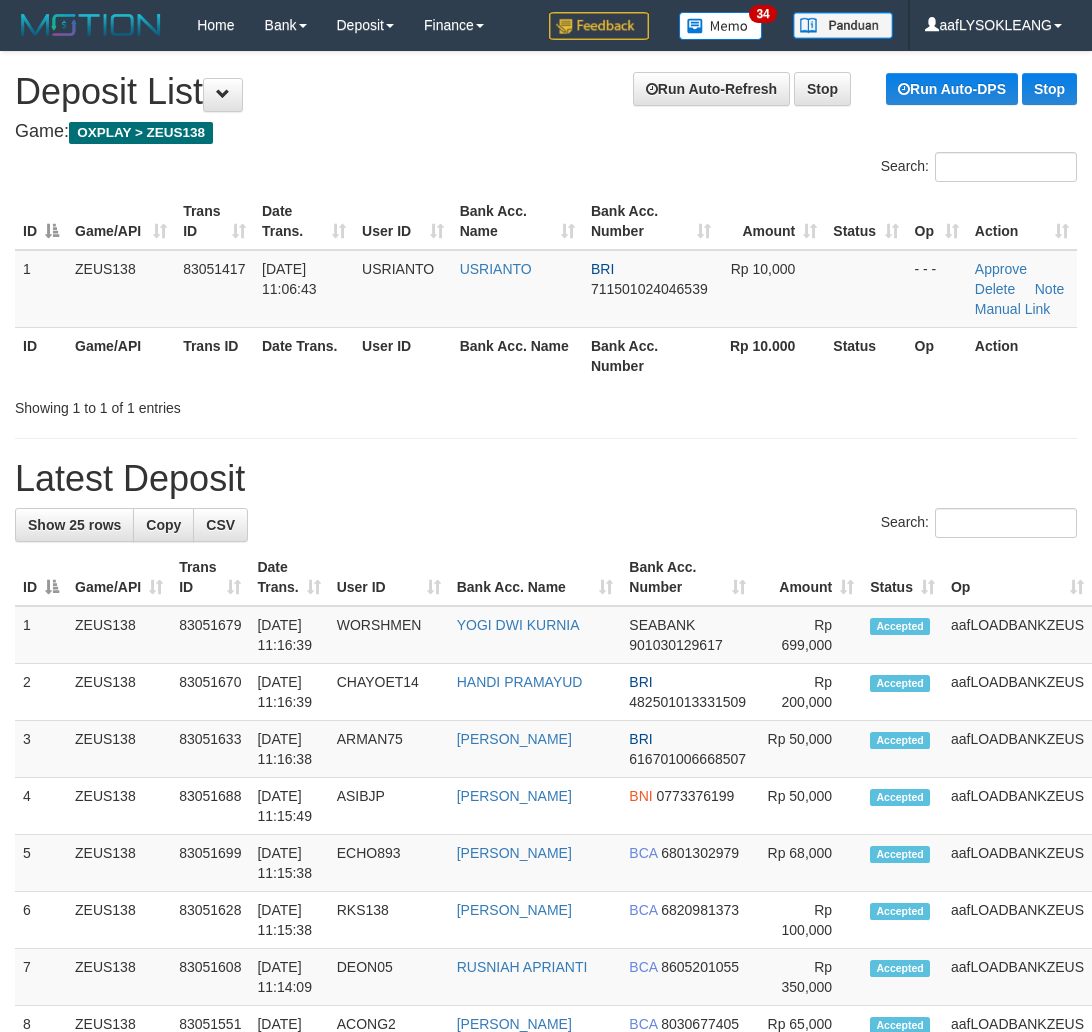 scroll, scrollTop: 0, scrollLeft: 12, axis: horizontal 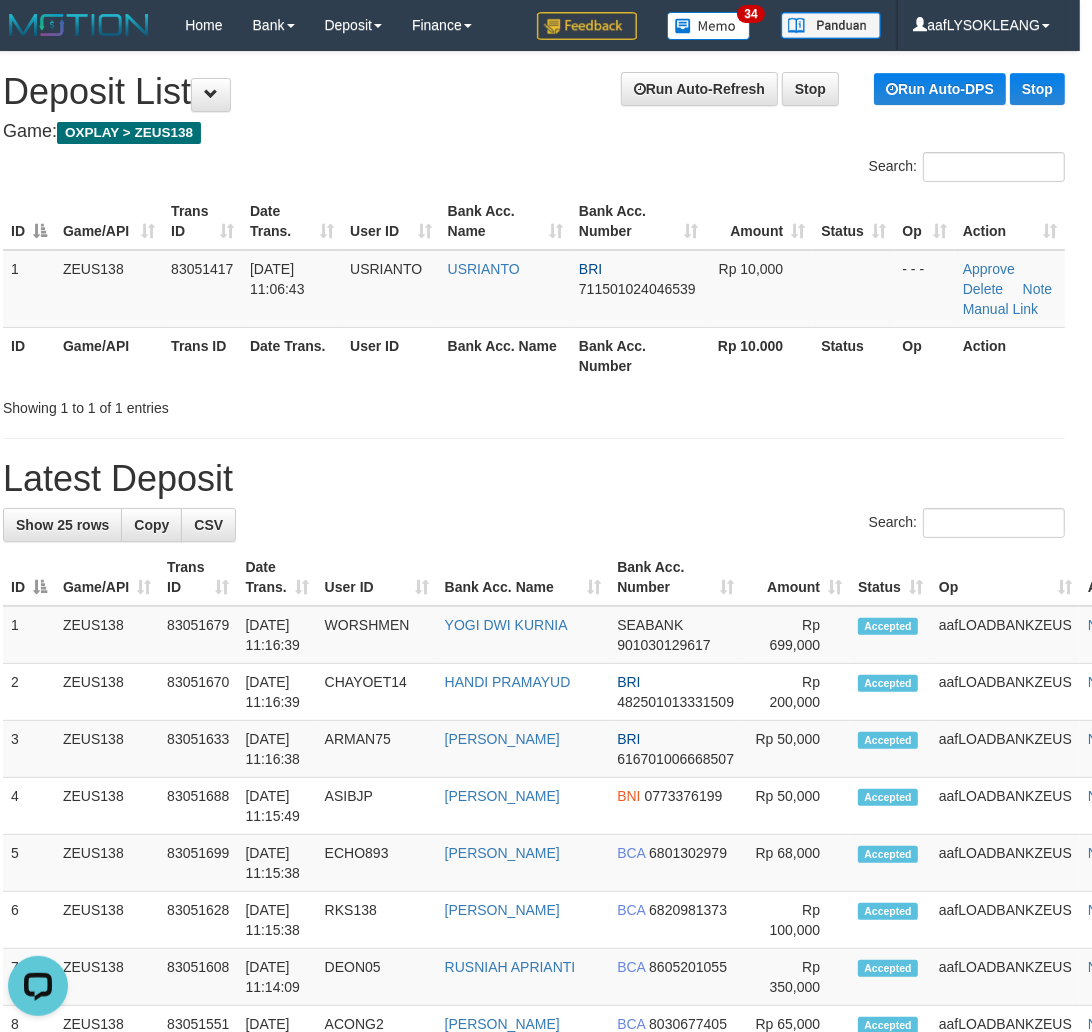 drag, startPoint x: 626, startPoint y: 460, endPoint x: 757, endPoint y: 492, distance: 134.85178 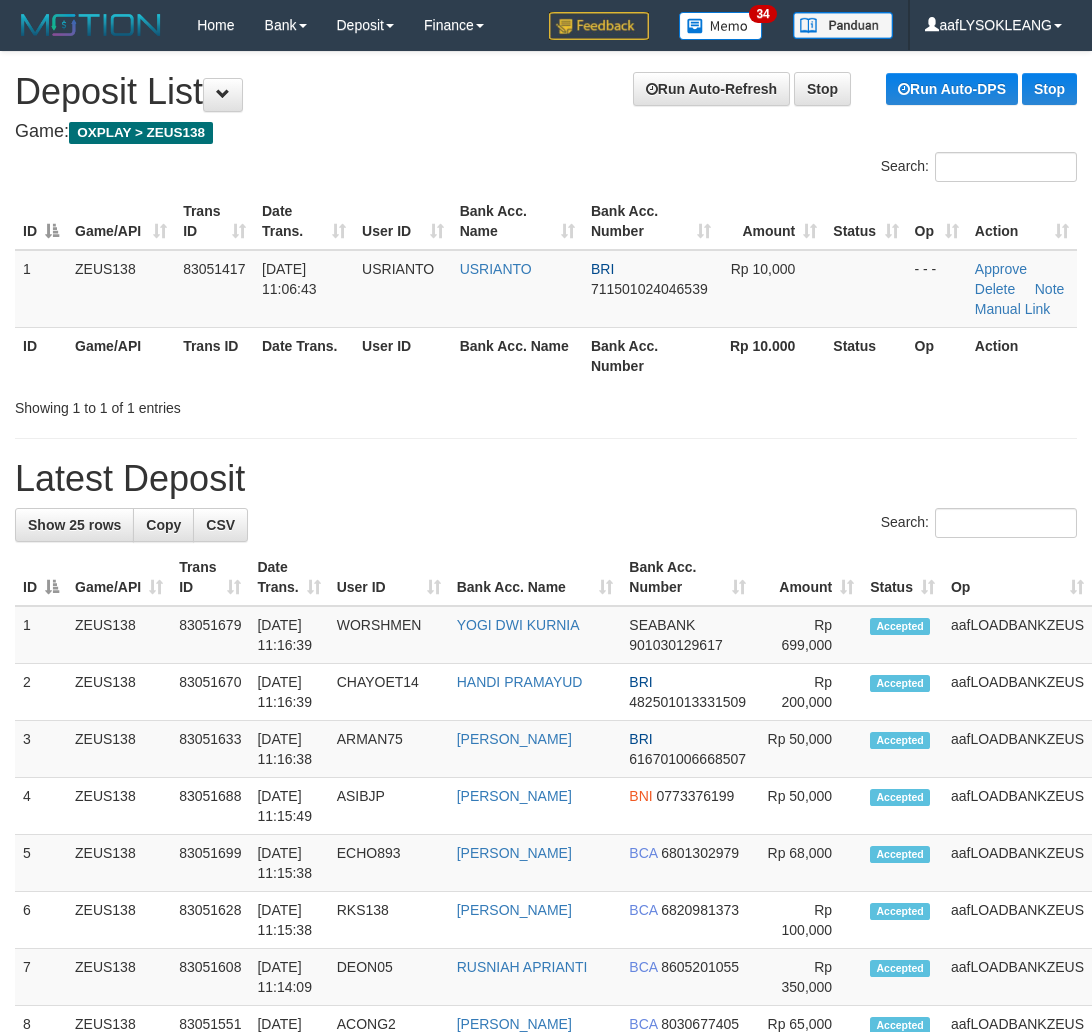 scroll, scrollTop: 0, scrollLeft: 12, axis: horizontal 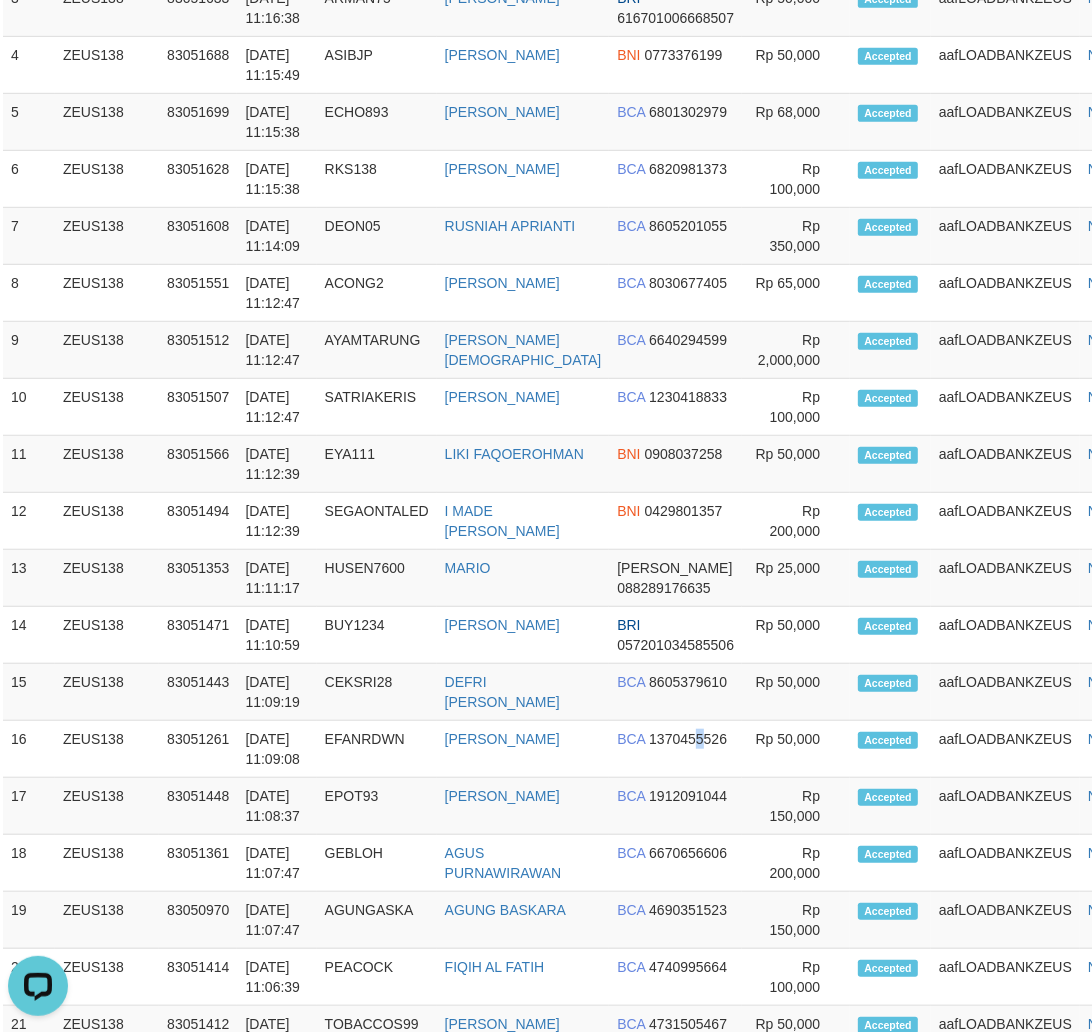 drag, startPoint x: 666, startPoint y: 743, endPoint x: 1105, endPoint y: 762, distance: 439.41098 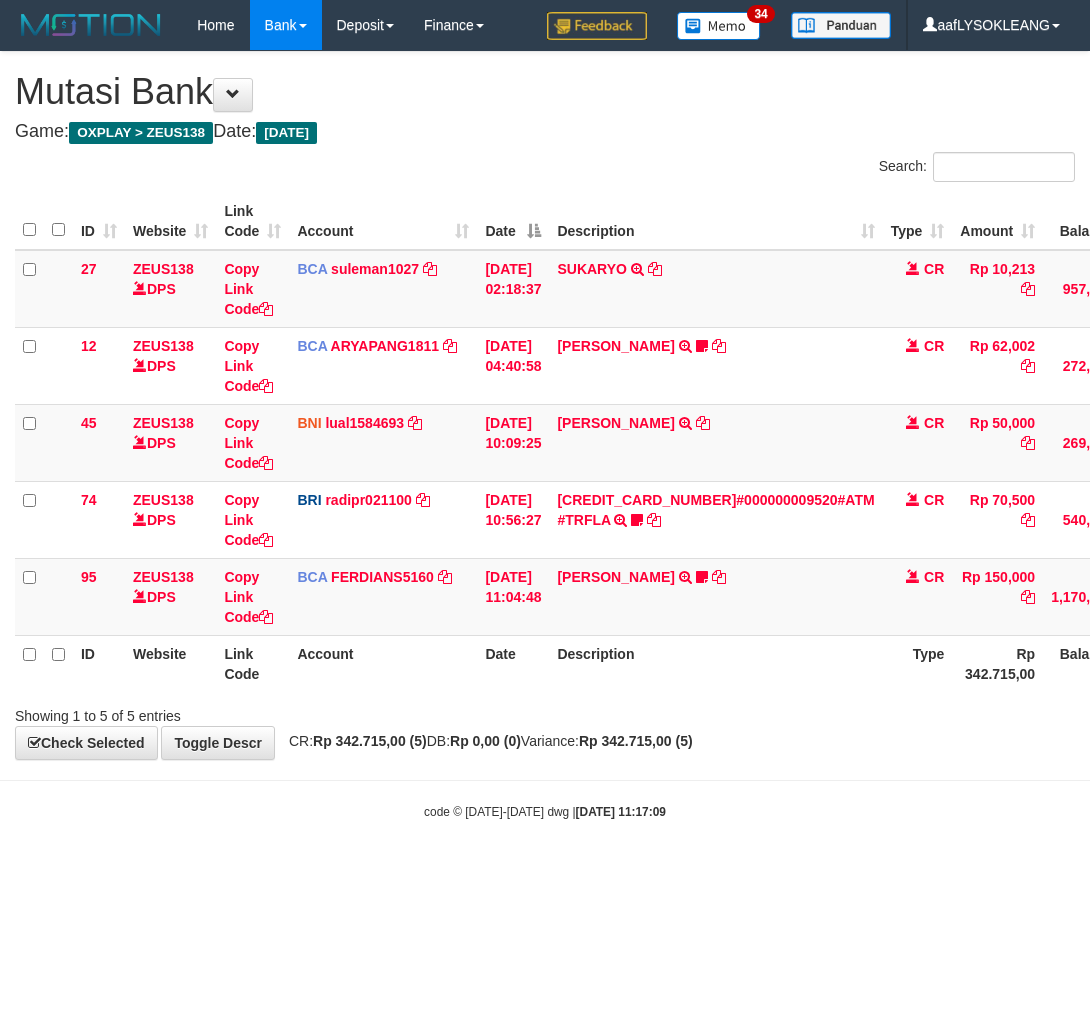 scroll, scrollTop: 0, scrollLeft: 0, axis: both 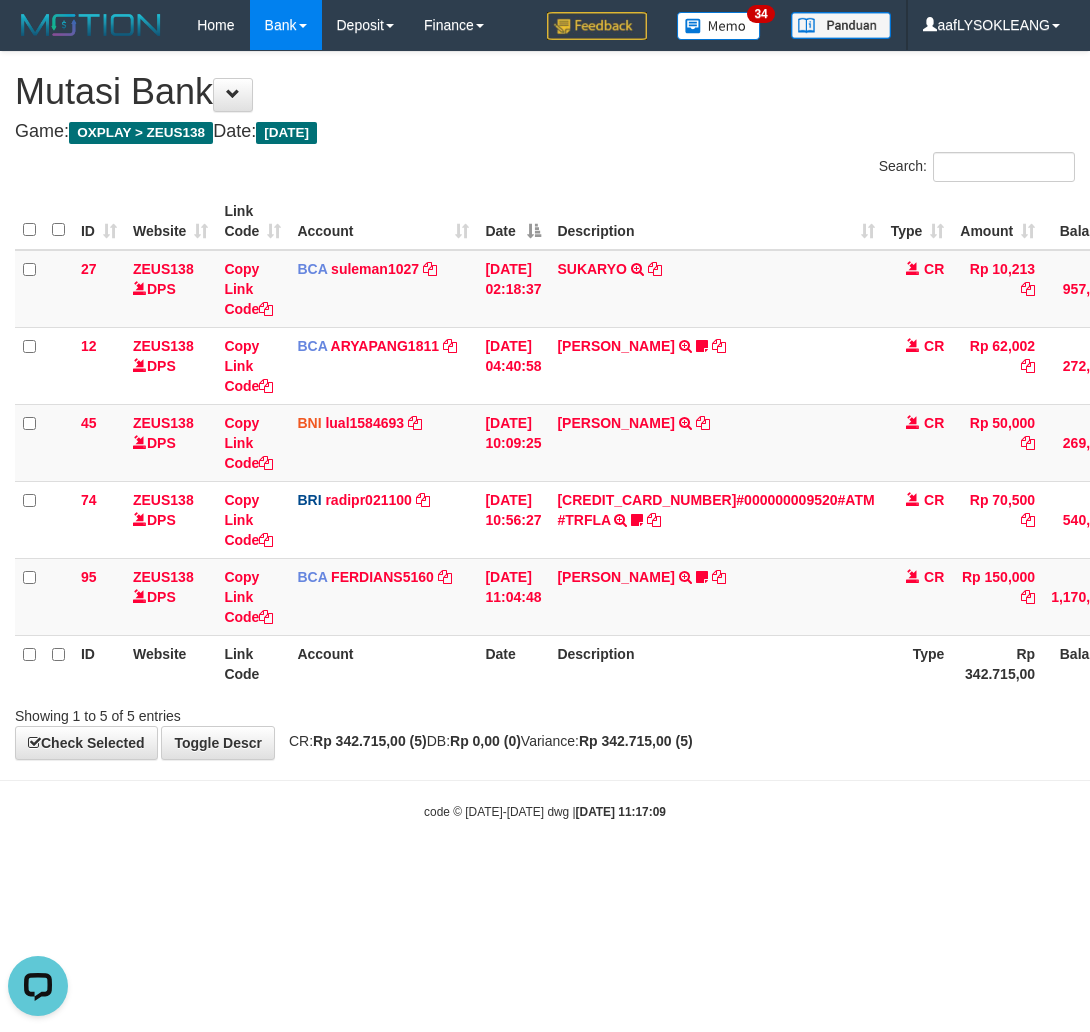 drag, startPoint x: 412, startPoint y: 893, endPoint x: 3, endPoint y: 826, distance: 414.45145 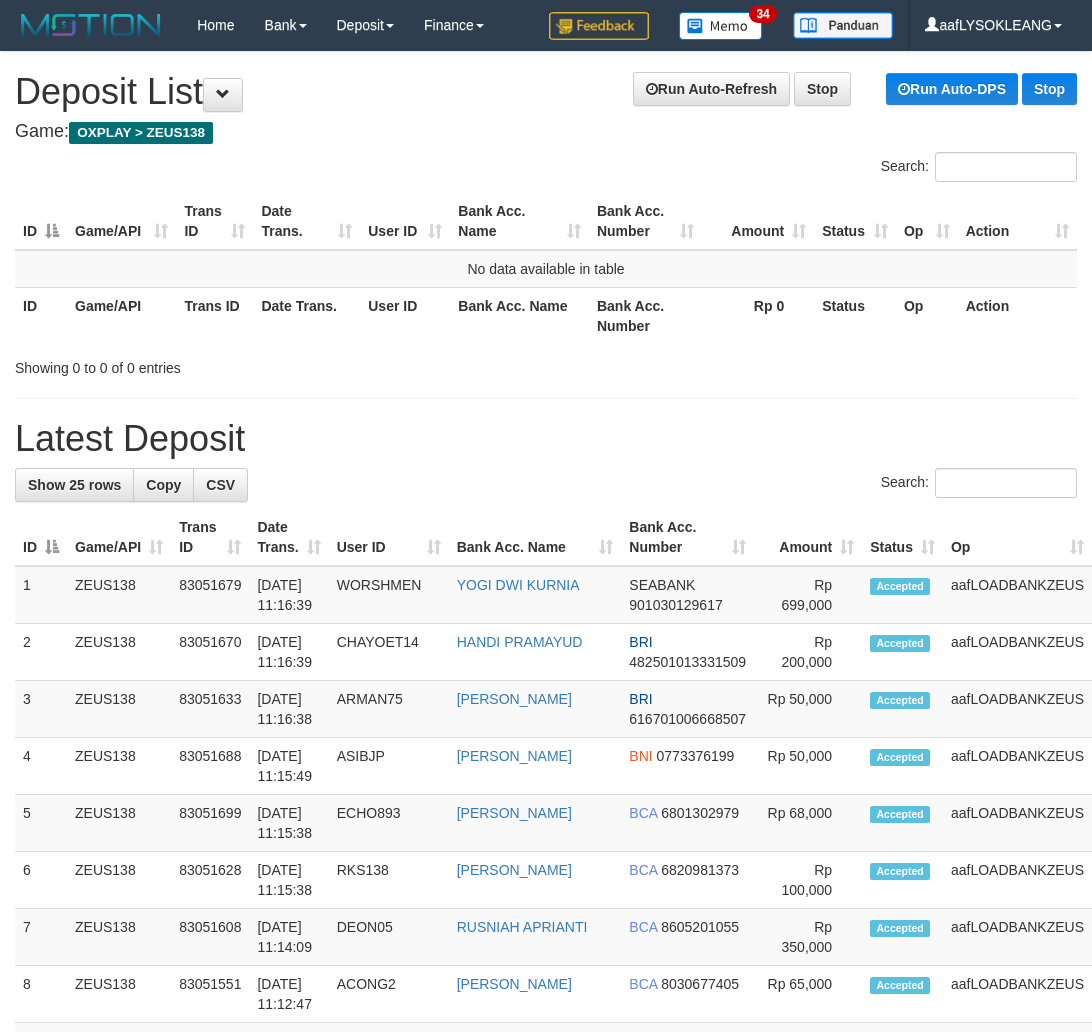 scroll, scrollTop: 741, scrollLeft: 12, axis: both 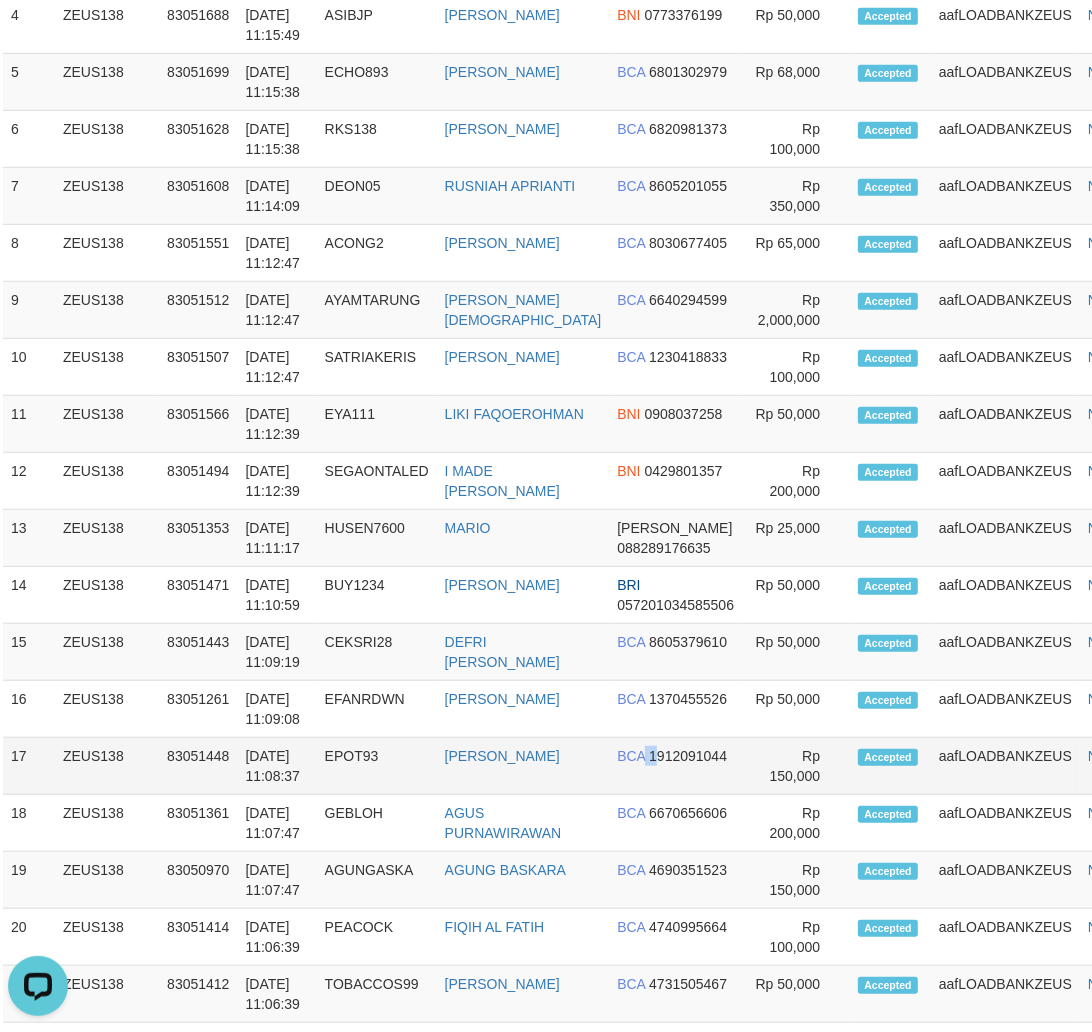 drag, startPoint x: 614, startPoint y: 748, endPoint x: 683, endPoint y: 753, distance: 69.18092 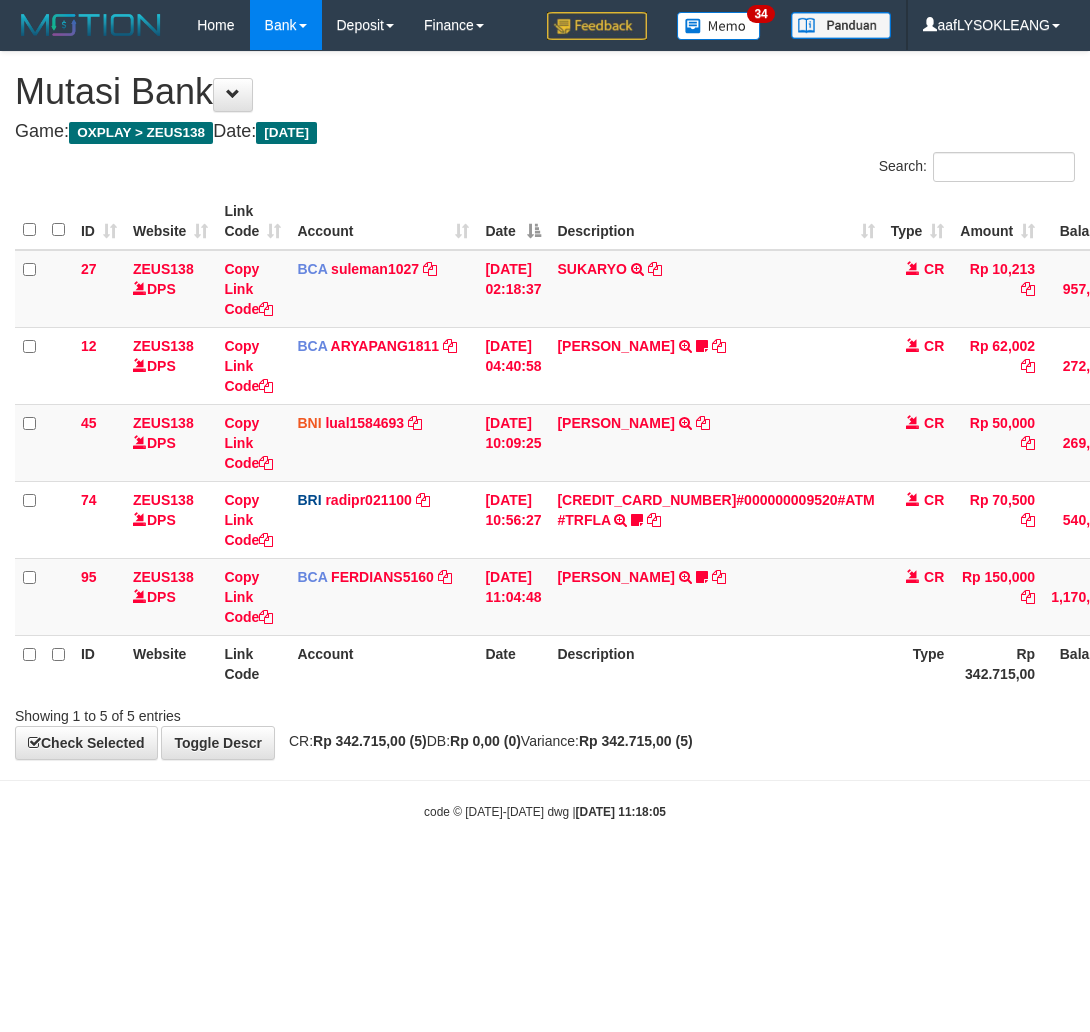 scroll, scrollTop: 0, scrollLeft: 0, axis: both 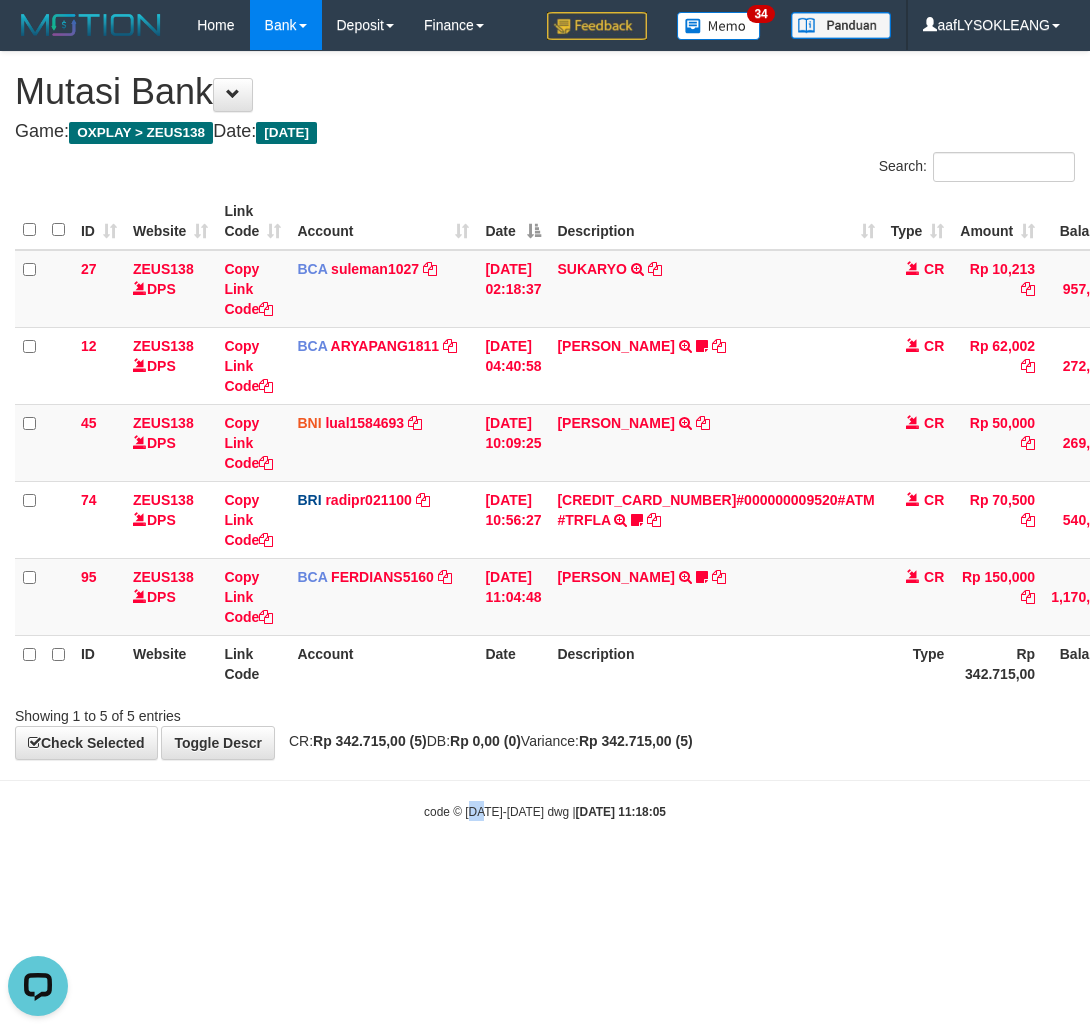 drag, startPoint x: 485, startPoint y: 820, endPoint x: 451, endPoint y: 800, distance: 39.446167 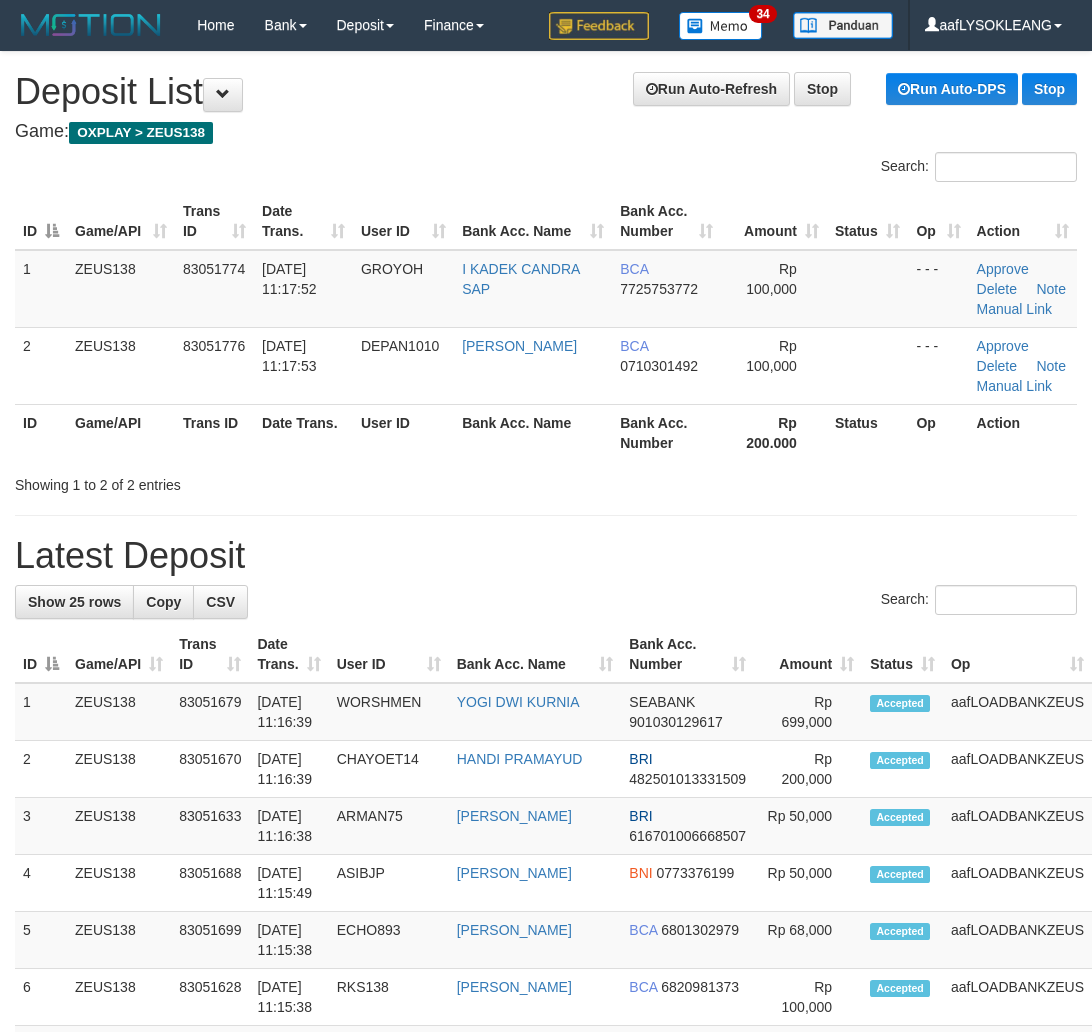 scroll, scrollTop: 741, scrollLeft: 12, axis: both 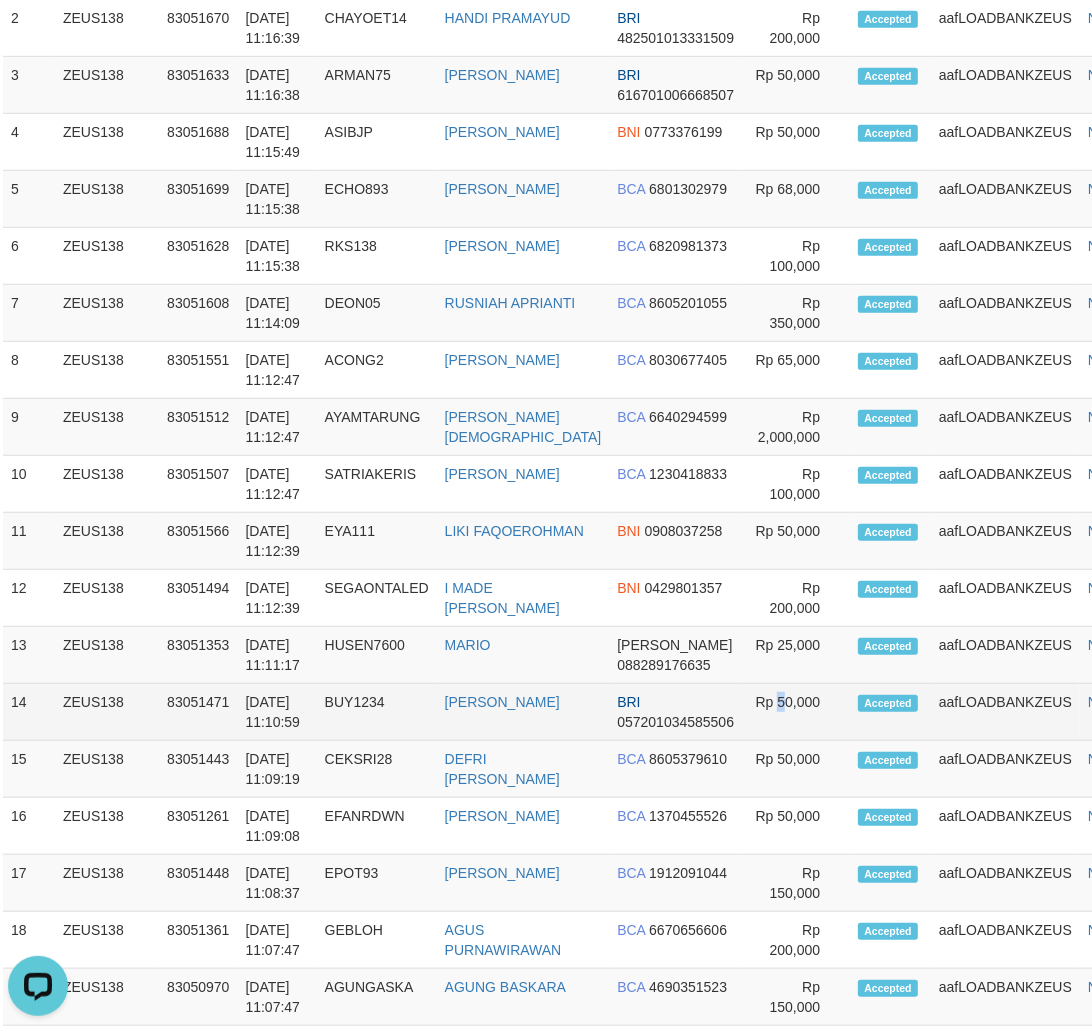 click on "Rp 50,000" at bounding box center [796, 712] 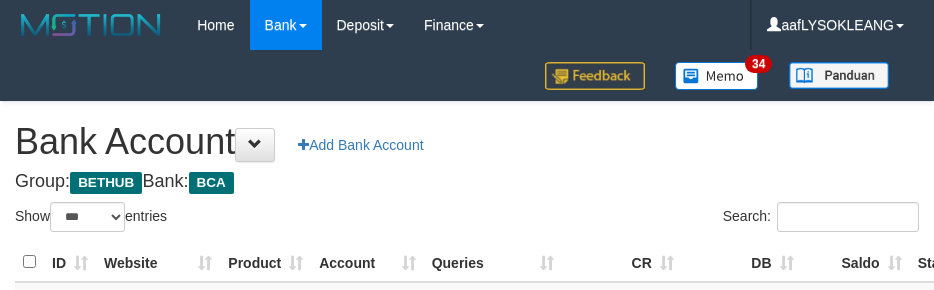 select on "***" 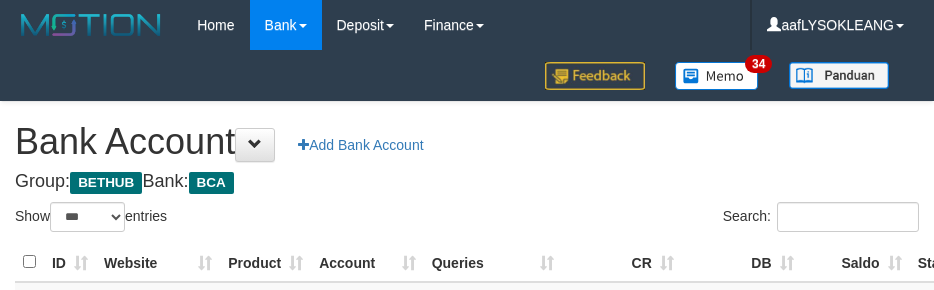 scroll, scrollTop: 221, scrollLeft: 0, axis: vertical 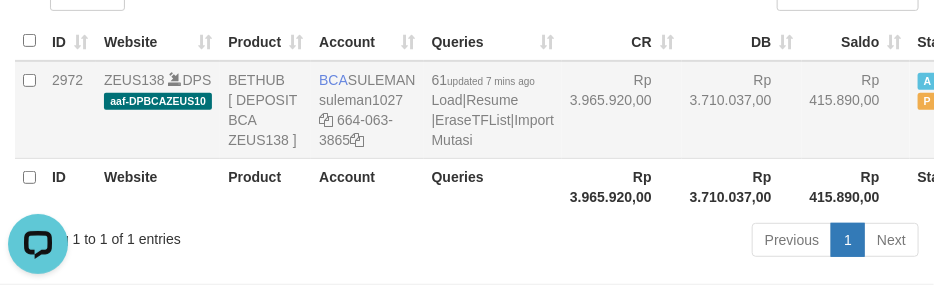 copy on "BCA
SULEMAN" 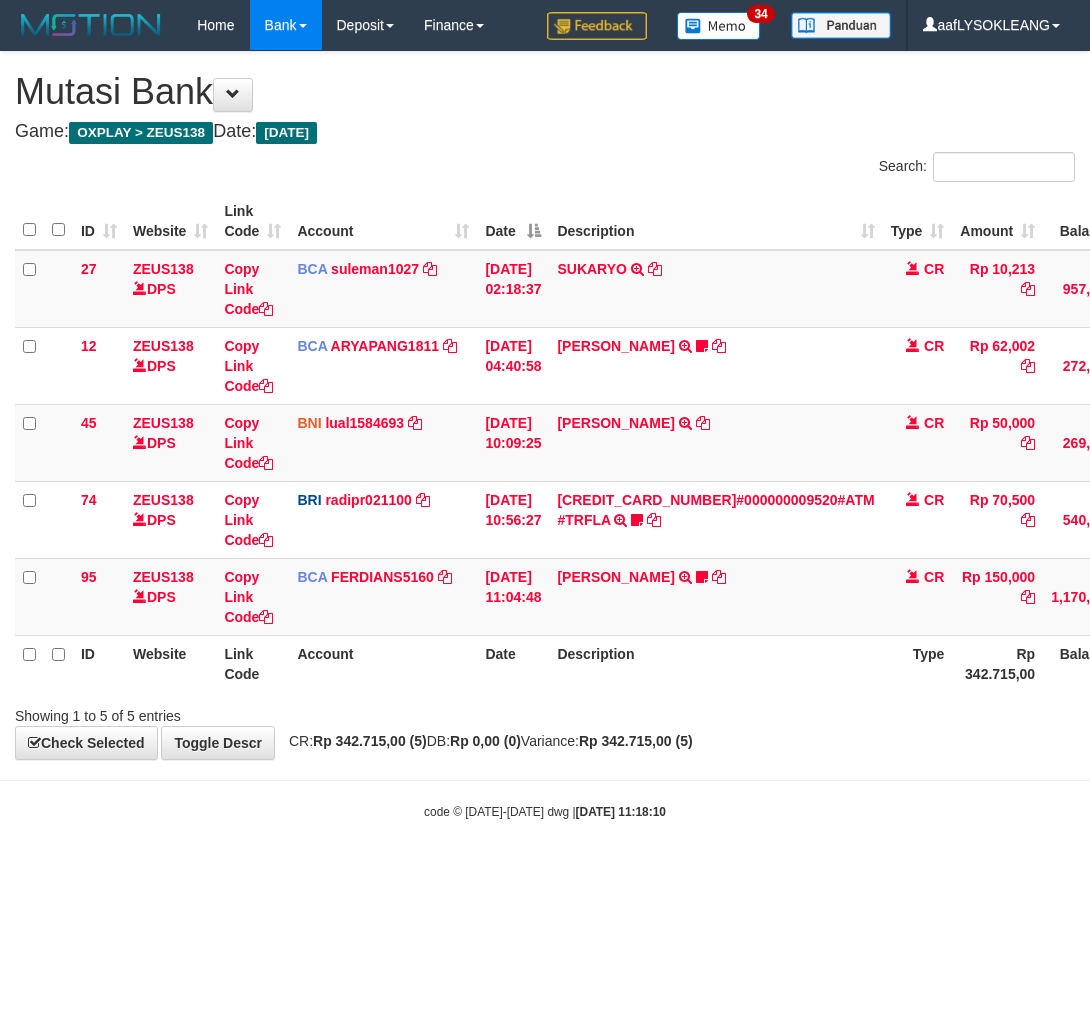 scroll, scrollTop: 0, scrollLeft: 0, axis: both 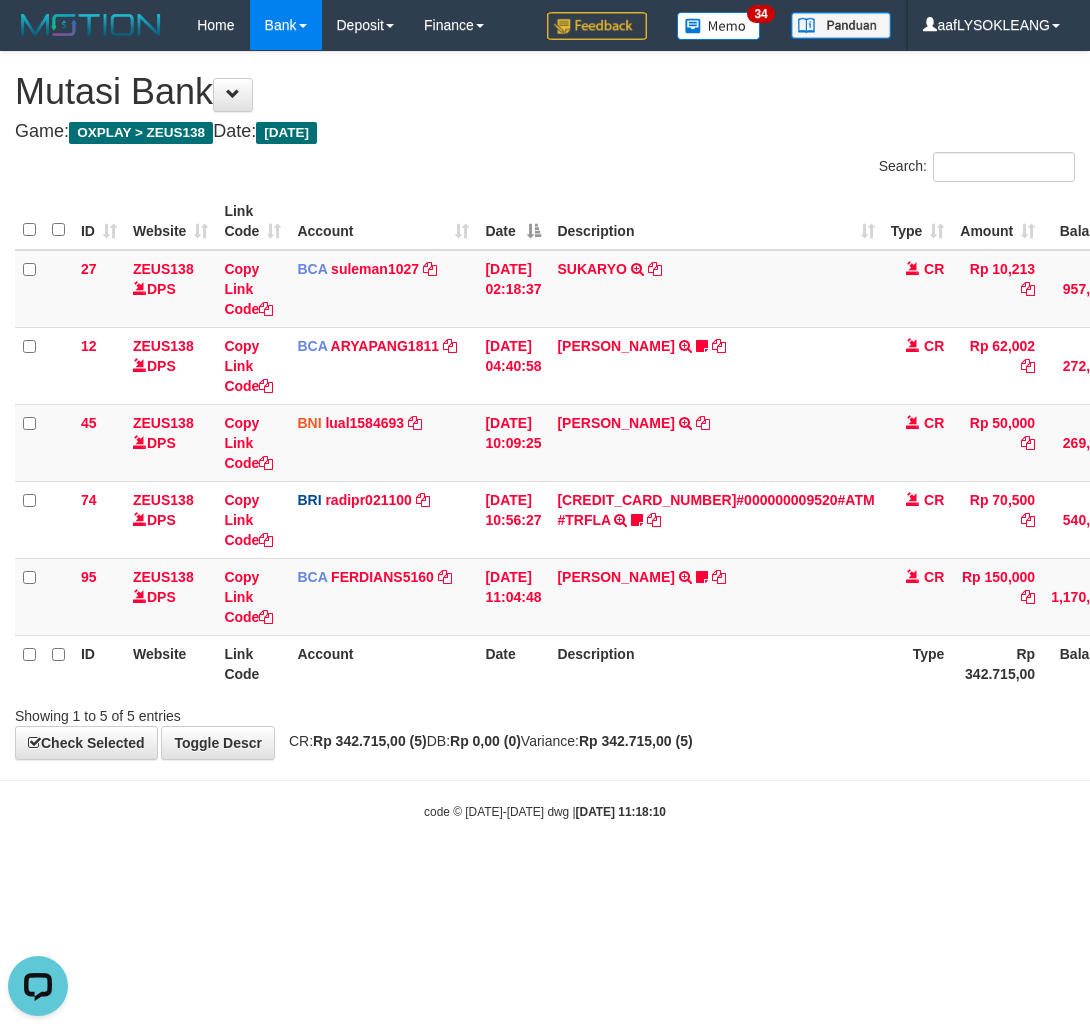 drag, startPoint x: 658, startPoint y: 792, endPoint x: 545, endPoint y: 770, distance: 115.12167 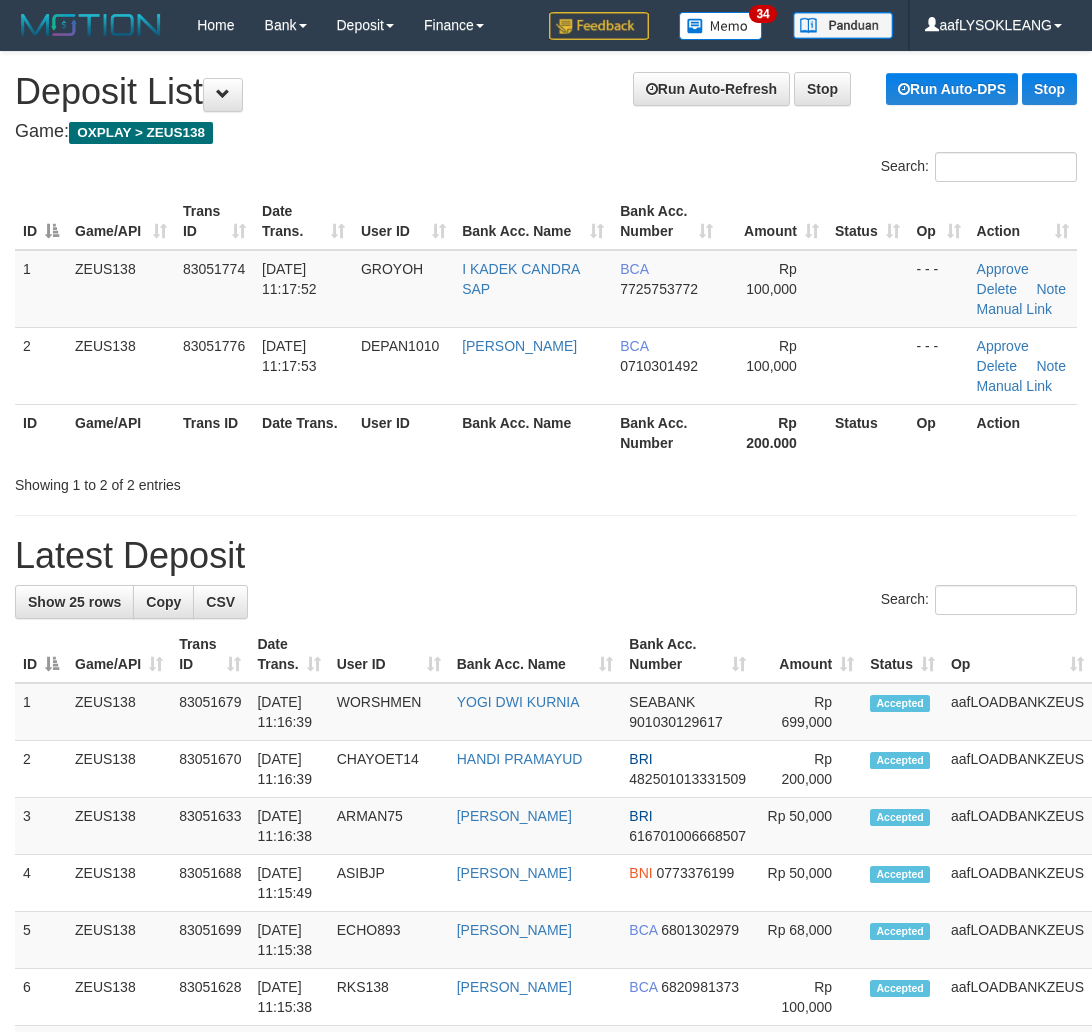 scroll, scrollTop: 741, scrollLeft: 12, axis: both 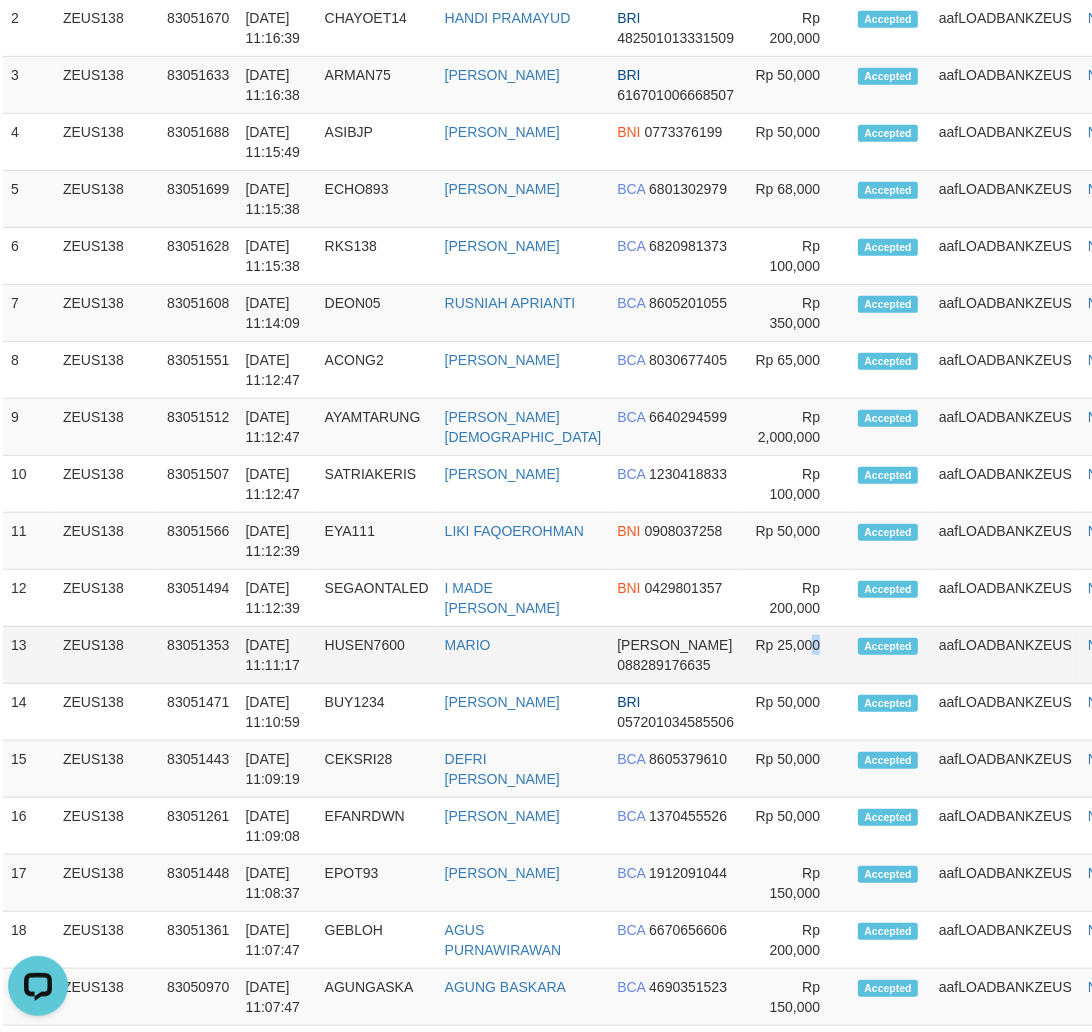 drag, startPoint x: 786, startPoint y: 653, endPoint x: 687, endPoint y: 670, distance: 100.44899 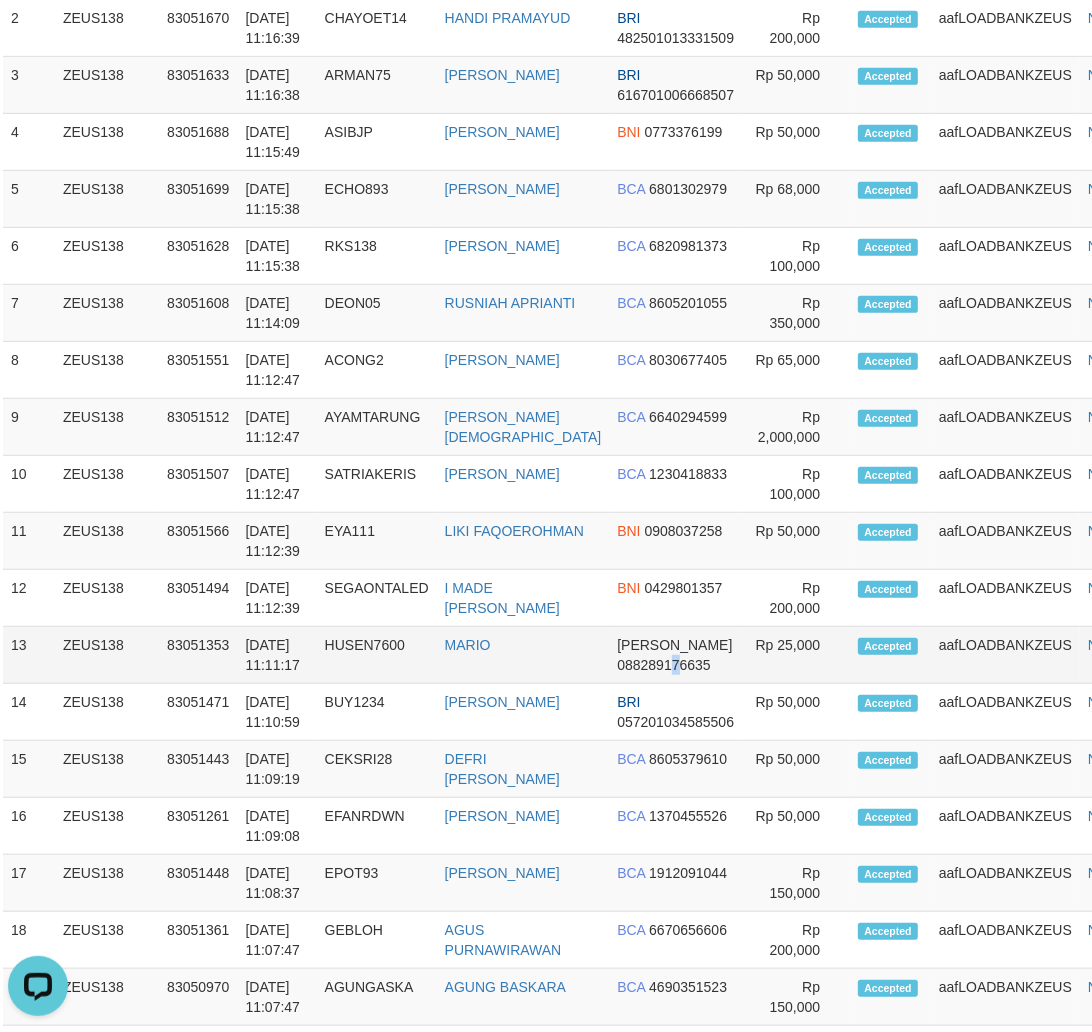 drag, startPoint x: 645, startPoint y: 675, endPoint x: 635, endPoint y: 666, distance: 13.453624 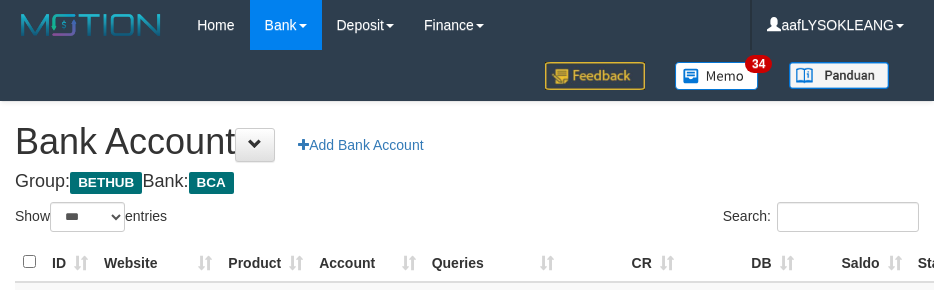 select on "***" 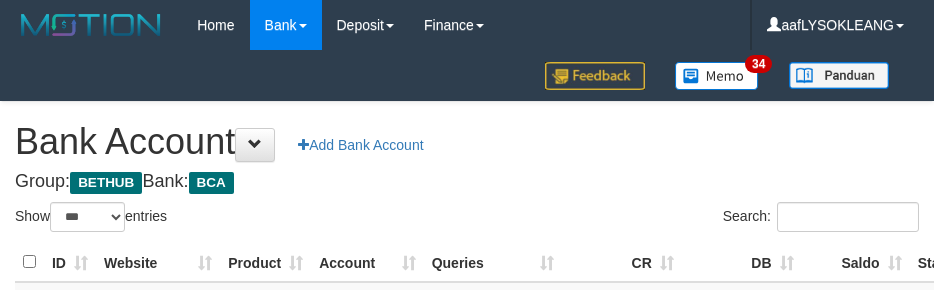 scroll, scrollTop: 221, scrollLeft: 0, axis: vertical 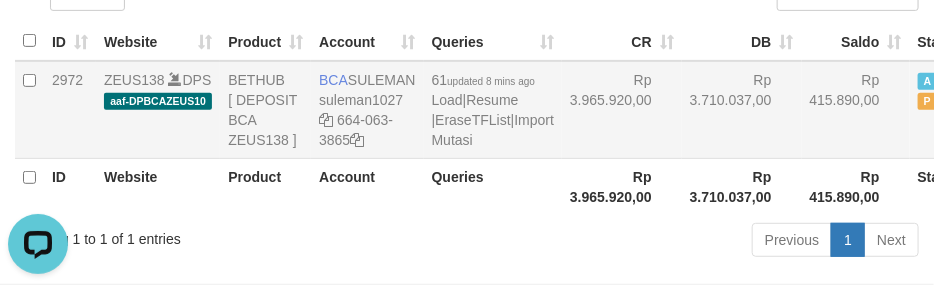 drag, startPoint x: 650, startPoint y: 144, endPoint x: 635, endPoint y: 144, distance: 15 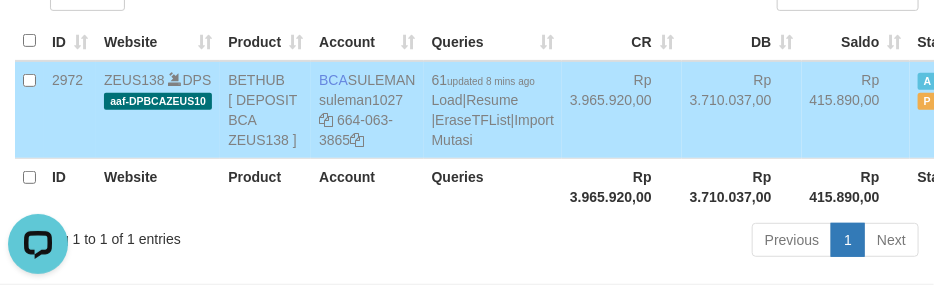 click on "Rp 3.965.920,00" at bounding box center (622, 110) 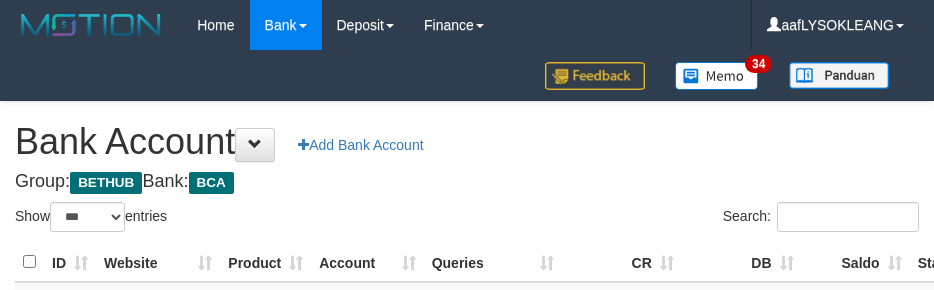 select on "***" 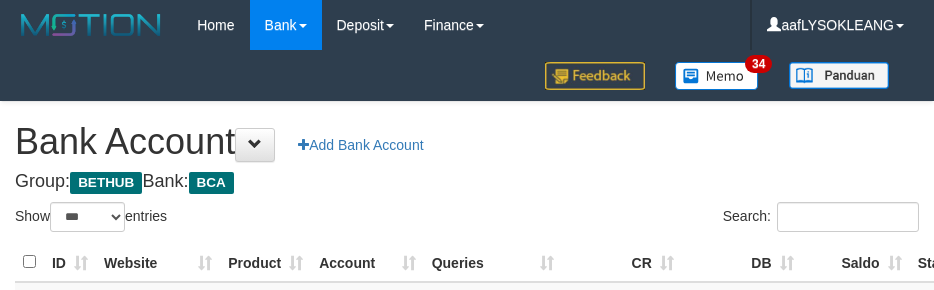 scroll, scrollTop: 221, scrollLeft: 0, axis: vertical 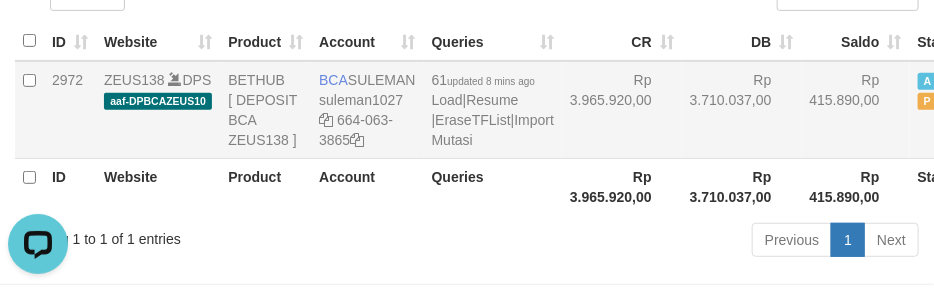 click on "Rp 3.965.920,00" at bounding box center (622, 110) 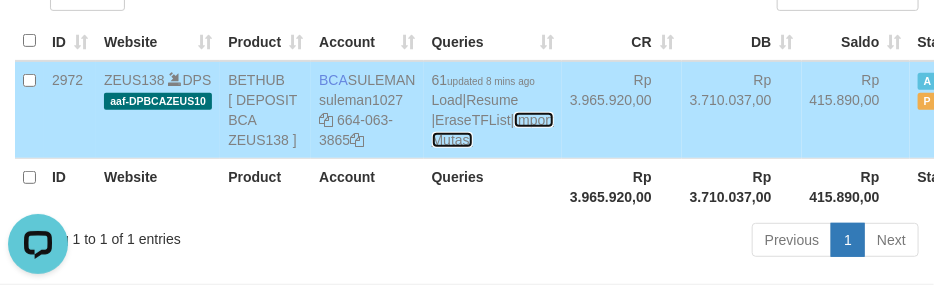click on "Import Mutasi" at bounding box center (493, 130) 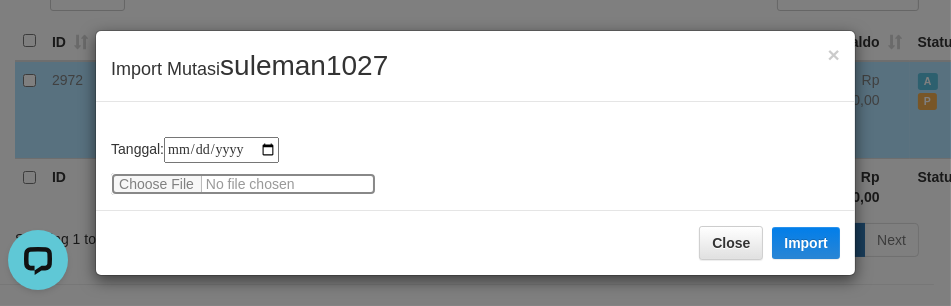 click at bounding box center (243, 184) 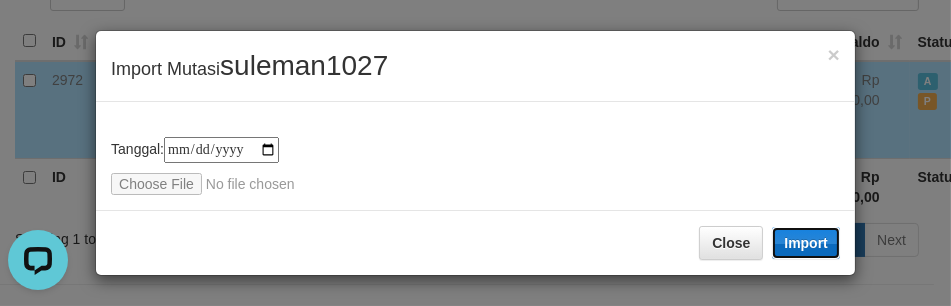 click on "Import" at bounding box center [806, 243] 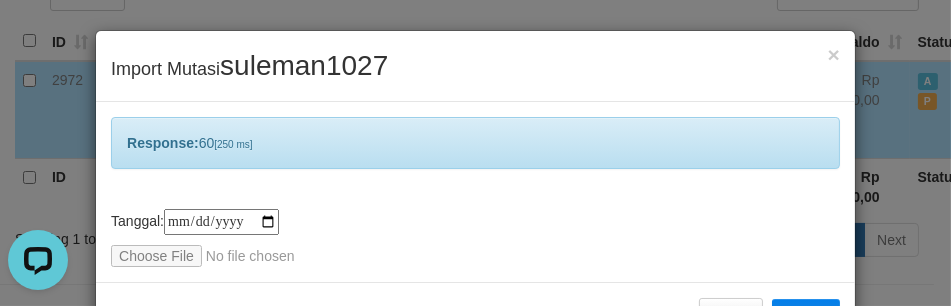 click on "Response:  60  [250 ms]" at bounding box center (475, 143) 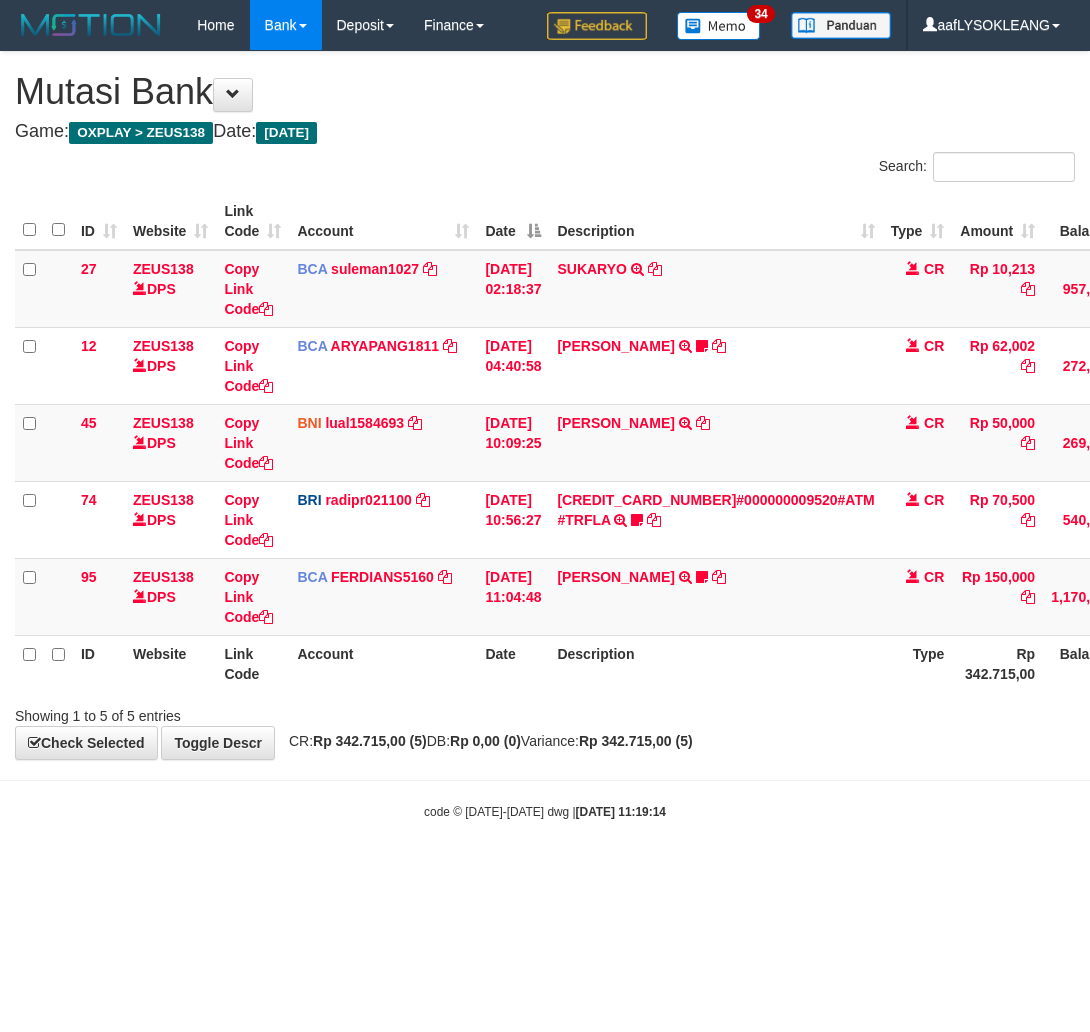 scroll, scrollTop: 0, scrollLeft: 0, axis: both 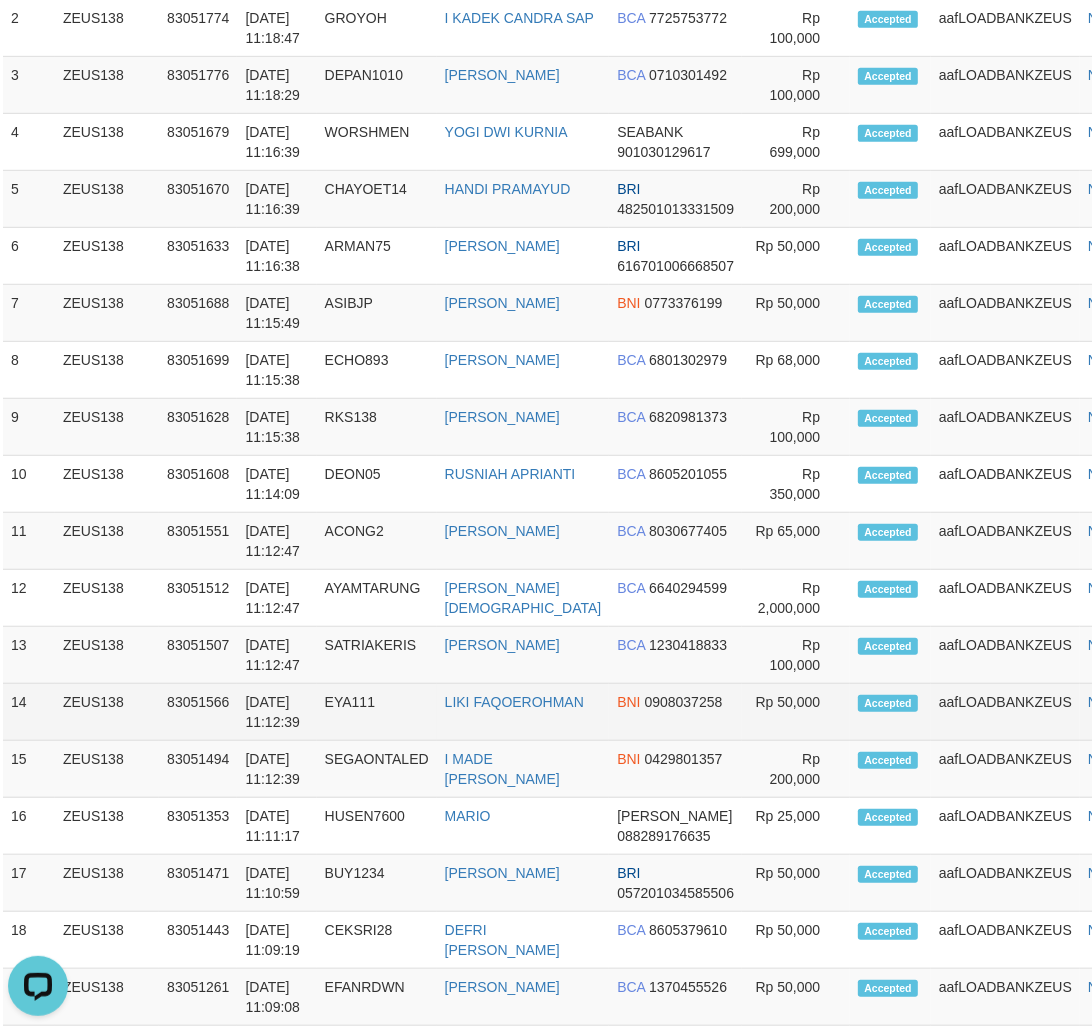 drag, startPoint x: 491, startPoint y: 692, endPoint x: 675, endPoint y: 694, distance: 184.01086 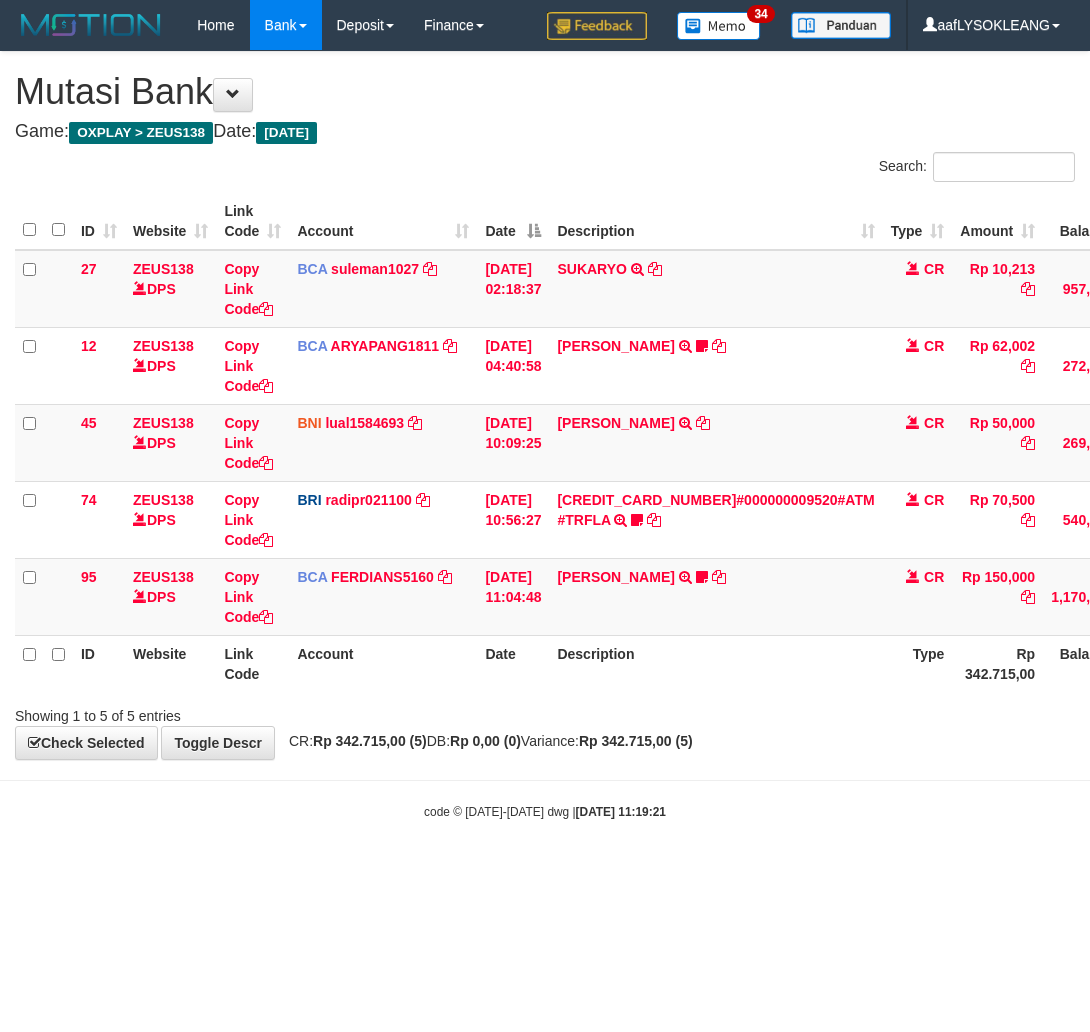 scroll, scrollTop: 0, scrollLeft: 0, axis: both 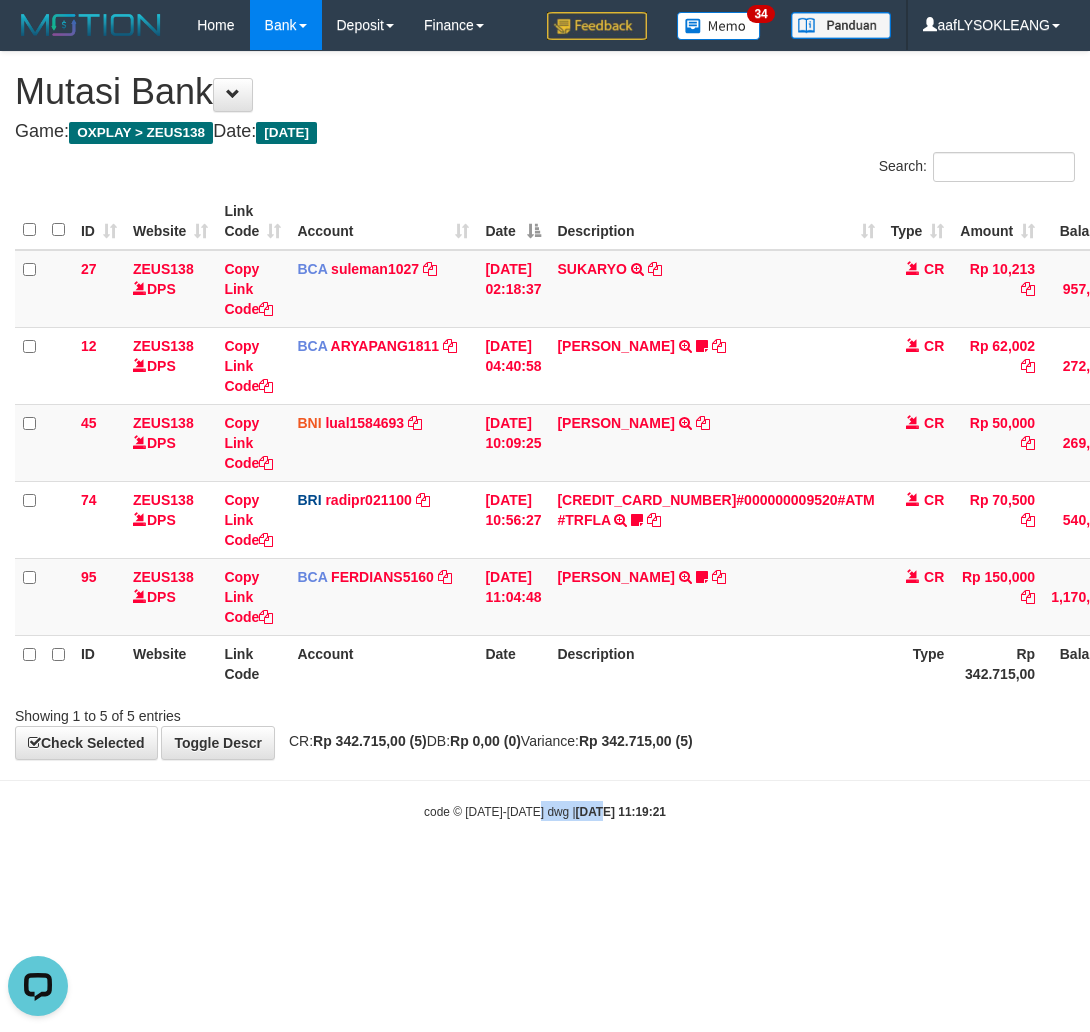drag, startPoint x: 584, startPoint y: 846, endPoint x: 498, endPoint y: 810, distance: 93.230896 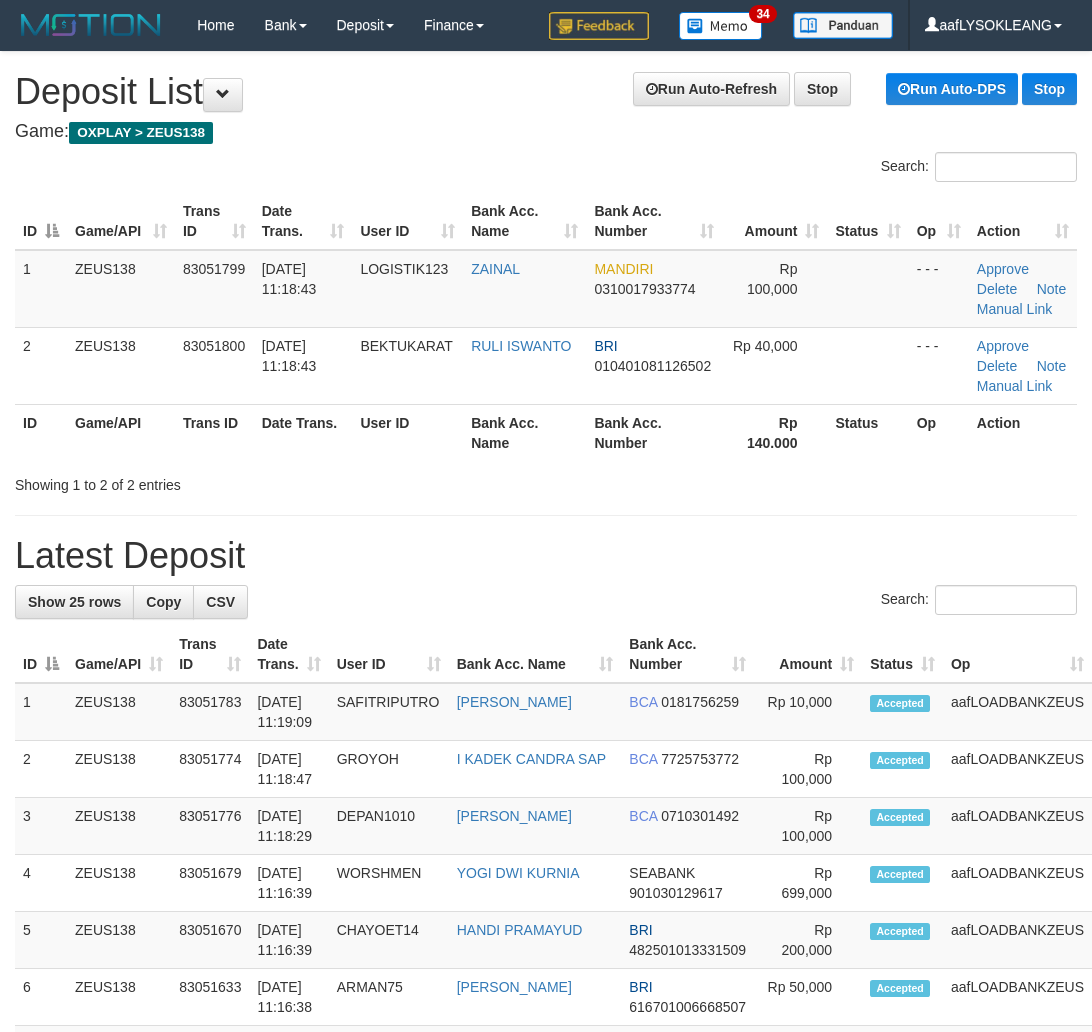 scroll, scrollTop: 1133, scrollLeft: 12, axis: both 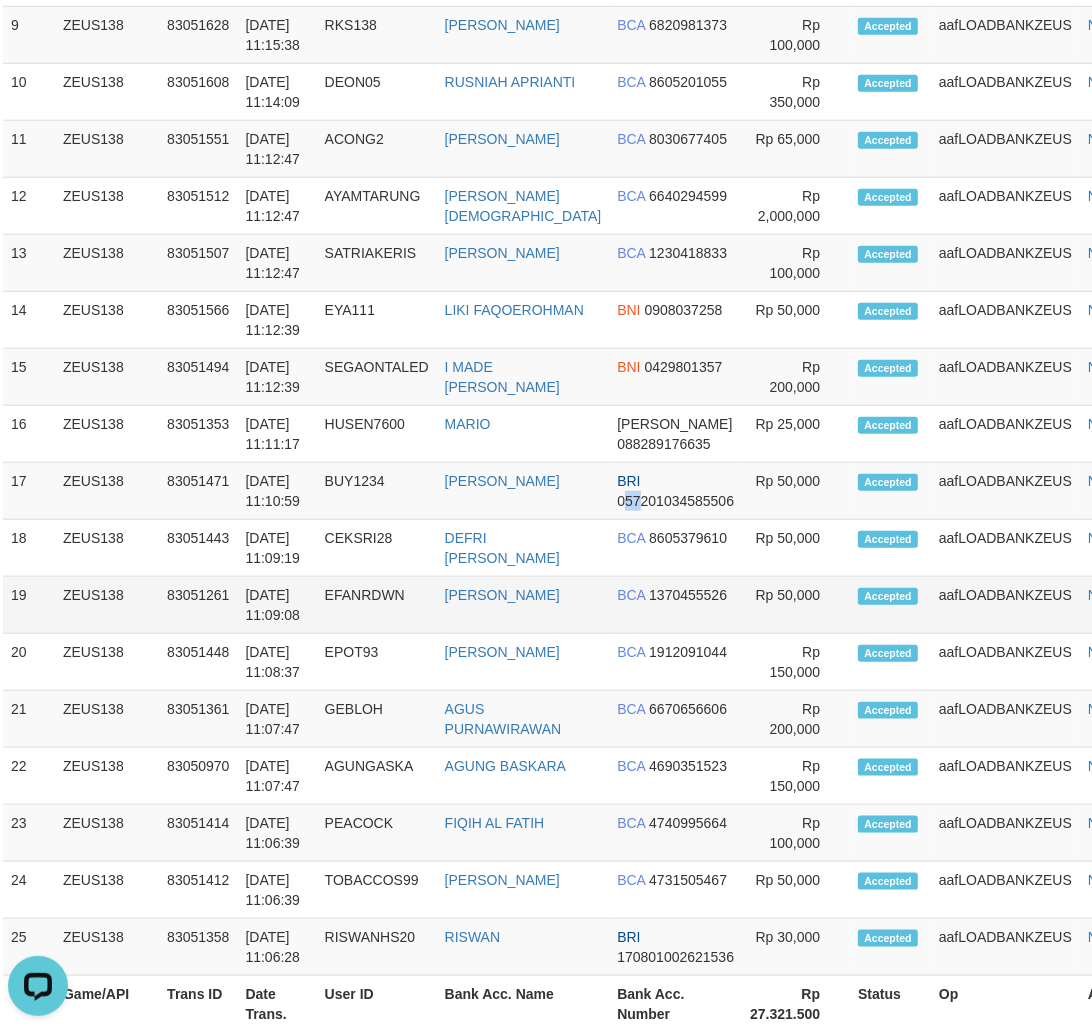 drag, startPoint x: 607, startPoint y: 506, endPoint x: 1057, endPoint y: 610, distance: 461.86145 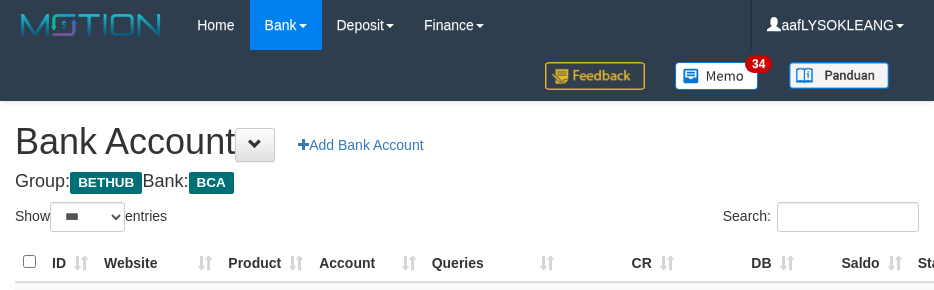 select on "***" 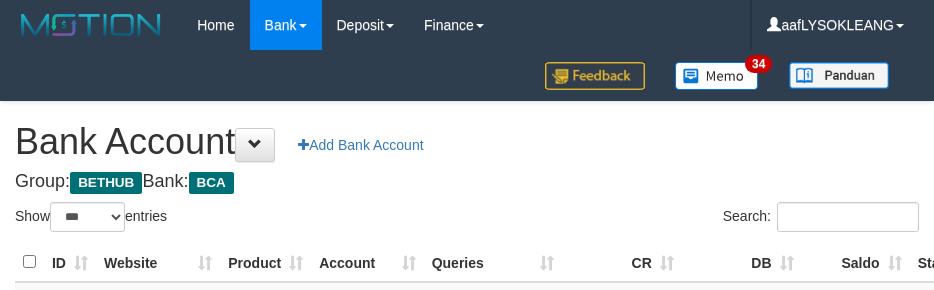 scroll, scrollTop: 221, scrollLeft: 0, axis: vertical 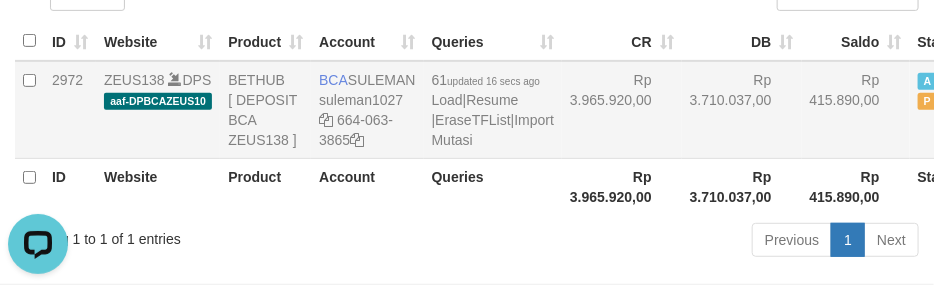 click on "Rp 3.965.920,00" at bounding box center [622, 110] 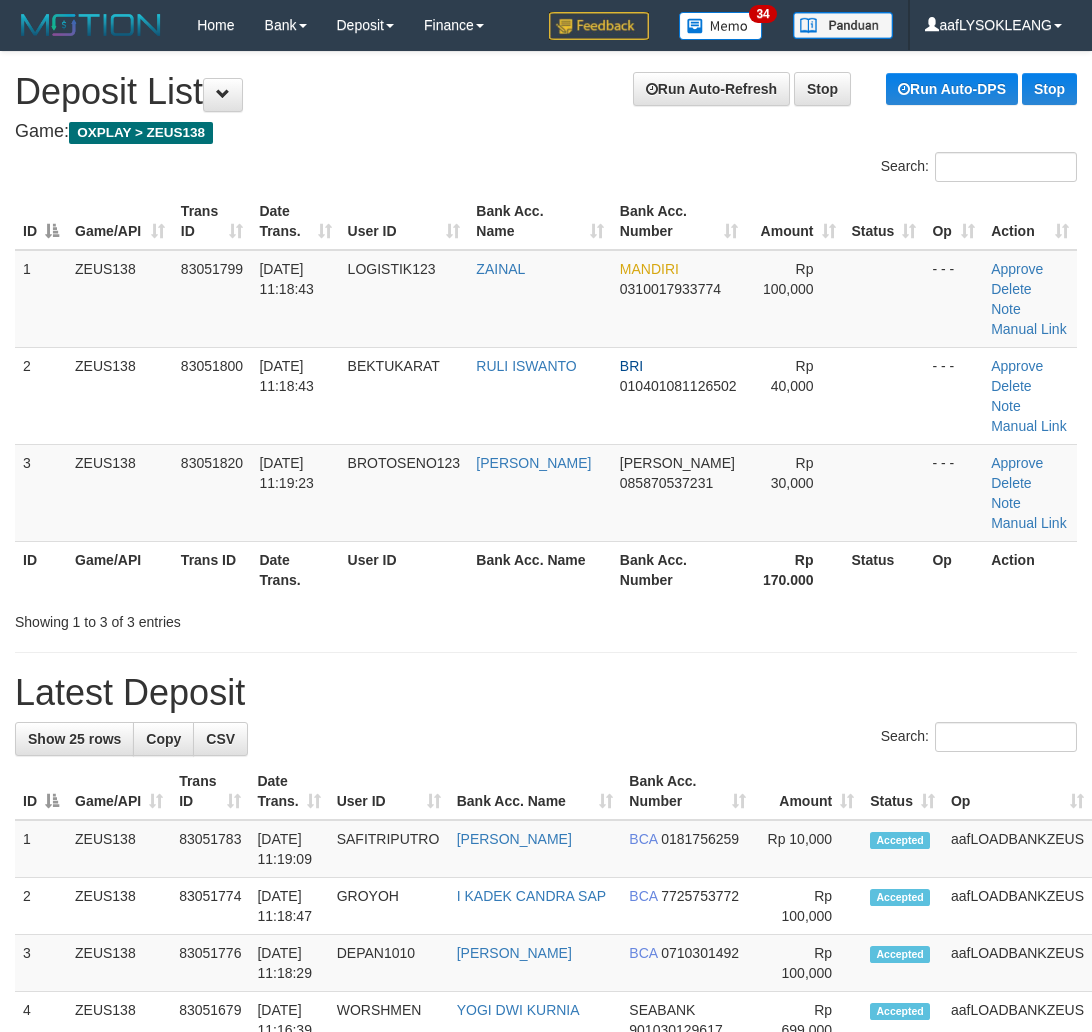 scroll, scrollTop: 1133, scrollLeft: 12, axis: both 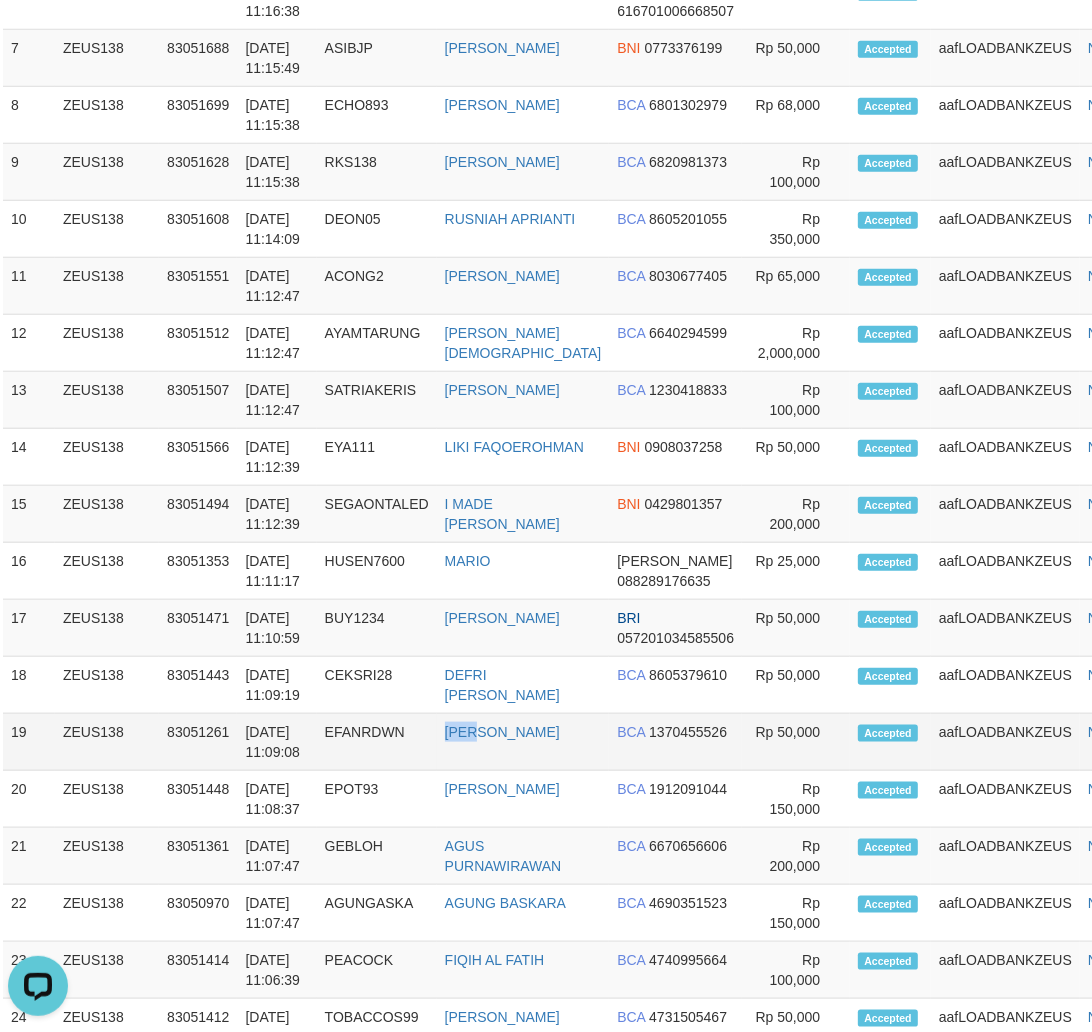 click on "19
ZEUS138
83051261
06/07/2025 11:09:08
EFANRDWN
EFAN RIDWAN
BCA
1370455526
Rp 50,000
Accepted
aafLOADBANKZEUS
Note" at bounding box center [582, 742] 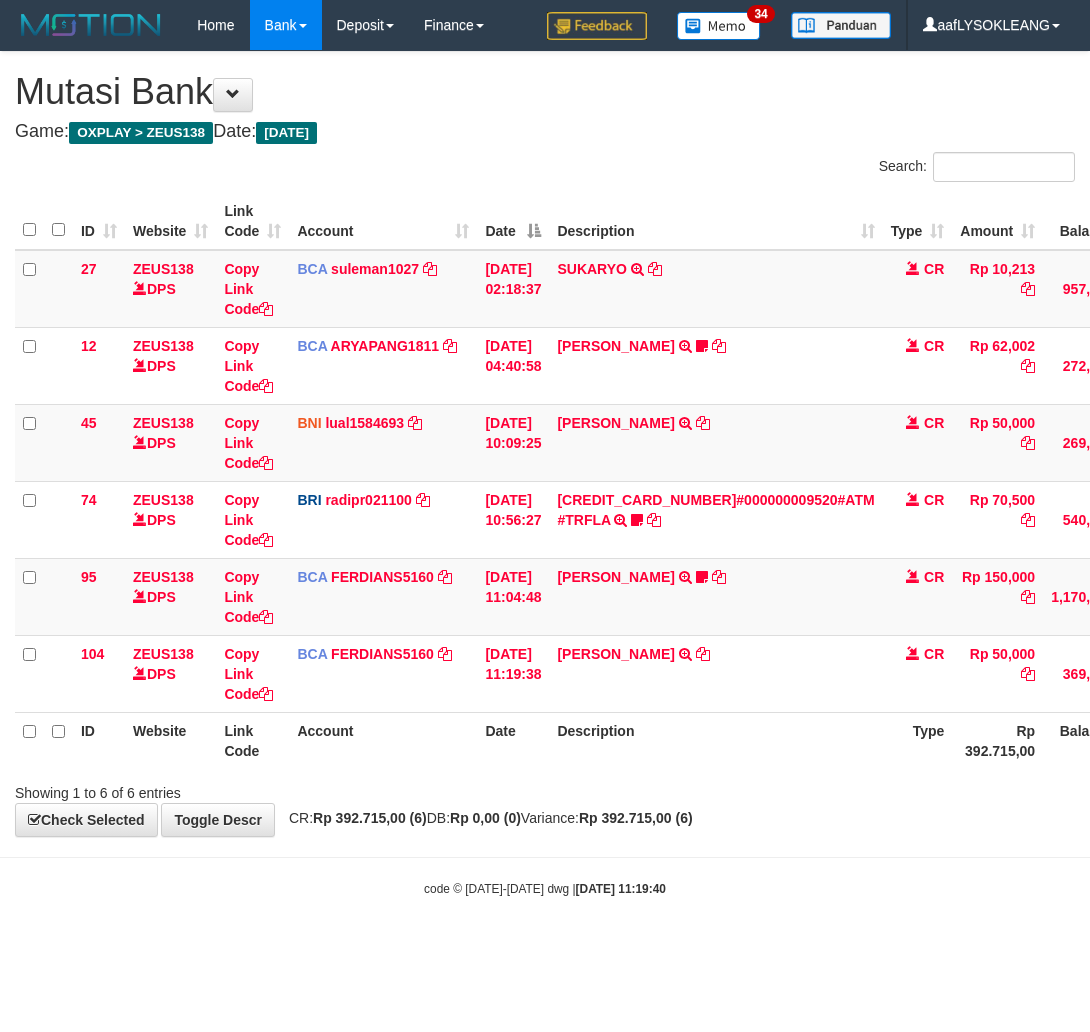 scroll, scrollTop: 0, scrollLeft: 0, axis: both 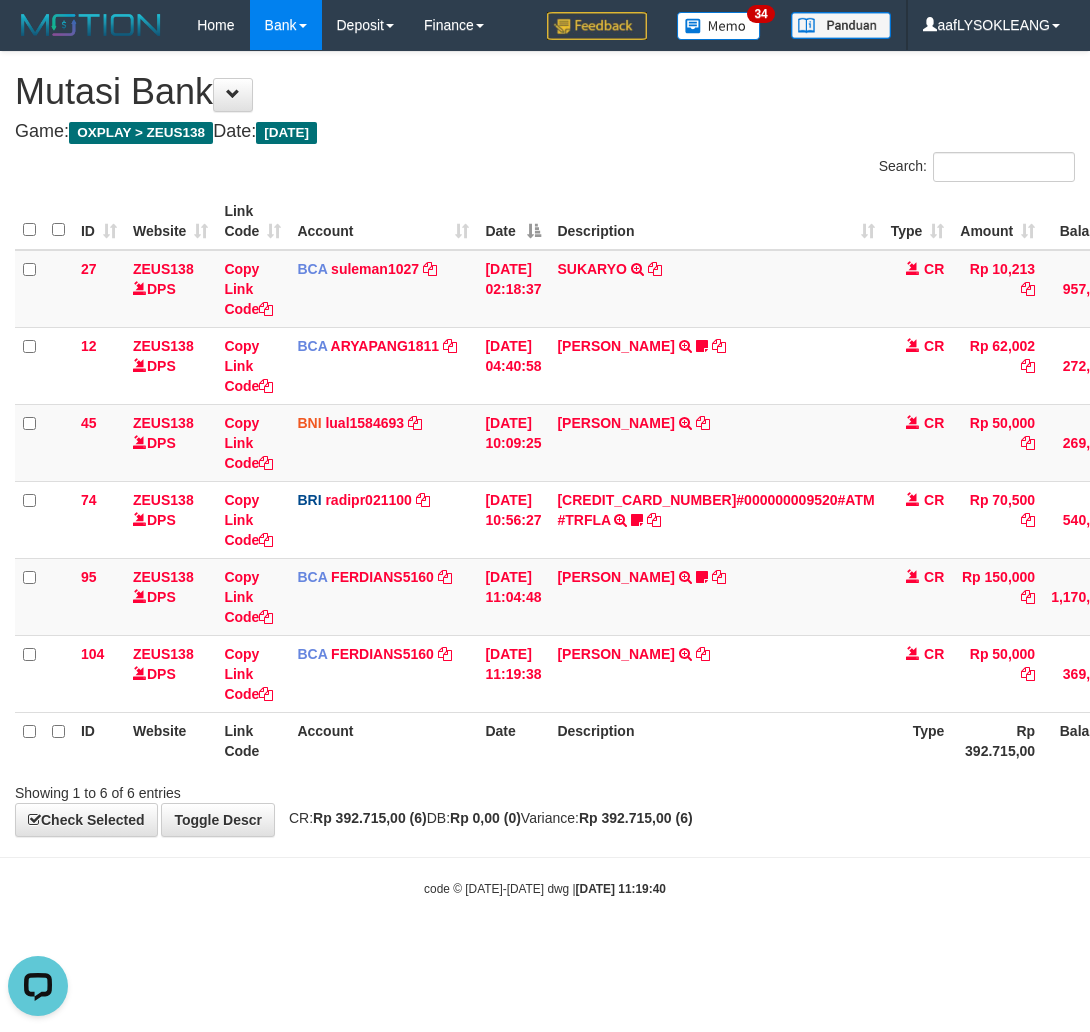 drag, startPoint x: 366, startPoint y: 867, endPoint x: 335, endPoint y: 865, distance: 31.06445 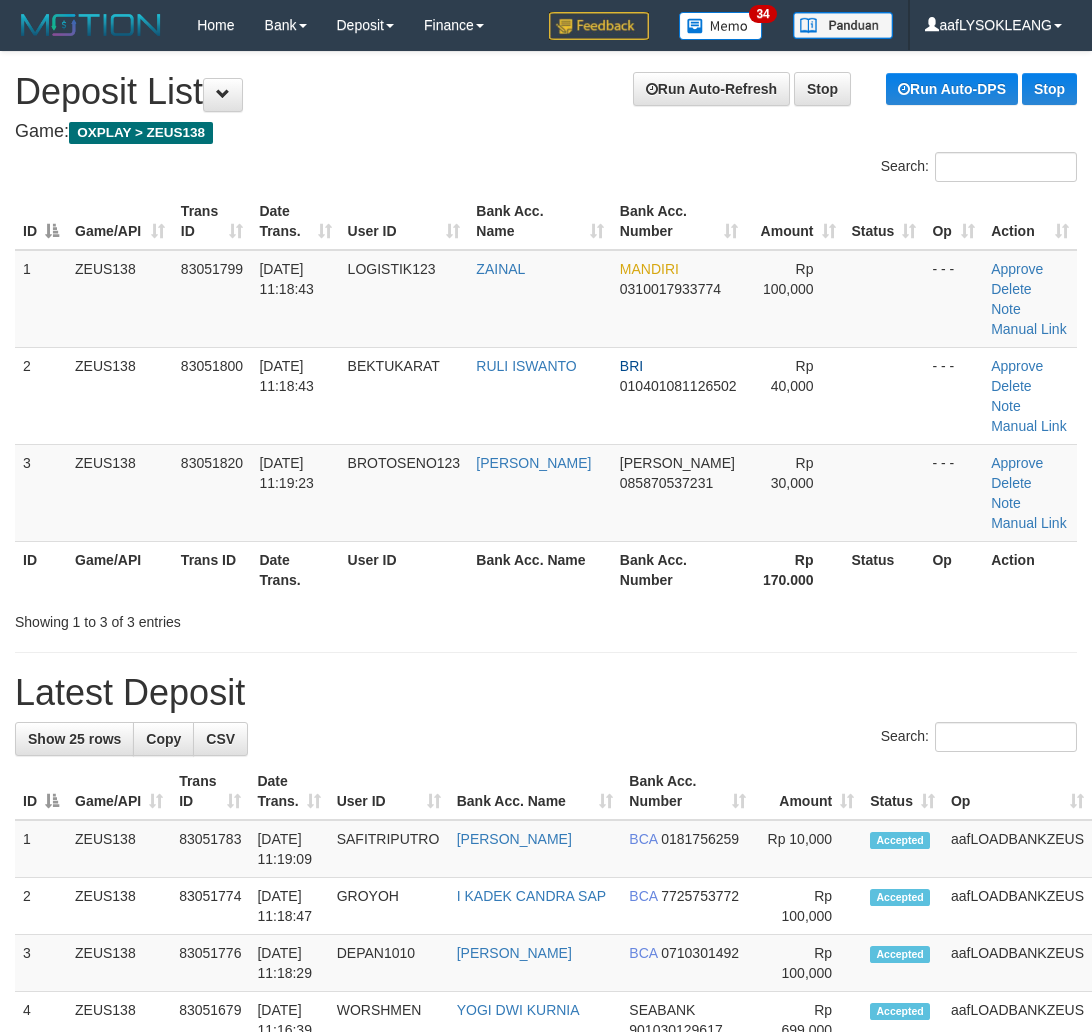 scroll, scrollTop: 1133, scrollLeft: 12, axis: both 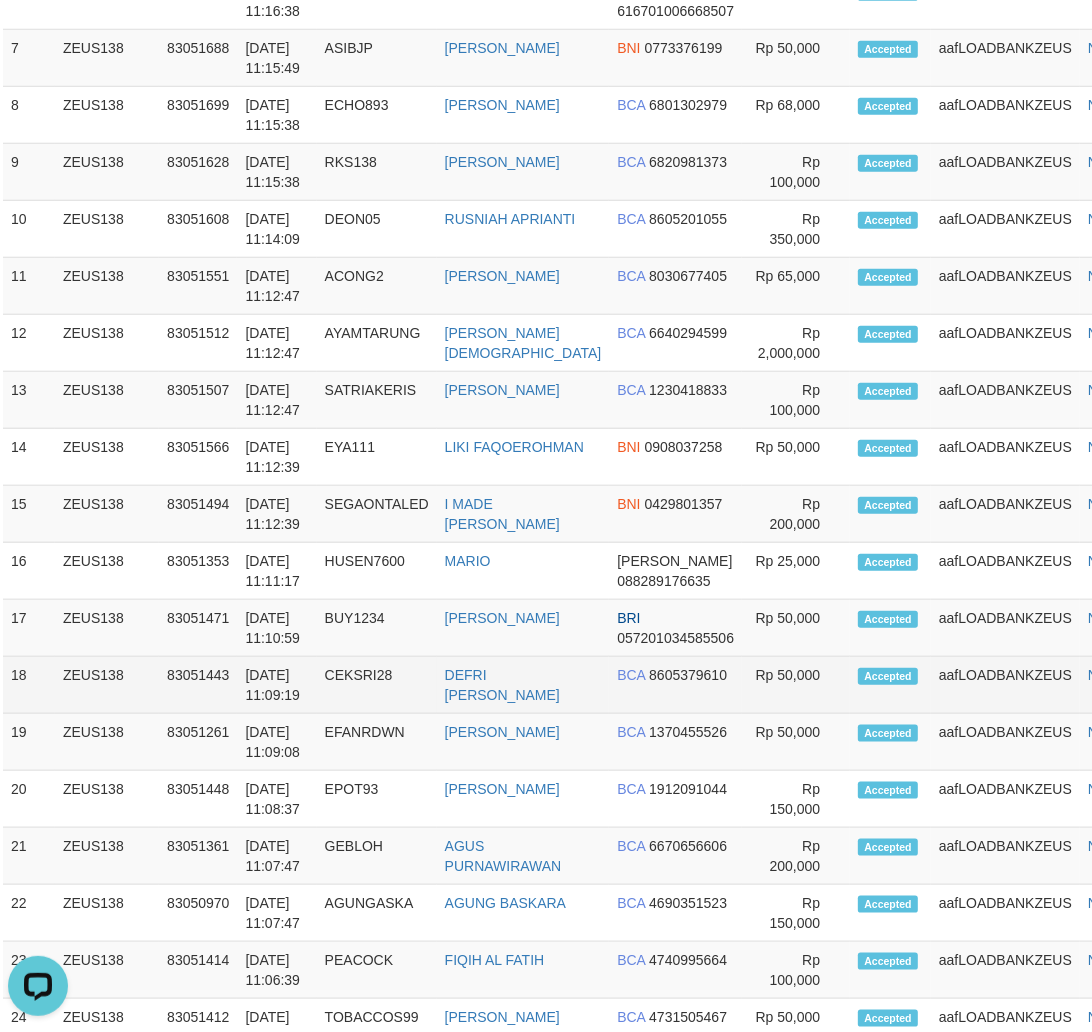 click on "DEFRI [PERSON_NAME]" at bounding box center [523, 685] 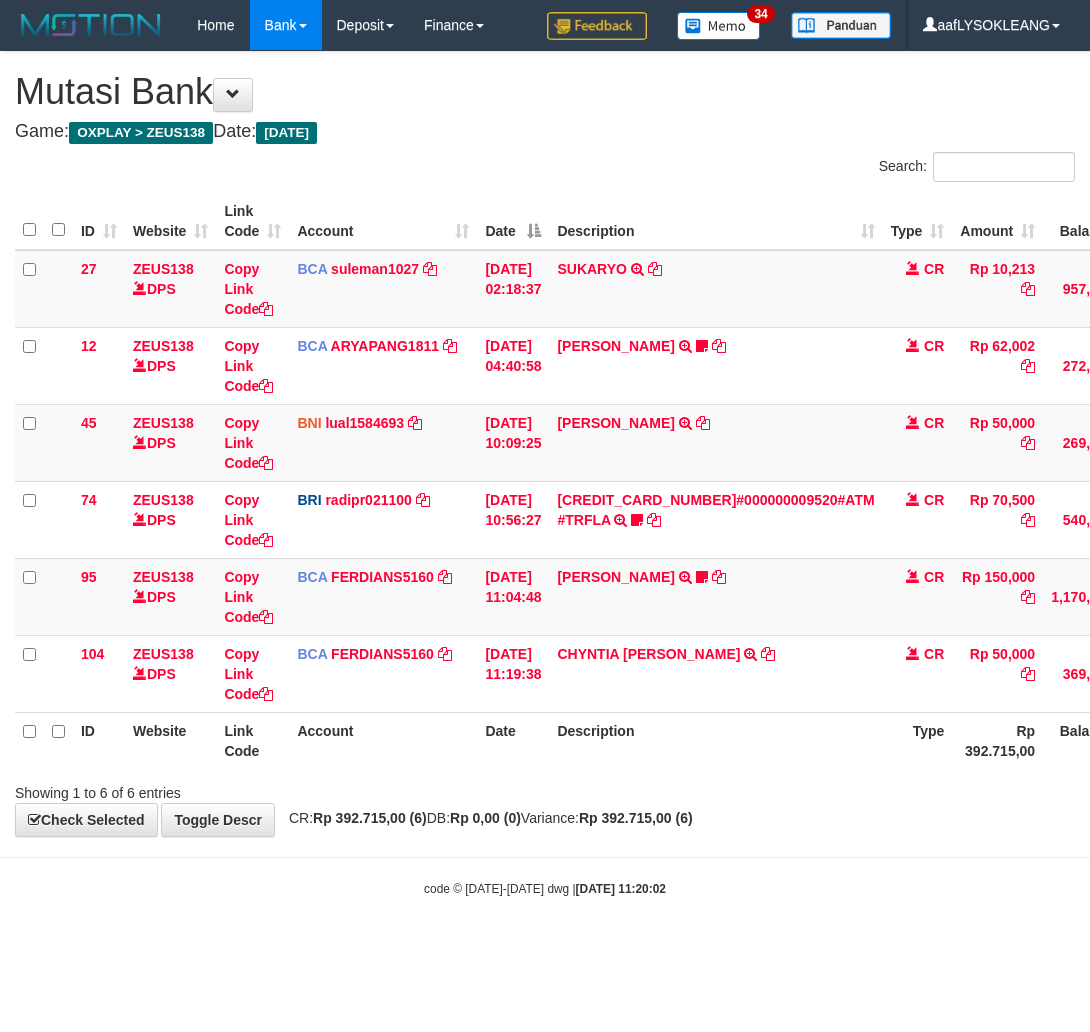 scroll, scrollTop: 0, scrollLeft: 0, axis: both 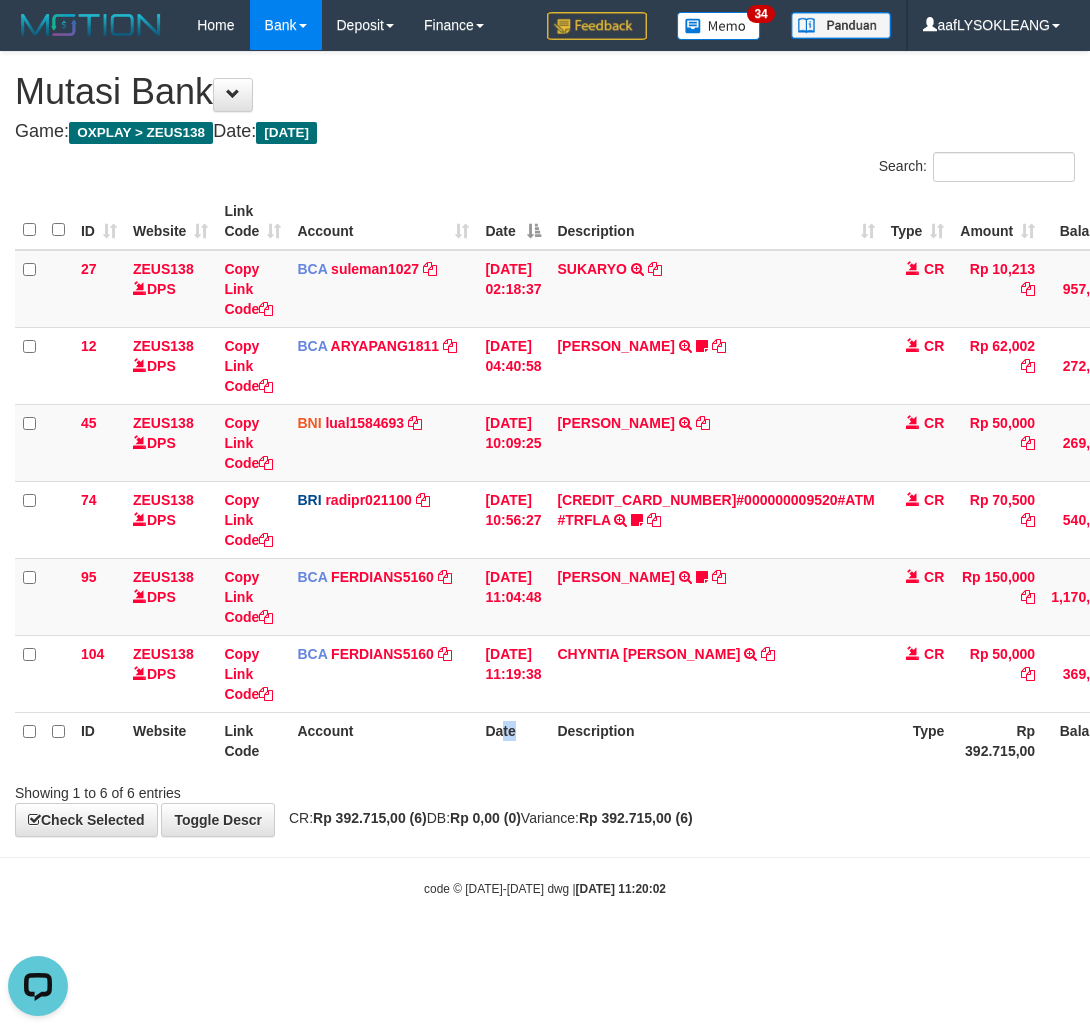 drag, startPoint x: 514, startPoint y: 766, endPoint x: 465, endPoint y: 755, distance: 50.219517 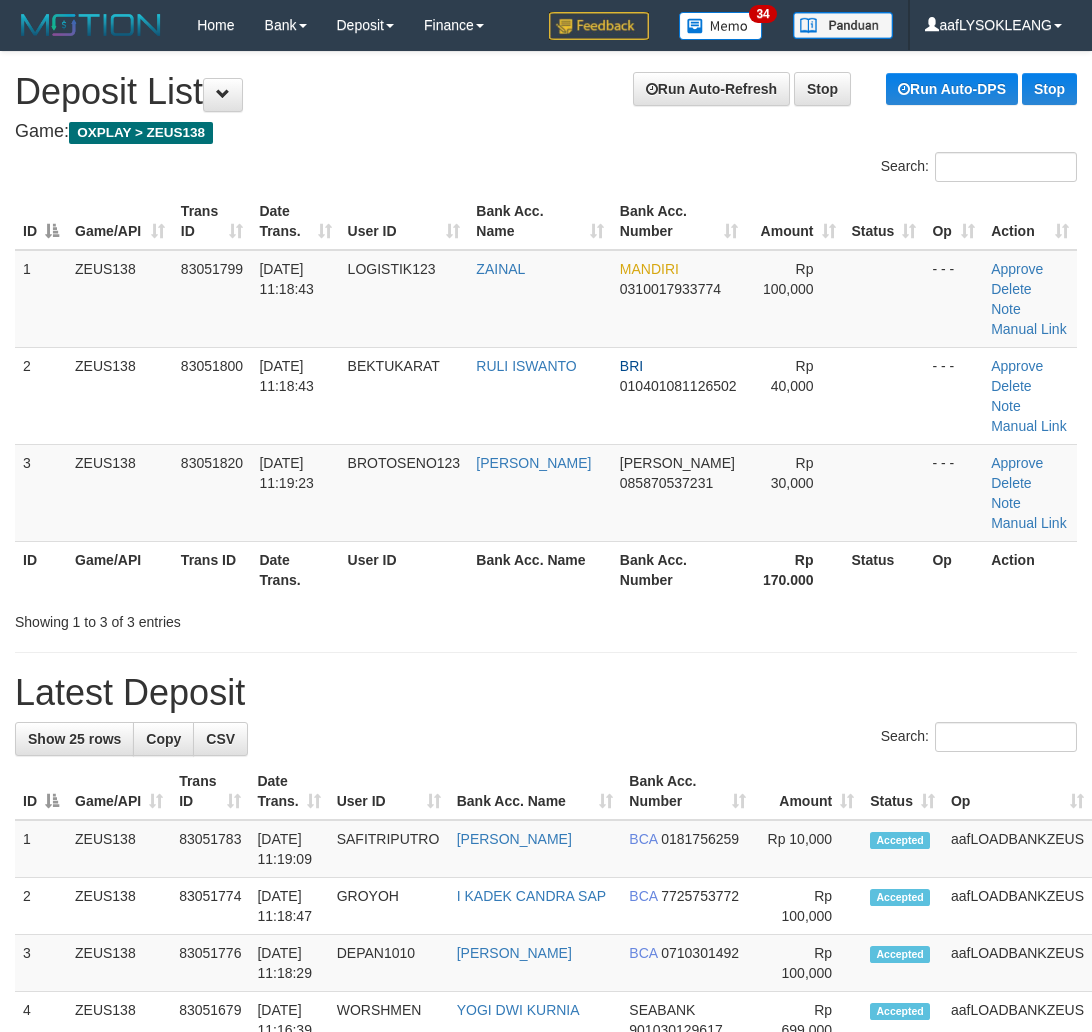 scroll, scrollTop: 1133, scrollLeft: 12, axis: both 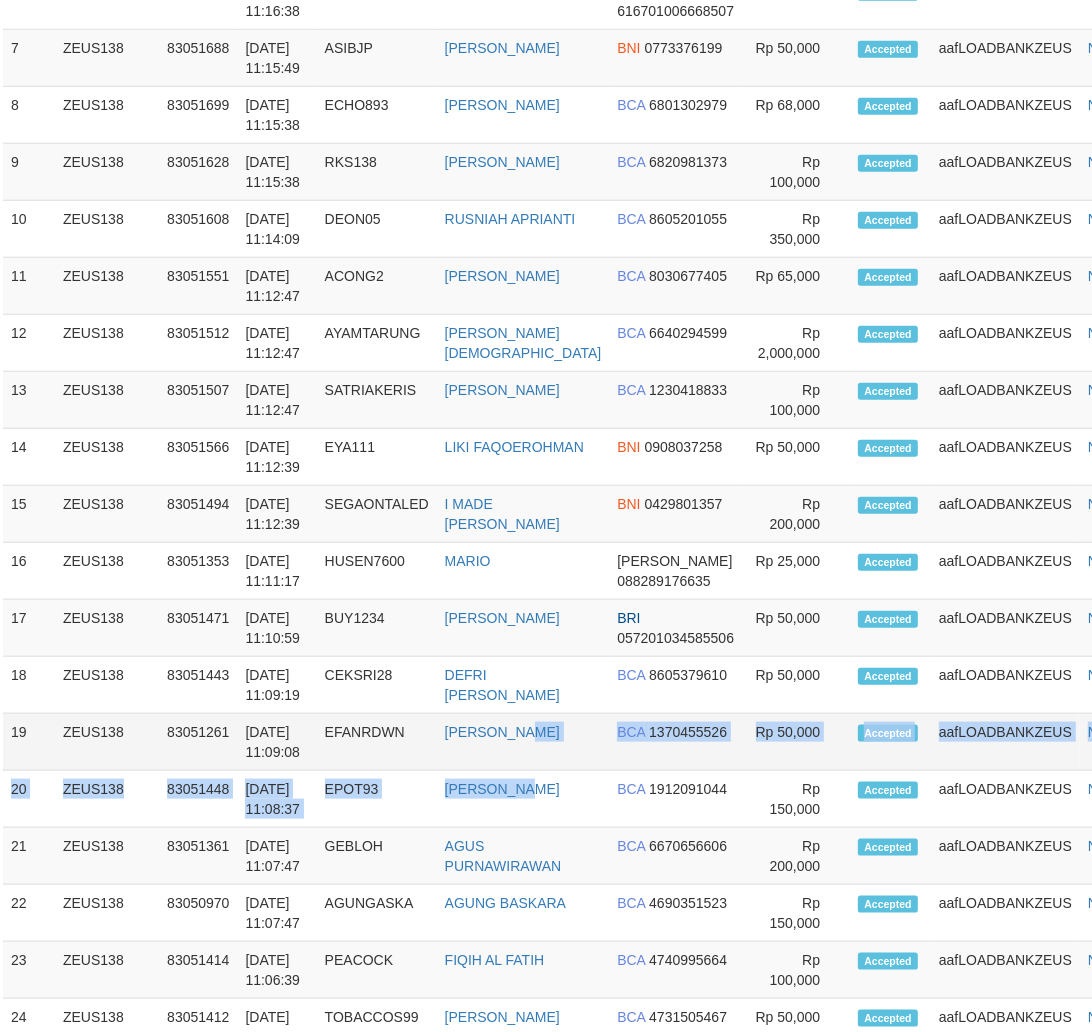 click on "1
ZEUS138
83051783
06/07/2025 11:19:09
SAFITRIPUTRO
SUKARNO PUTRO
BCA
0181756259" at bounding box center [582, 400] 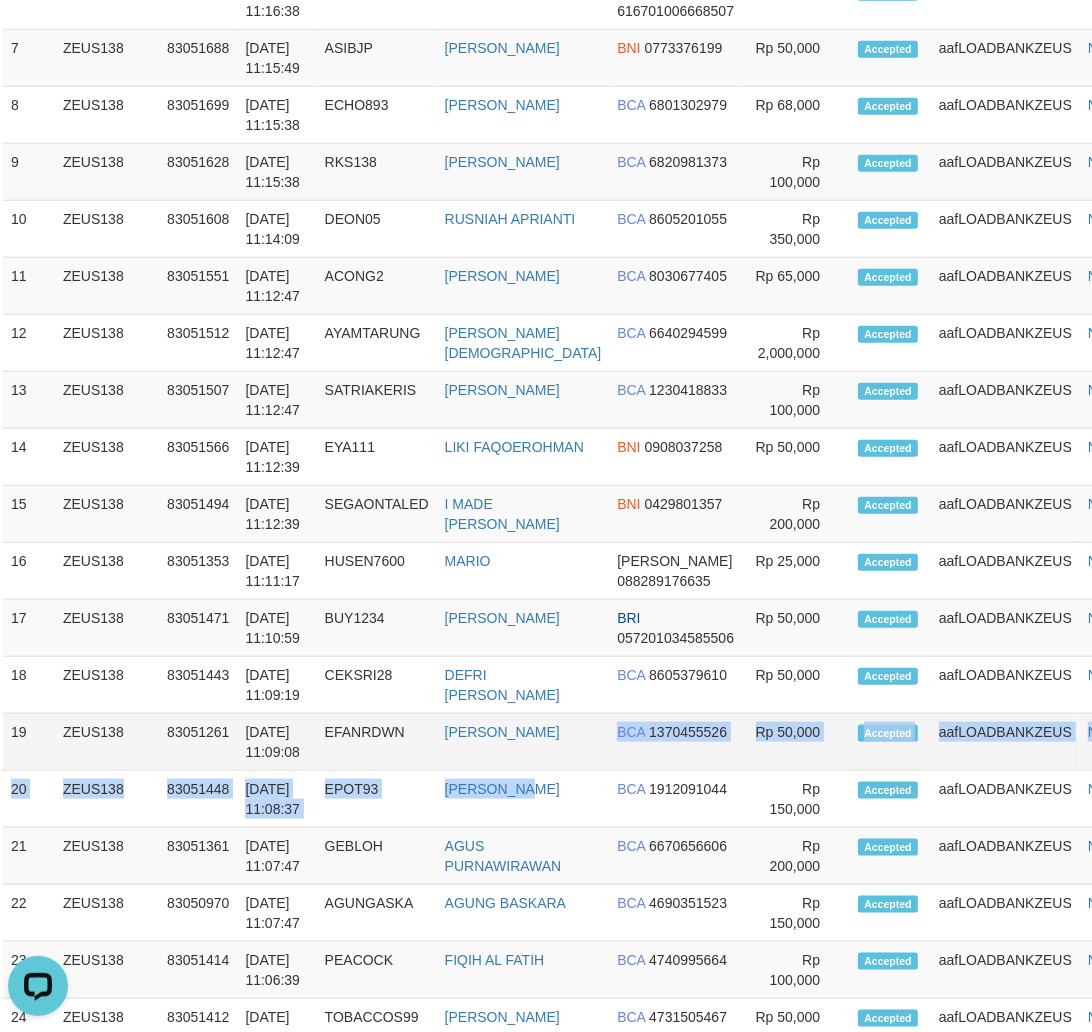 scroll, scrollTop: 0, scrollLeft: 0, axis: both 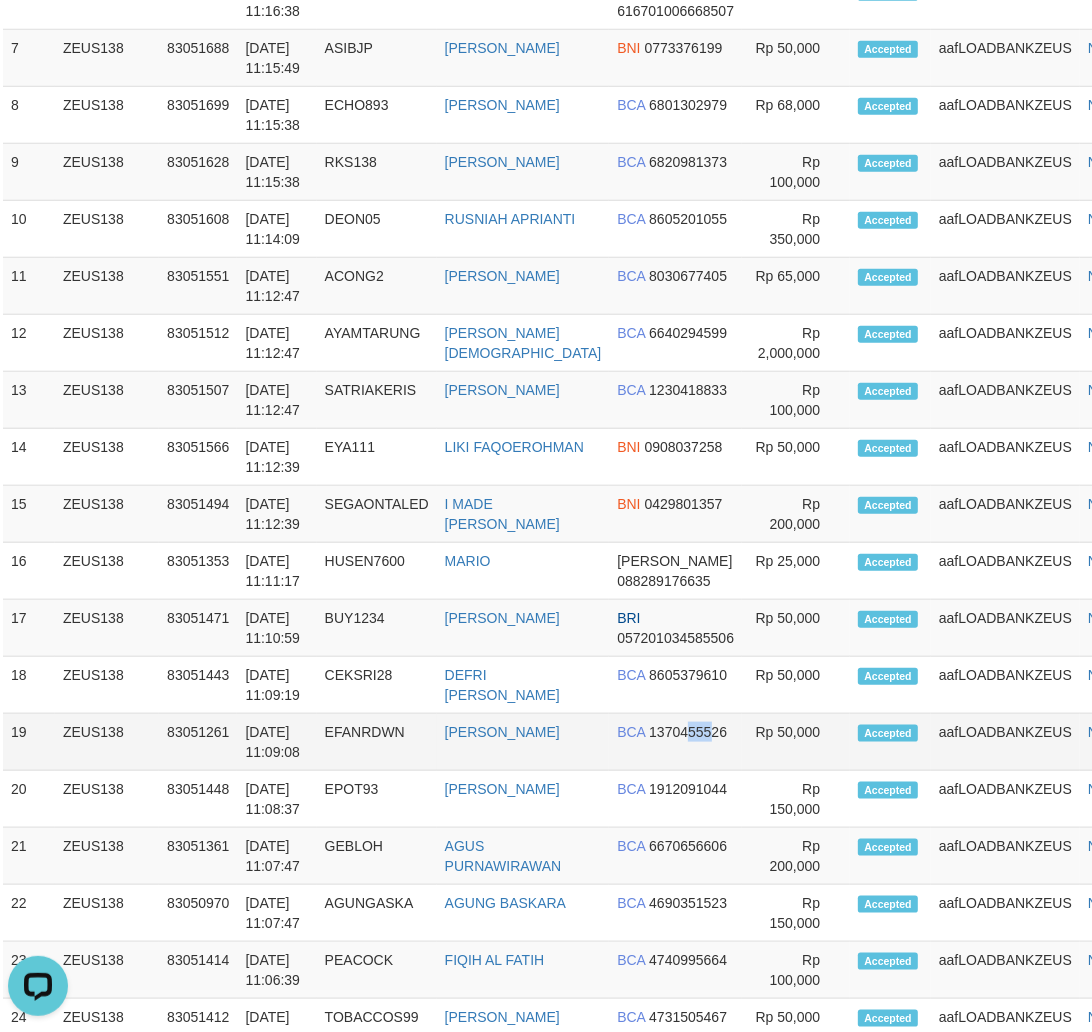 click on "BCA
1370455526" at bounding box center [675, 742] 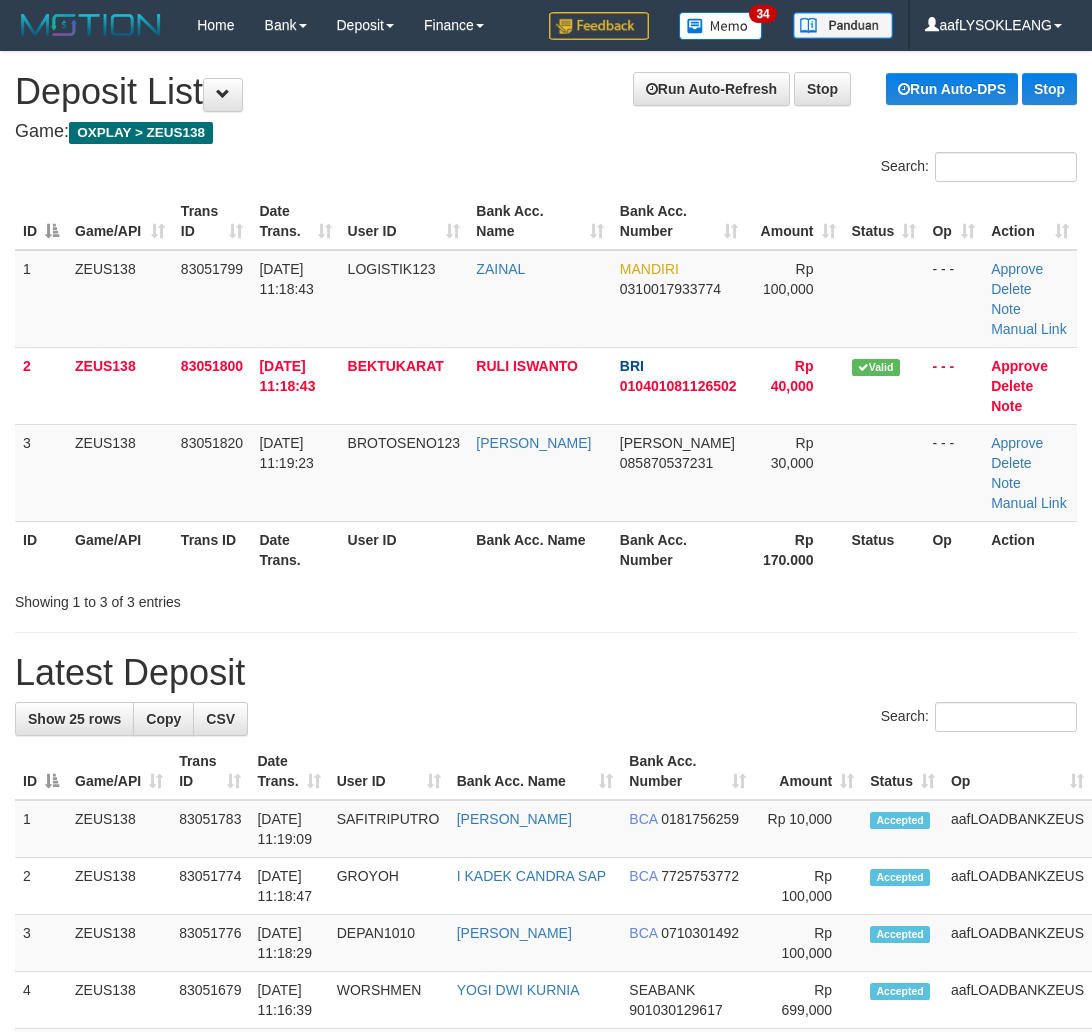 scroll, scrollTop: 1133, scrollLeft: 12, axis: both 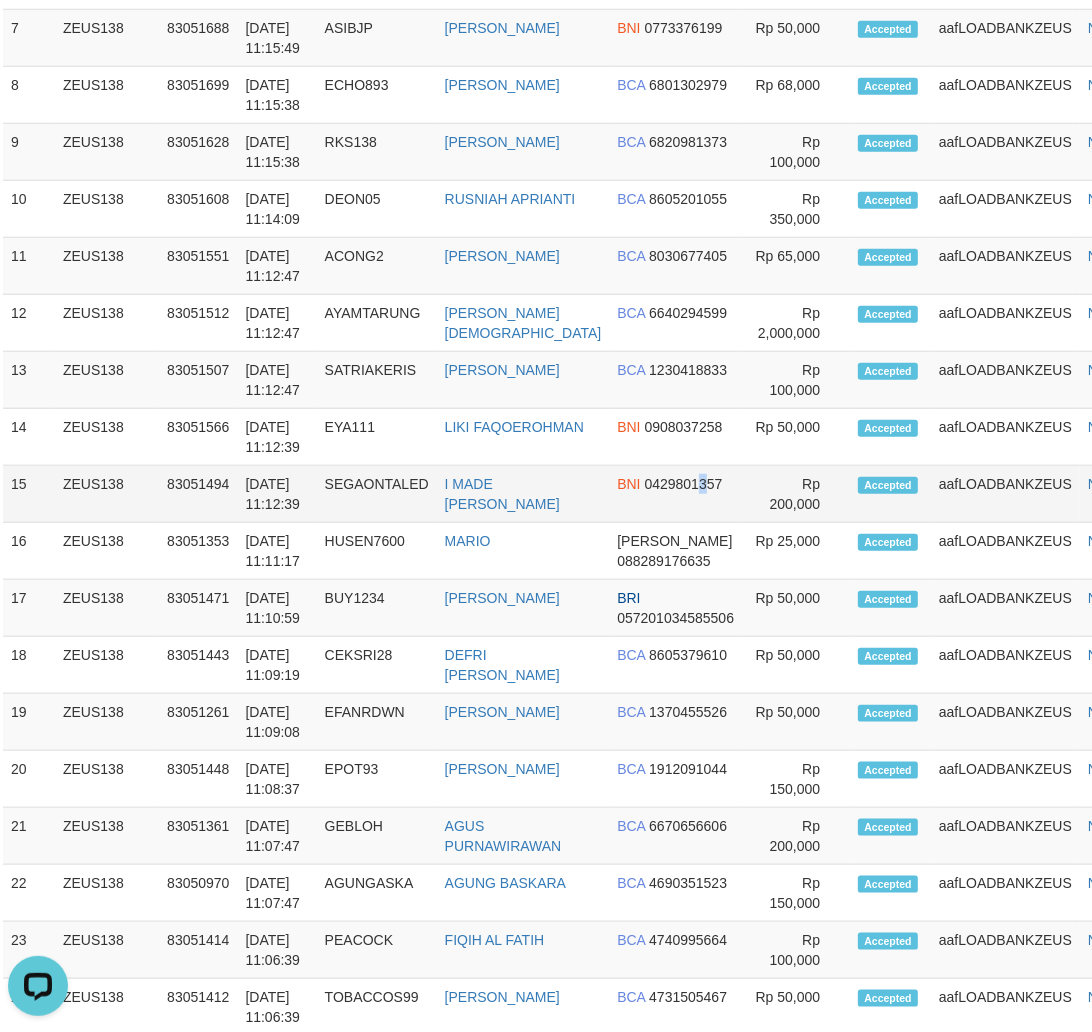 drag, startPoint x: 663, startPoint y: 493, endPoint x: 676, endPoint y: 496, distance: 13.341664 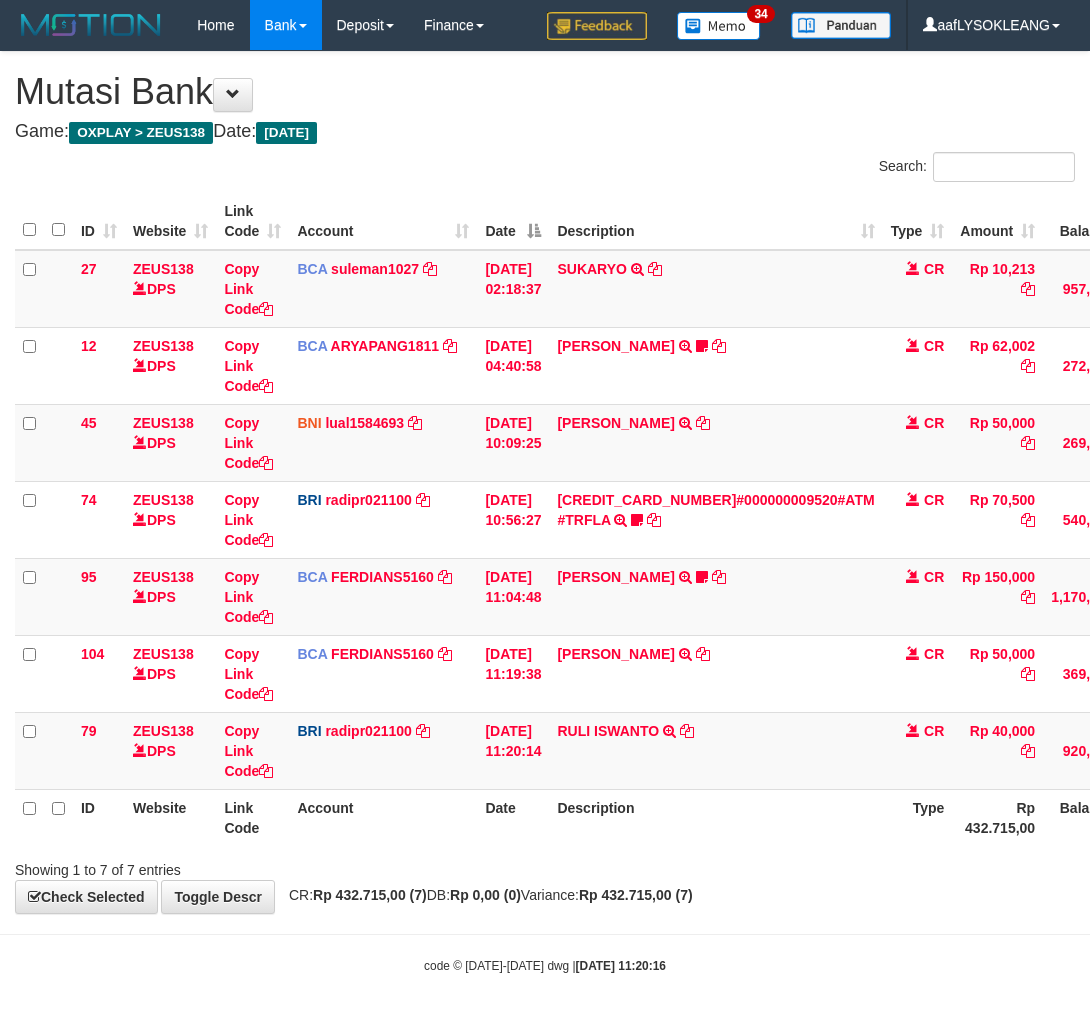 scroll, scrollTop: 0, scrollLeft: 0, axis: both 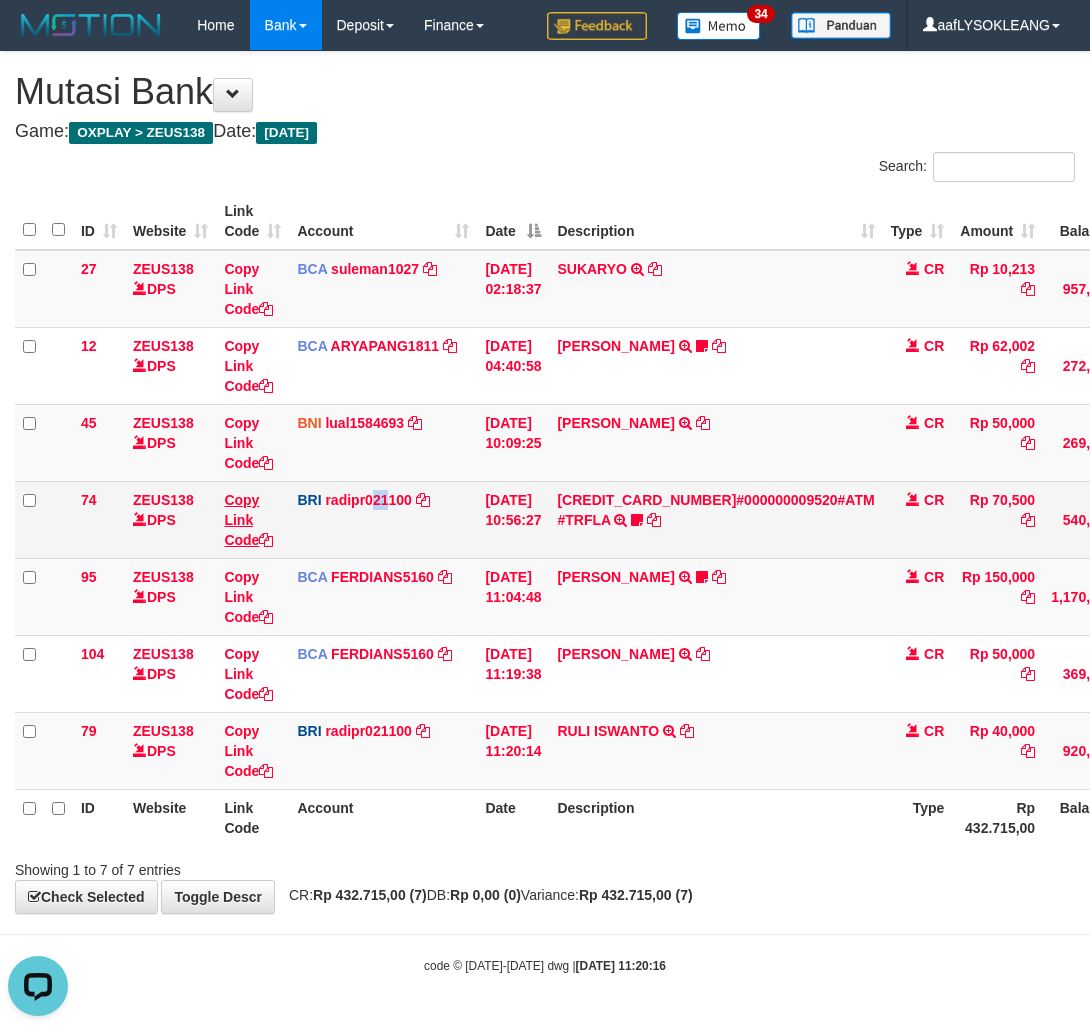 drag, startPoint x: 386, startPoint y: 532, endPoint x: 248, endPoint y: 535, distance: 138.03261 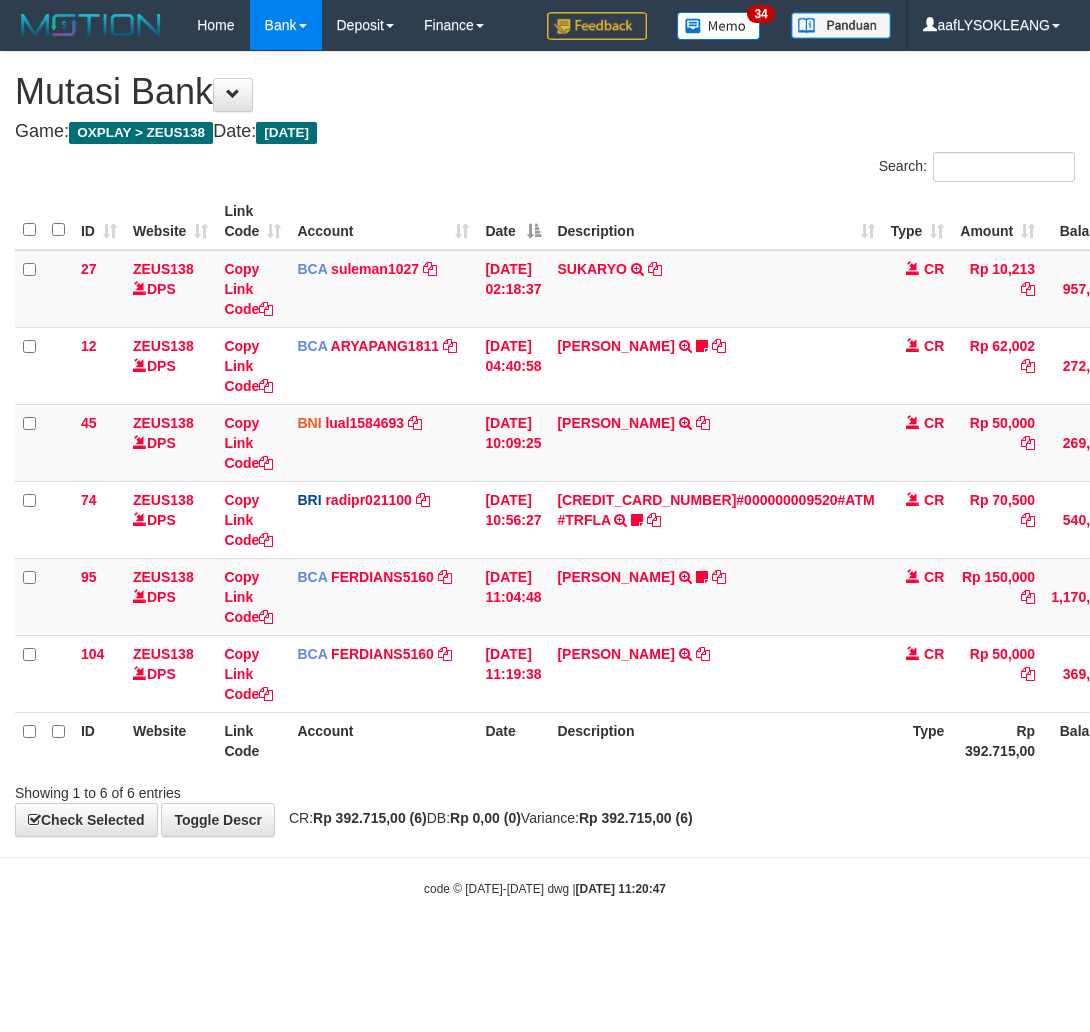 scroll, scrollTop: 0, scrollLeft: 0, axis: both 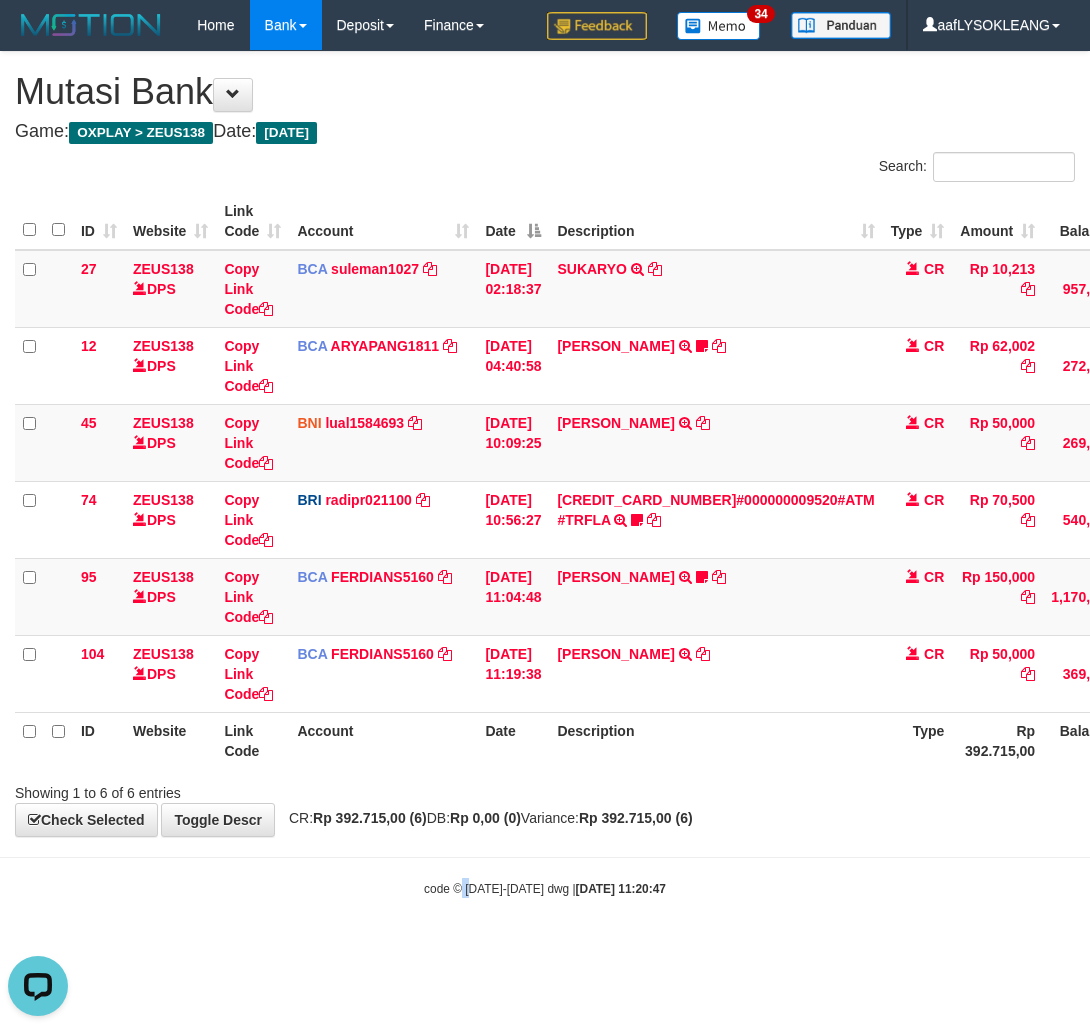 drag, startPoint x: 470, startPoint y: 917, endPoint x: 211, endPoint y: 883, distance: 261.22214 